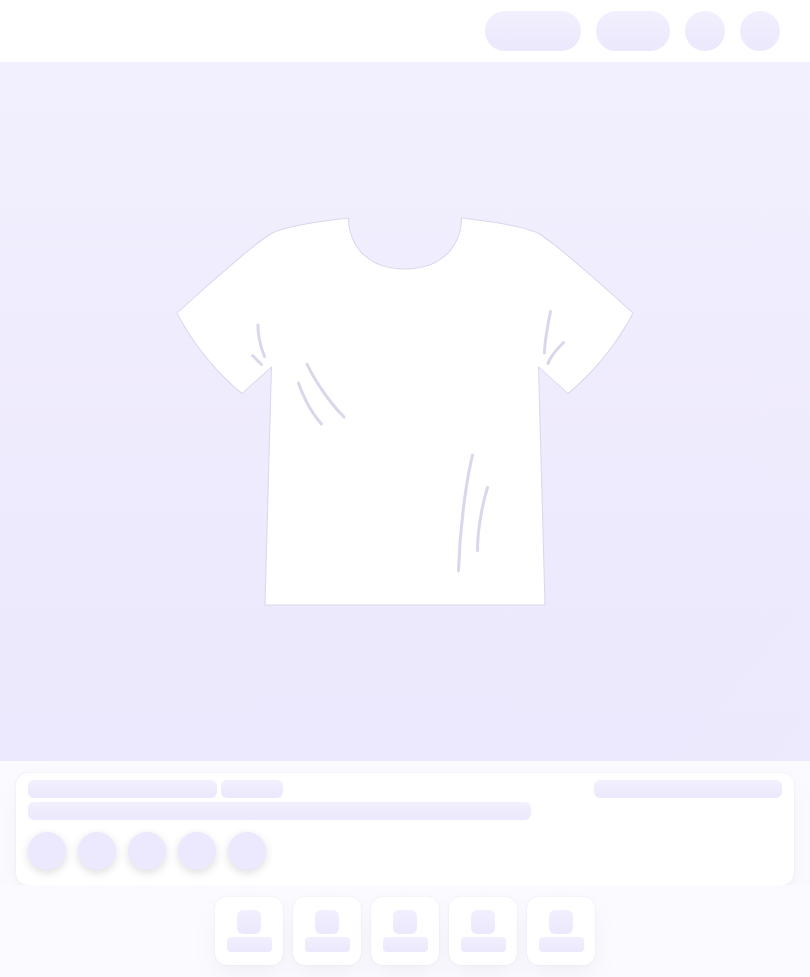scroll, scrollTop: 0, scrollLeft: 0, axis: both 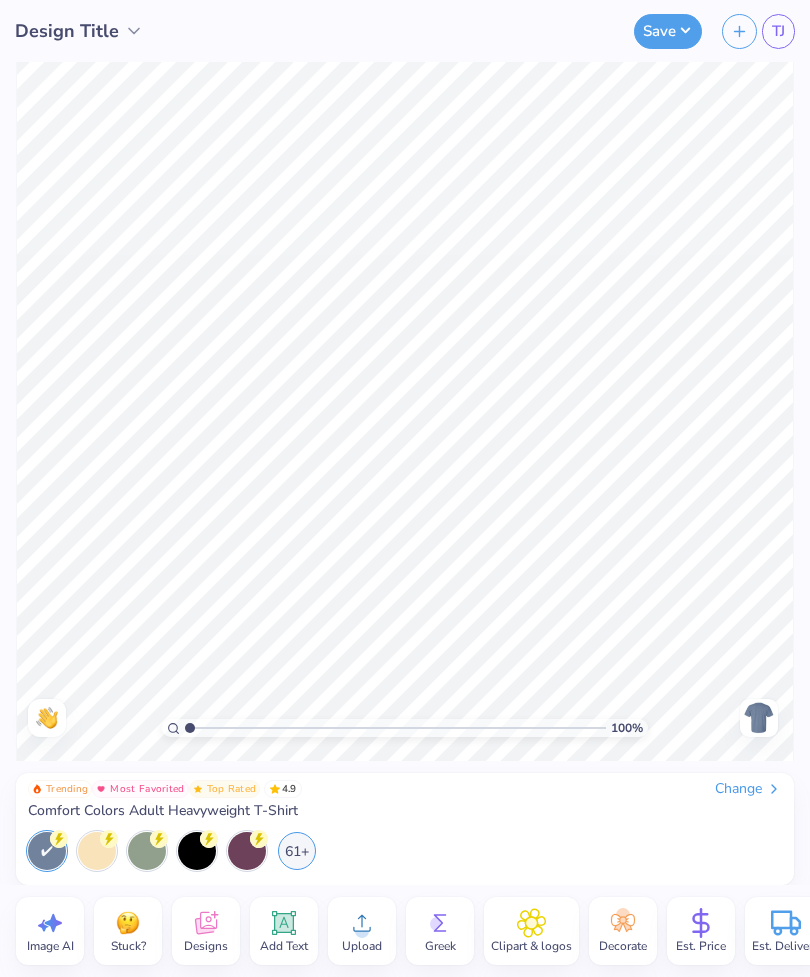 click on "Upload" at bounding box center [362, 946] 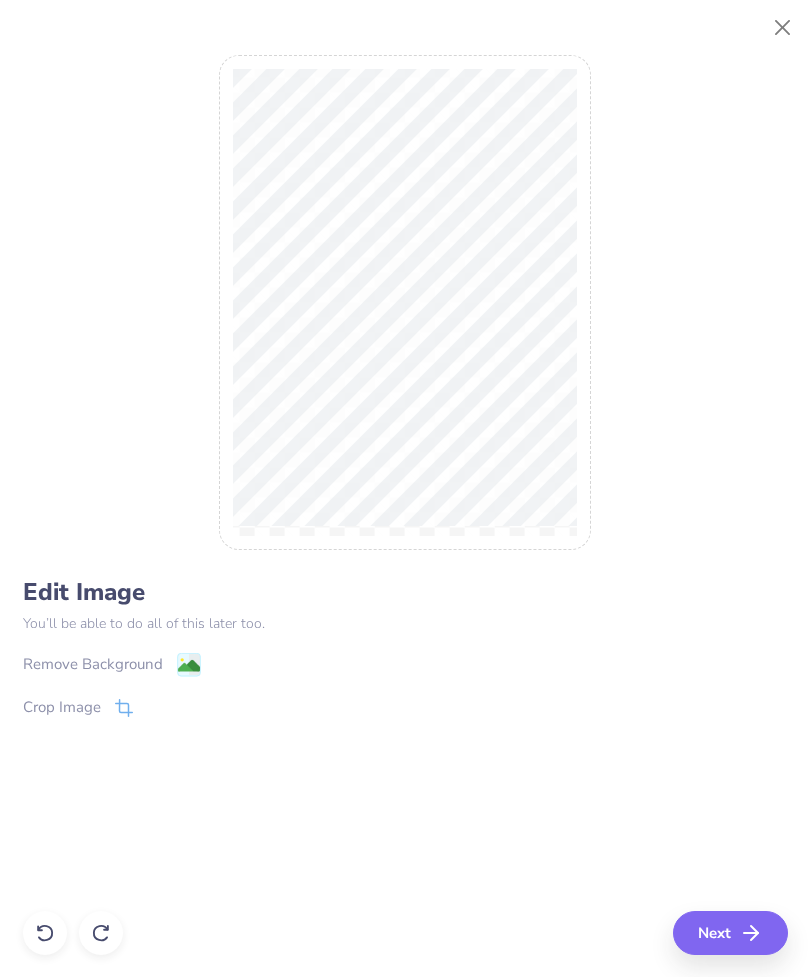 click at bounding box center (783, 28) 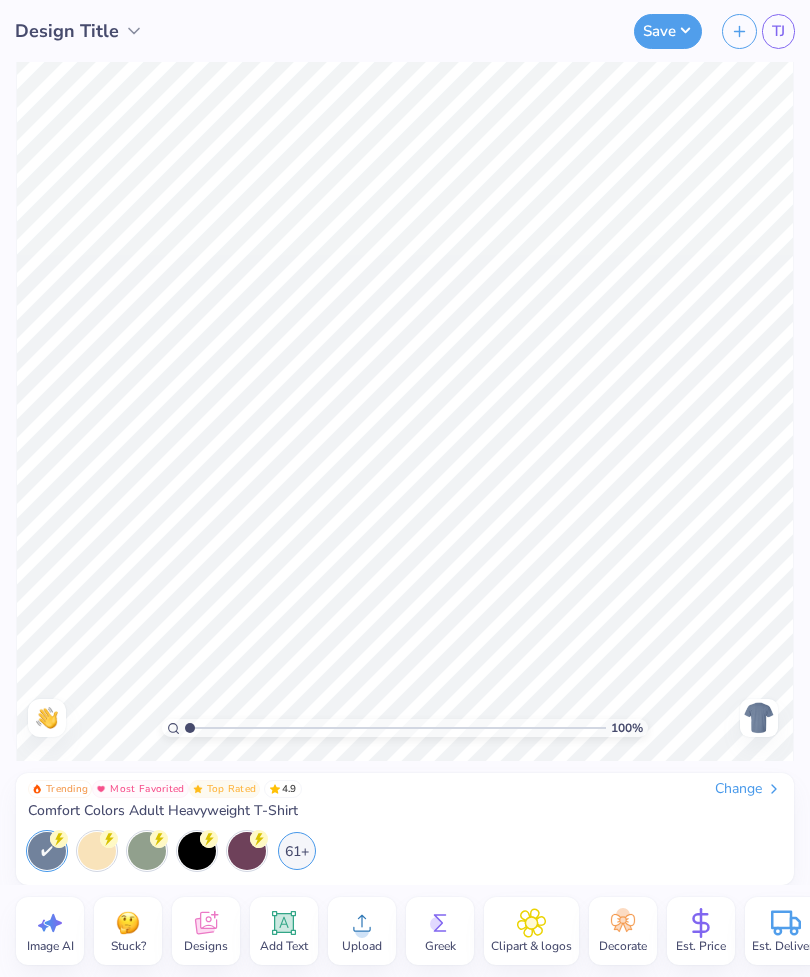 click on "Upload" at bounding box center [362, 946] 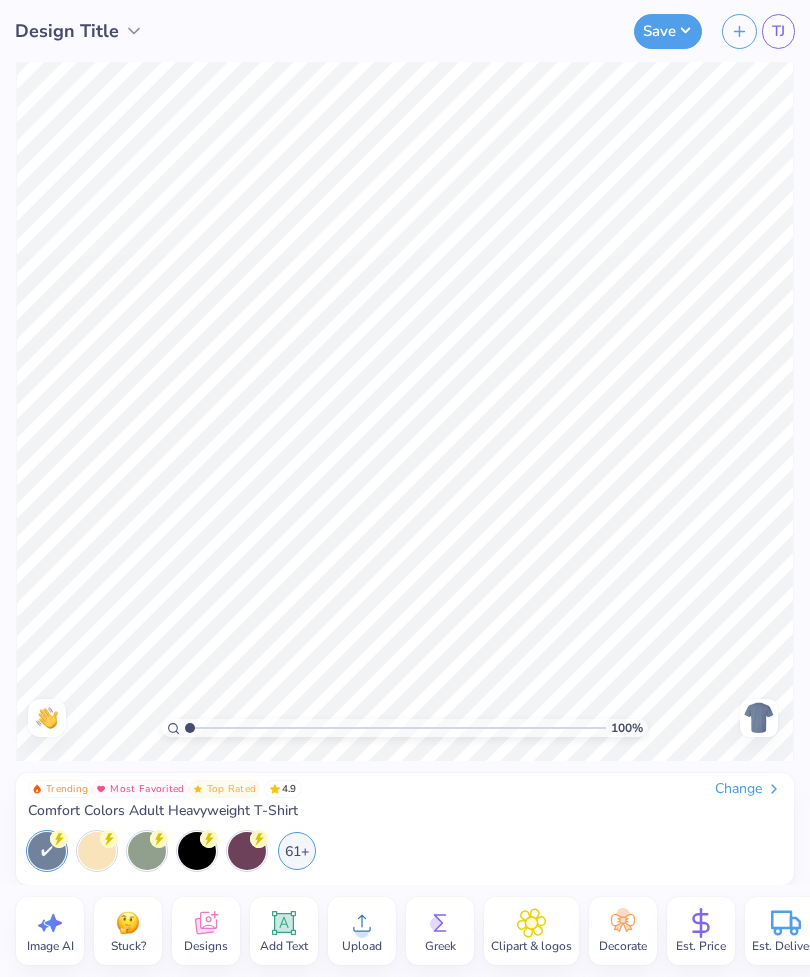 click 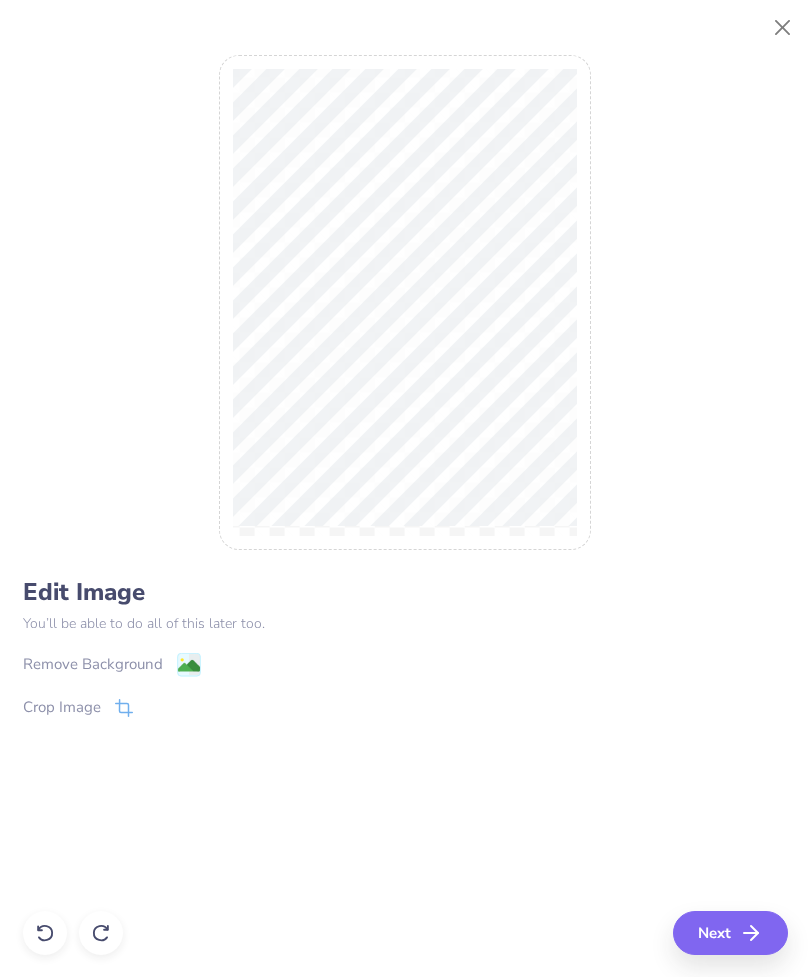 click on "Next" at bounding box center (730, 933) 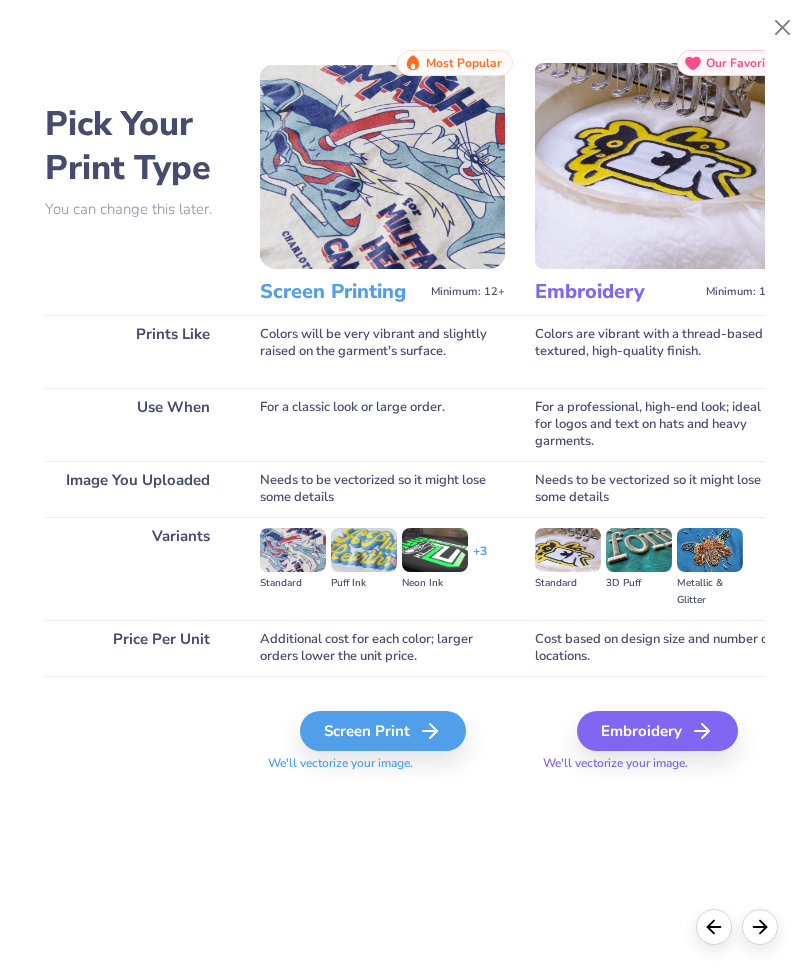 click 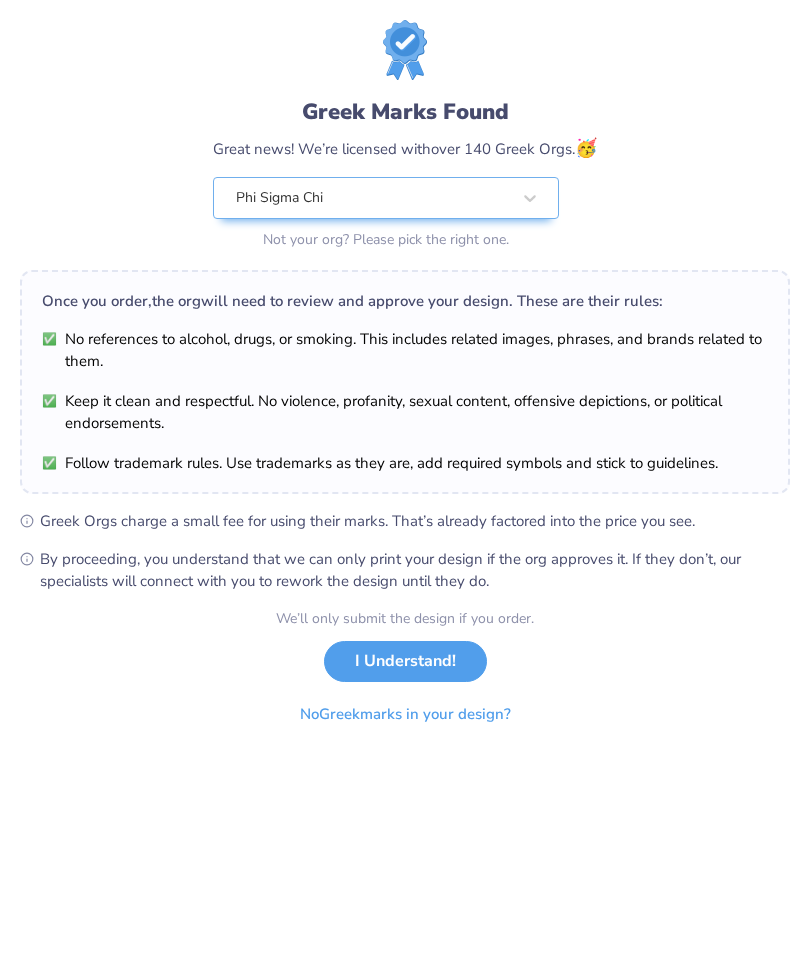 click on "No  Greek  marks in your design?" at bounding box center (405, 714) 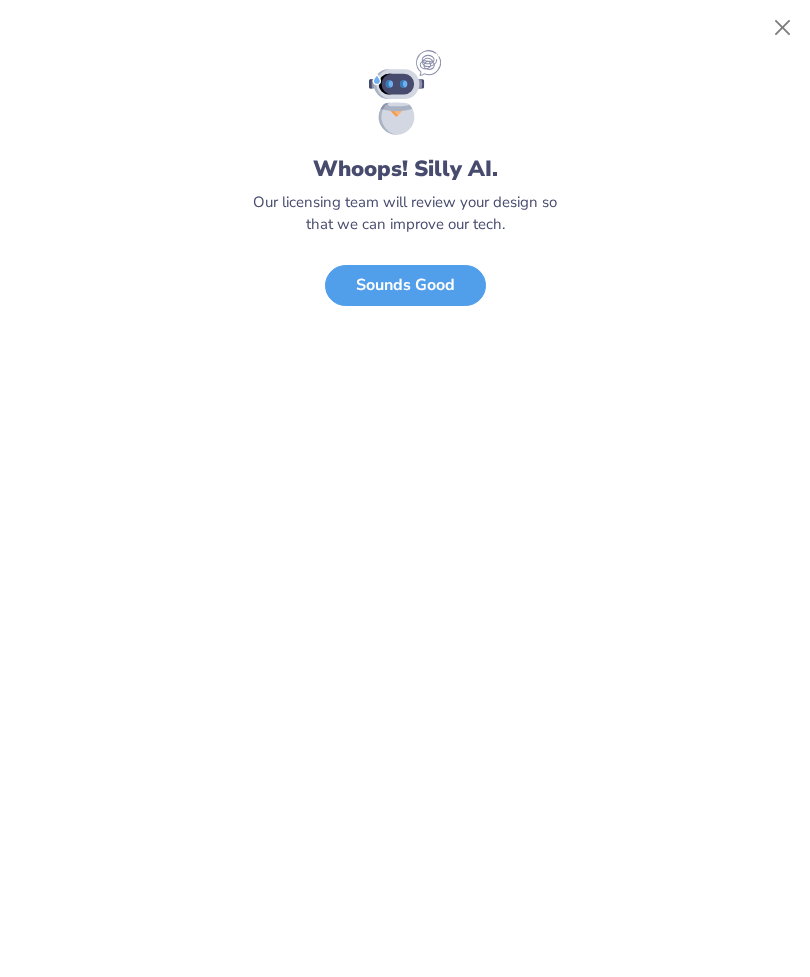 click on "Sounds Good" at bounding box center [405, 285] 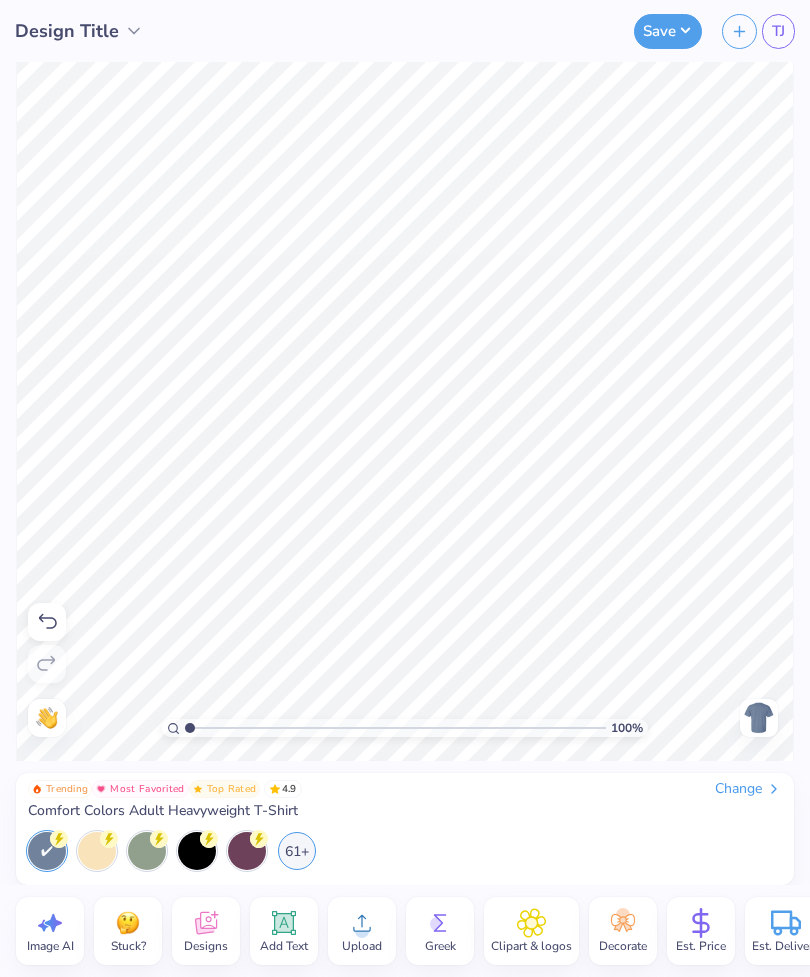 click at bounding box center [759, 718] 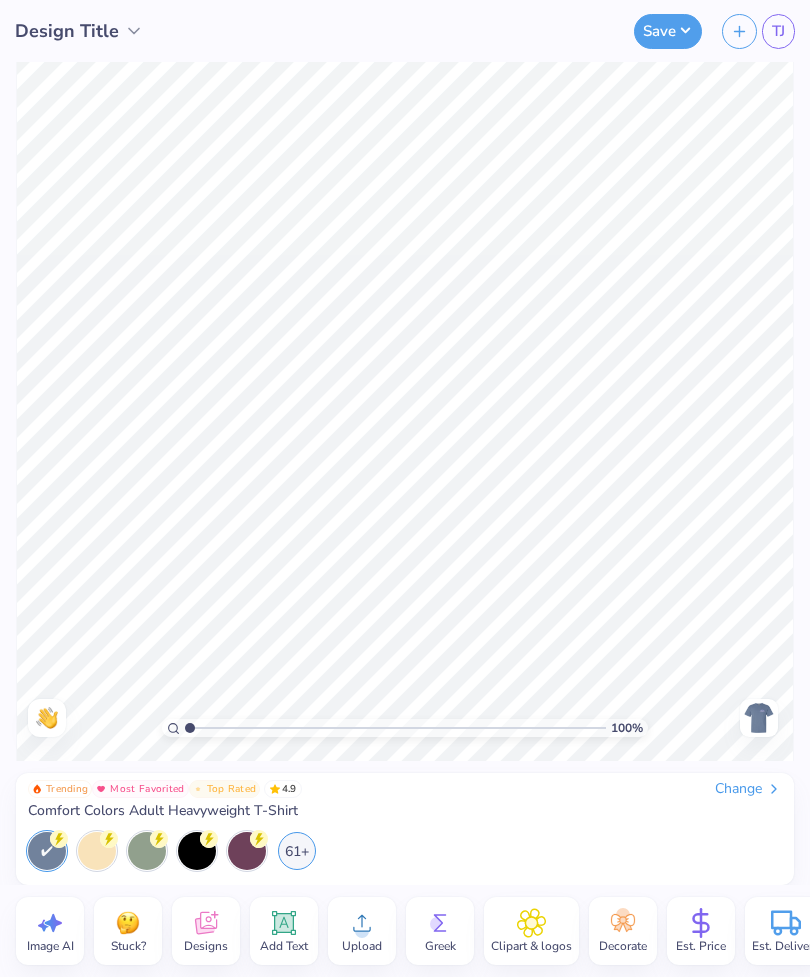 click on "Upload" at bounding box center (362, 946) 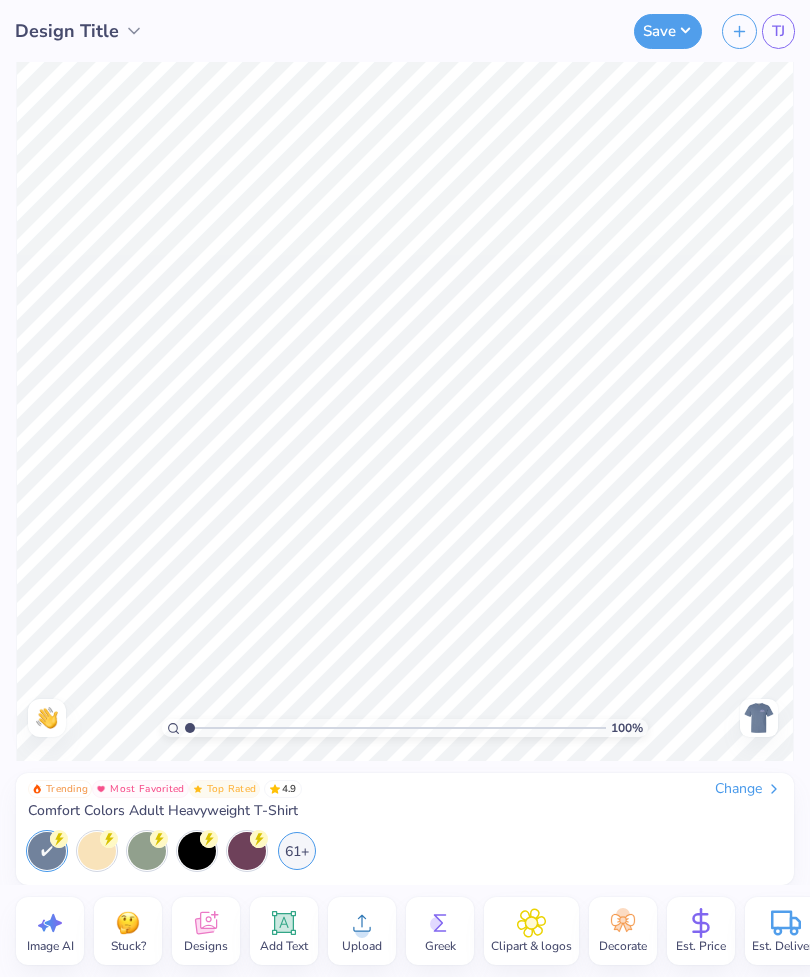 click on "Upload" at bounding box center [362, 931] 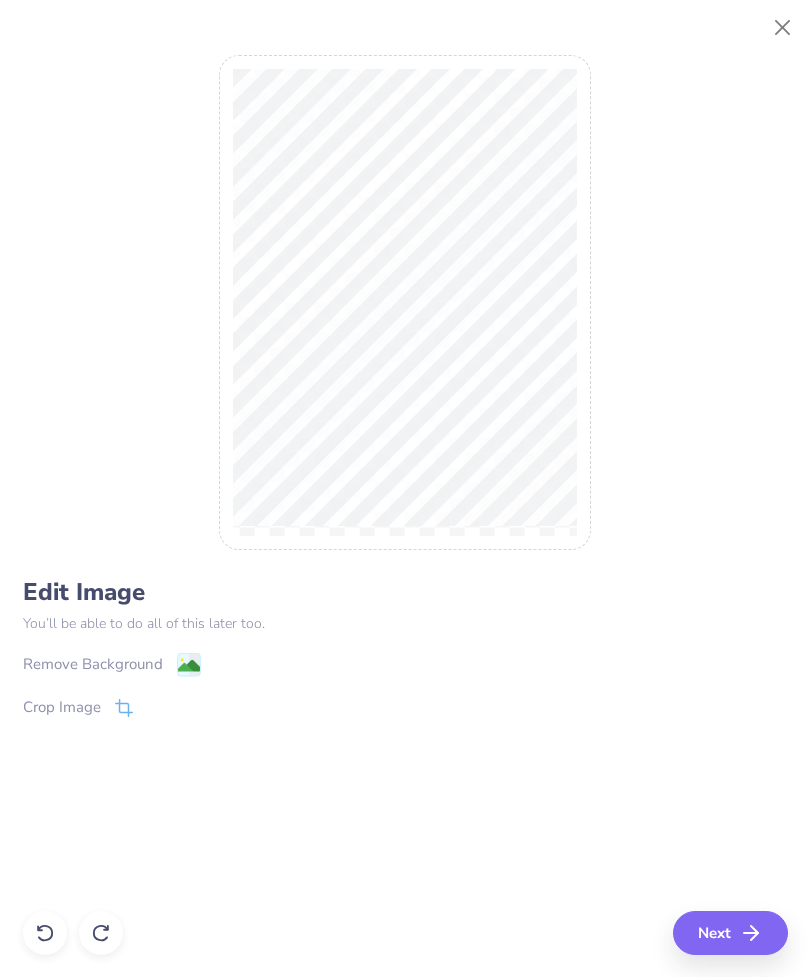 click on "Remove Background" at bounding box center [112, 664] 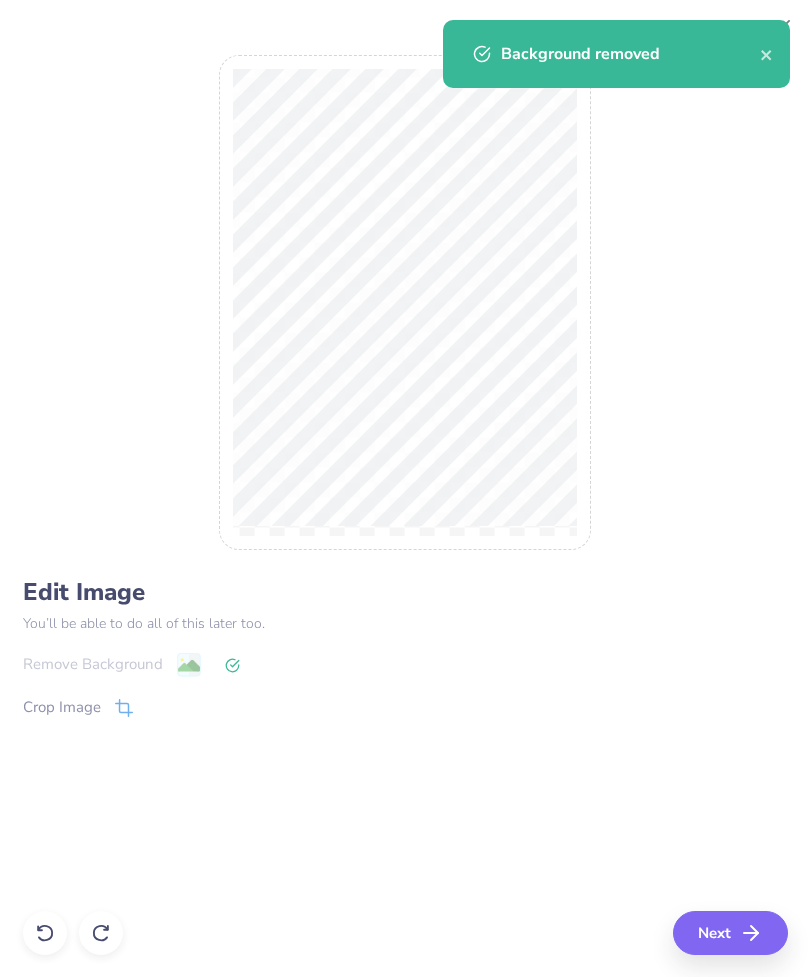 click on "Next" at bounding box center [730, 933] 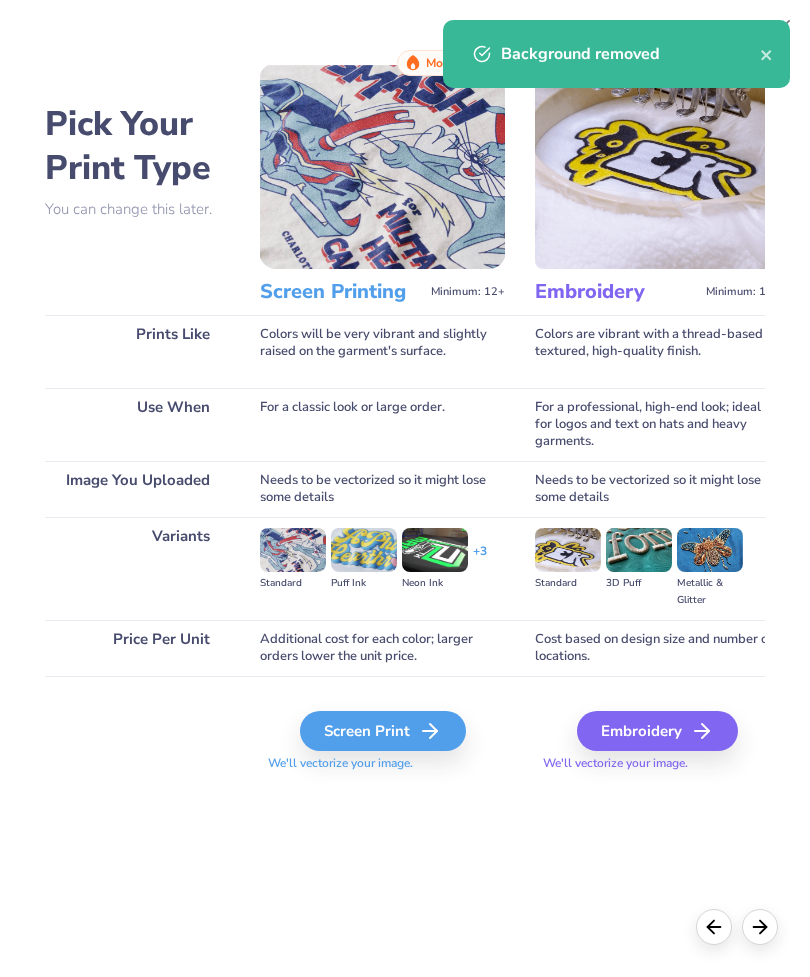 click 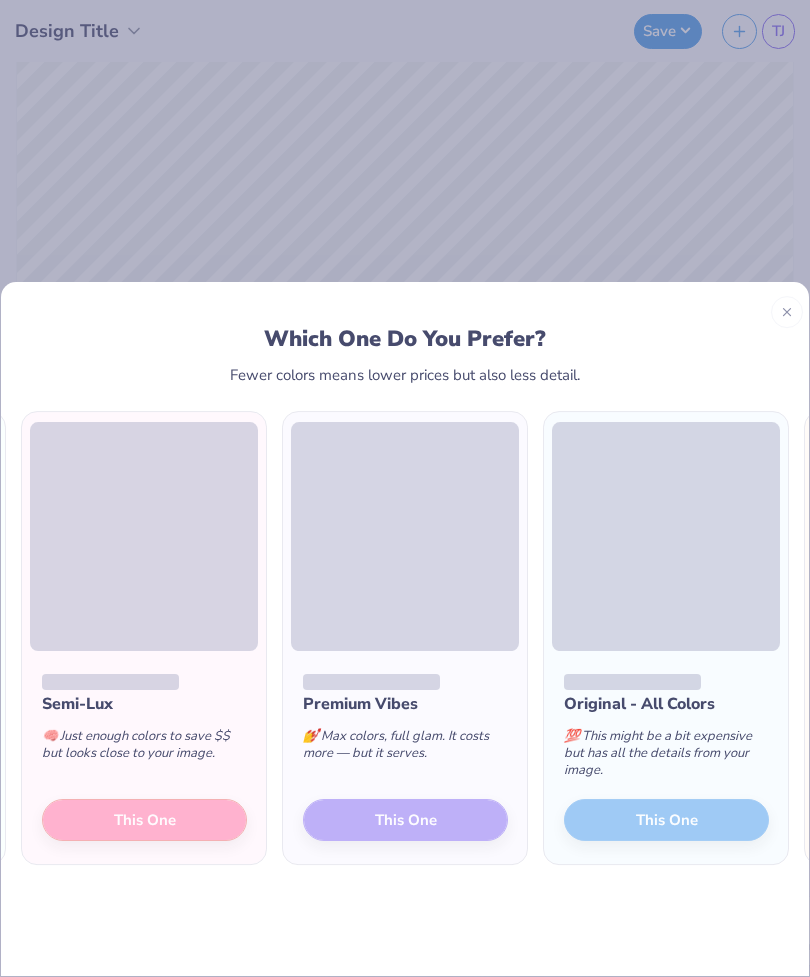 click on "Semi-Lux 🧠   Just enough colors to save $$ but looks close to your image. This One" at bounding box center (144, 758) 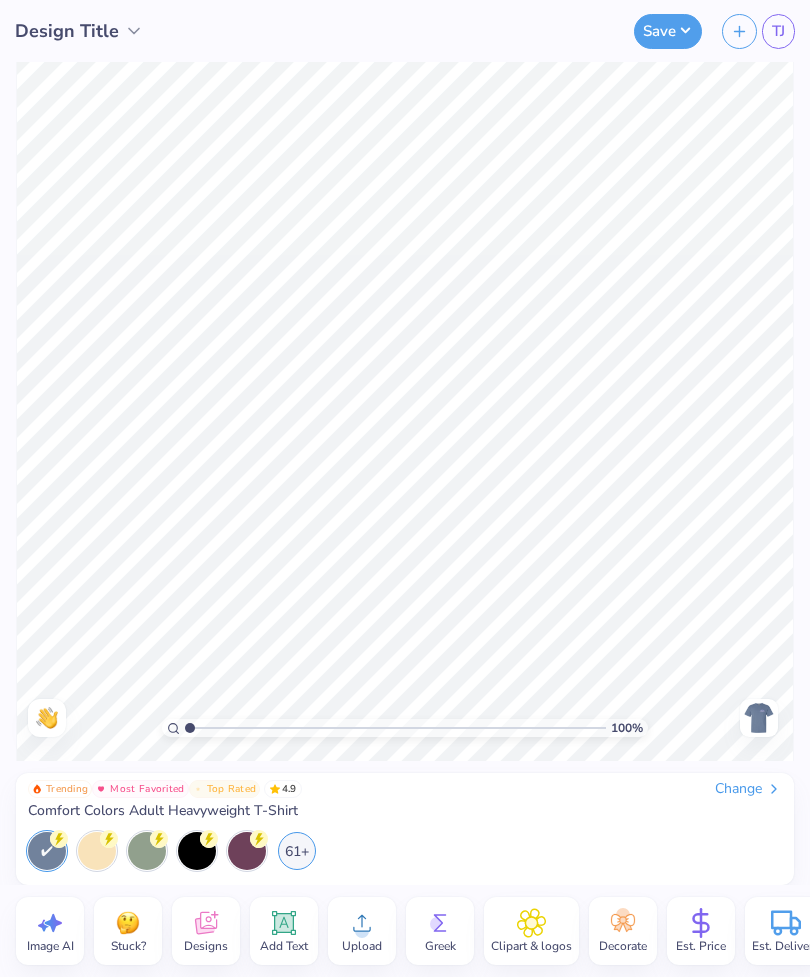click on "Upload" at bounding box center [362, 931] 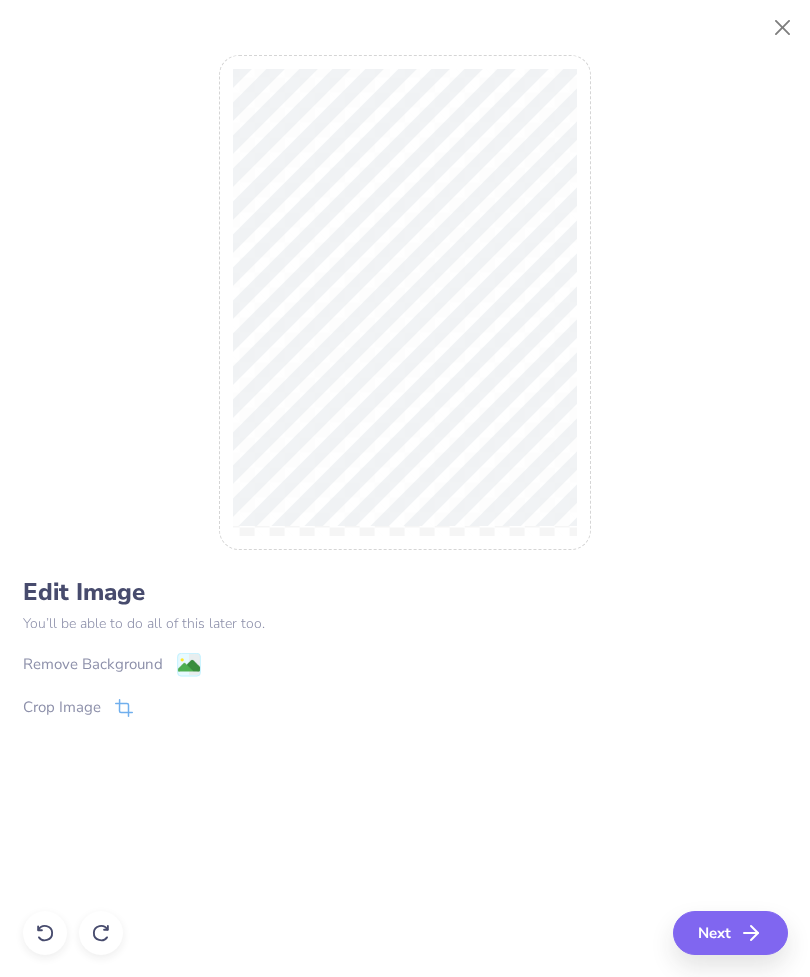 click on "Remove Background" at bounding box center [93, 664] 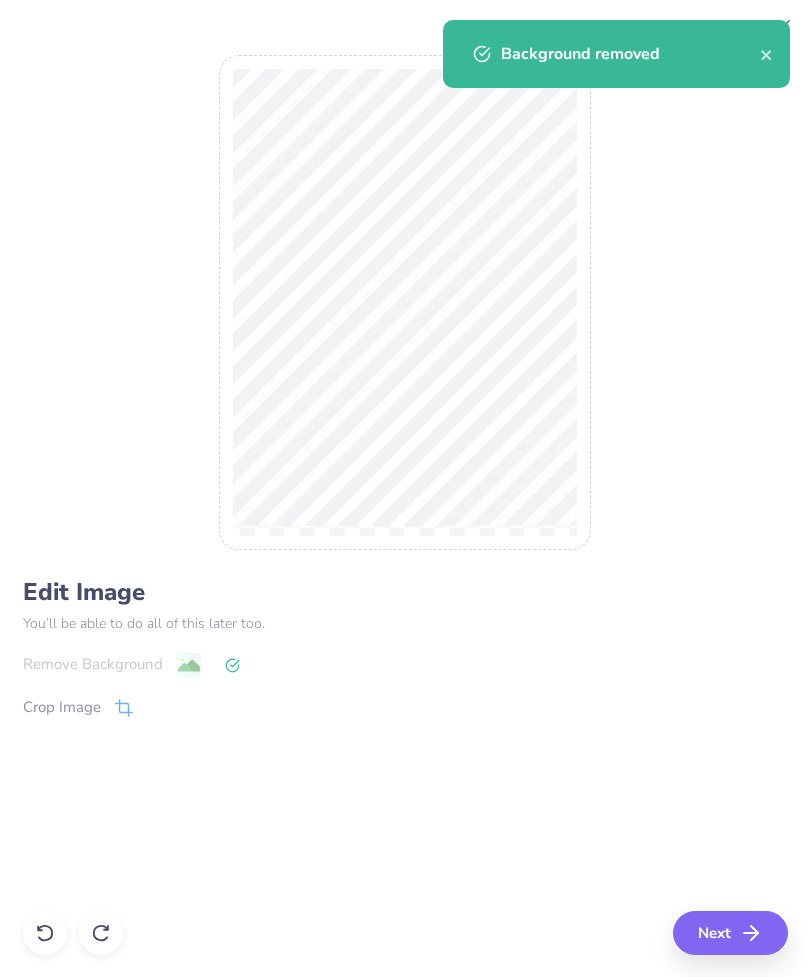 click 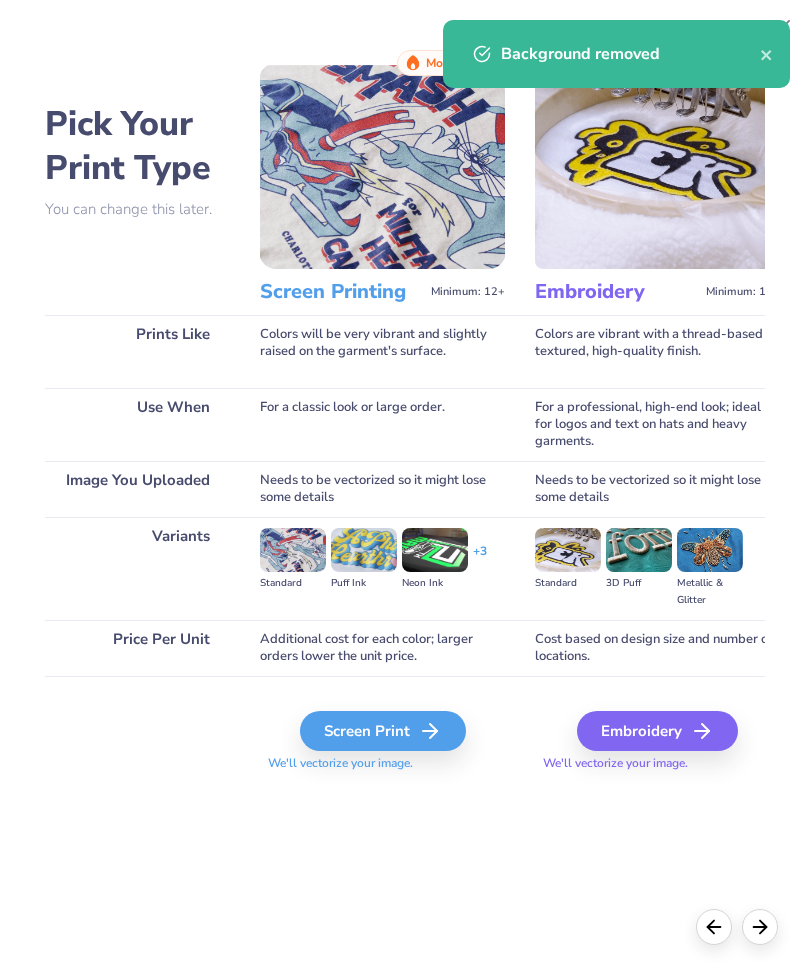 click 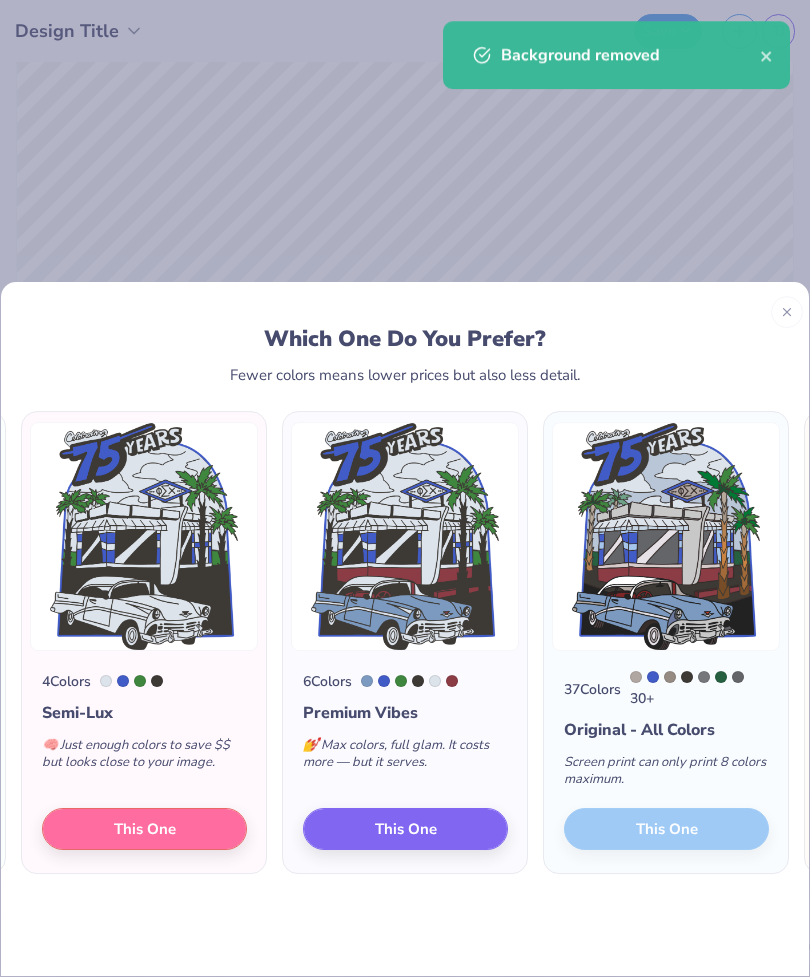 click at bounding box center [405, 488] 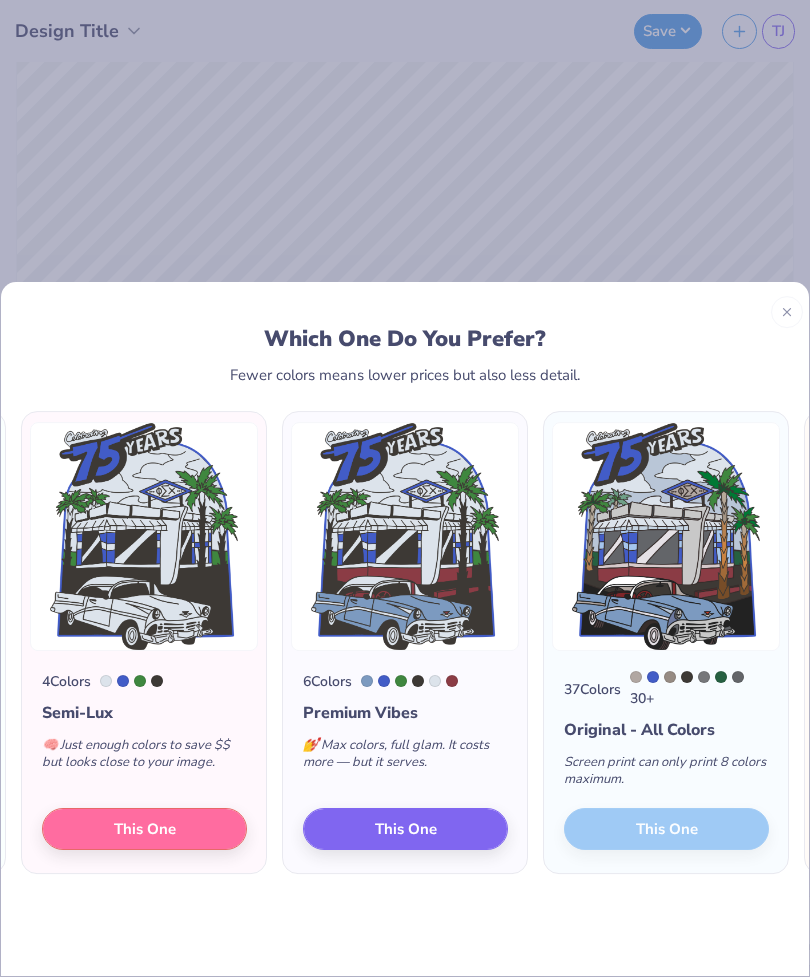 click on "37  Colors 30 + Original - All Colors Screen print can only print 8 colors maximum. This One" at bounding box center (666, 762) 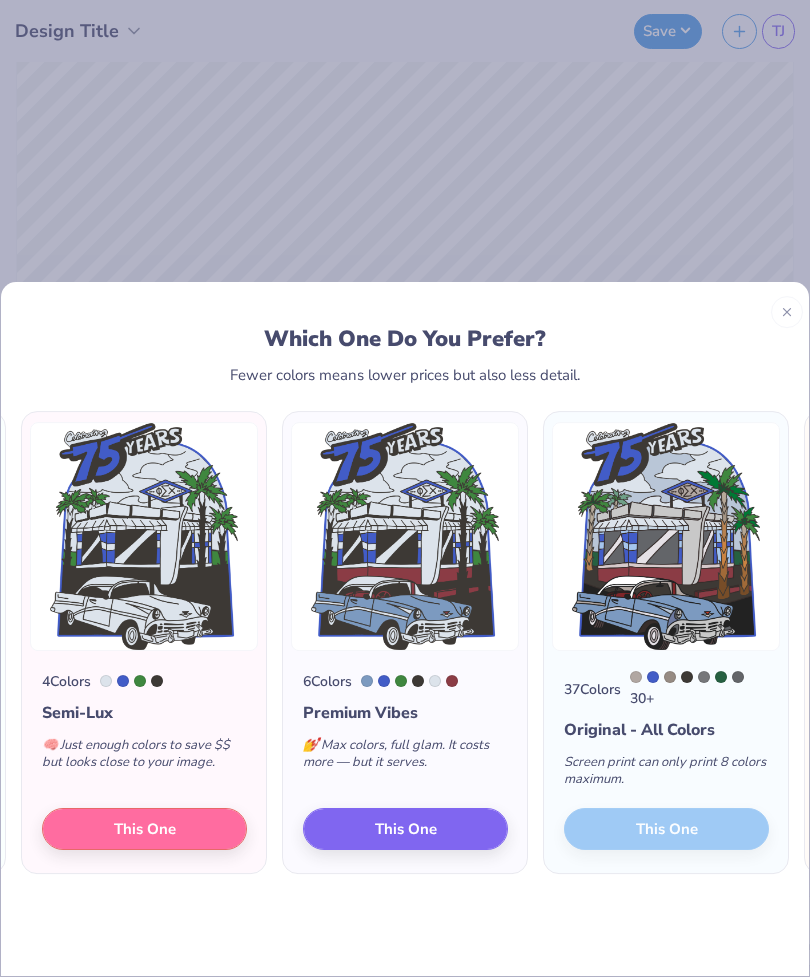 click on "This One" at bounding box center (144, 829) 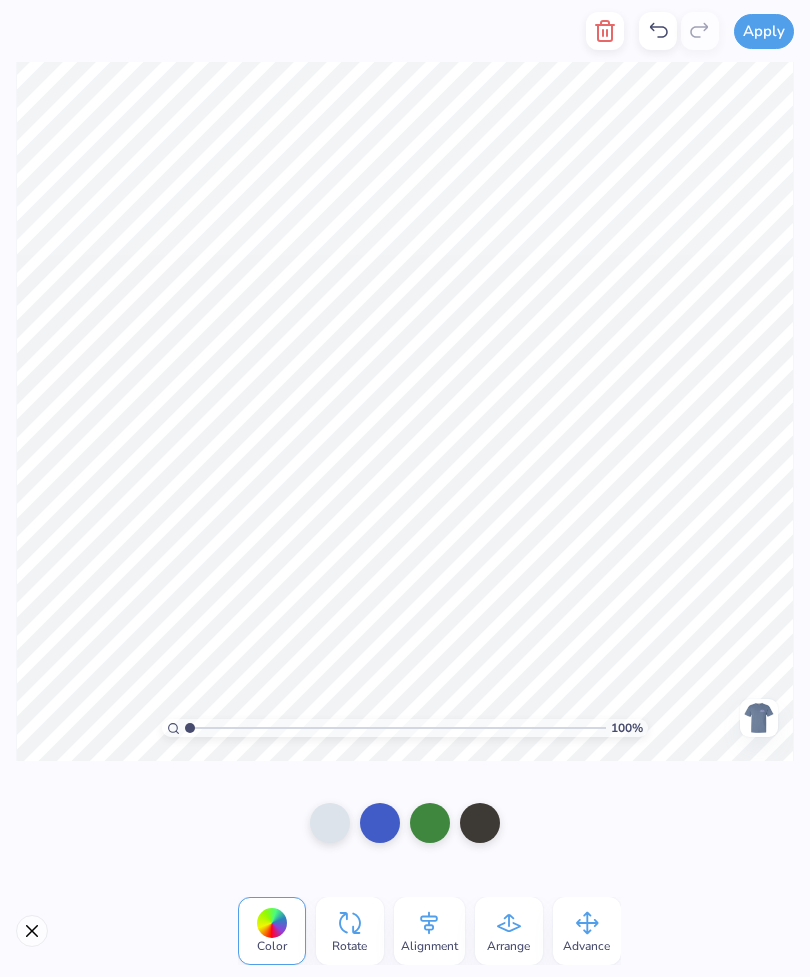 click at bounding box center [32, 931] 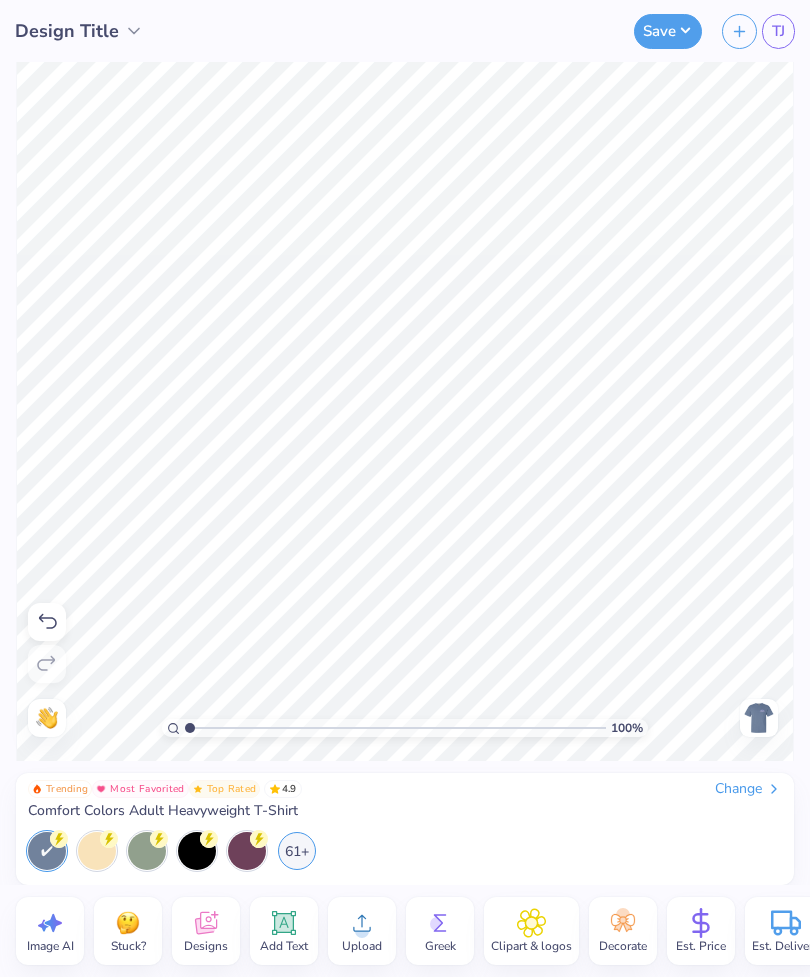click 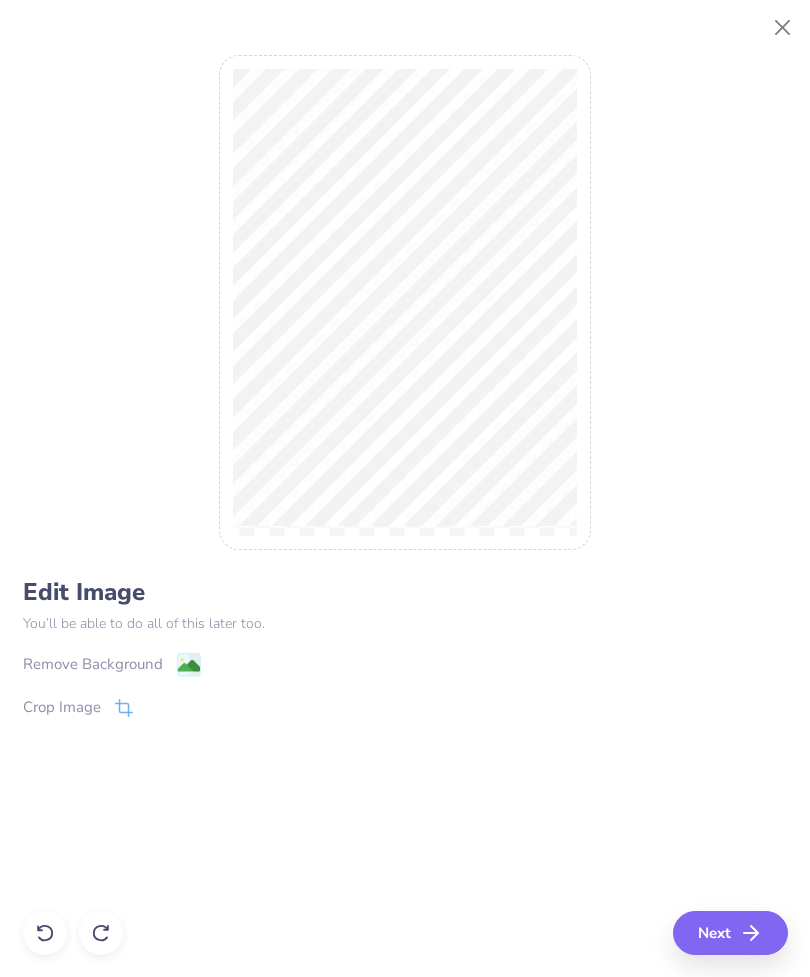 click on "Remove Background" at bounding box center (405, 664) 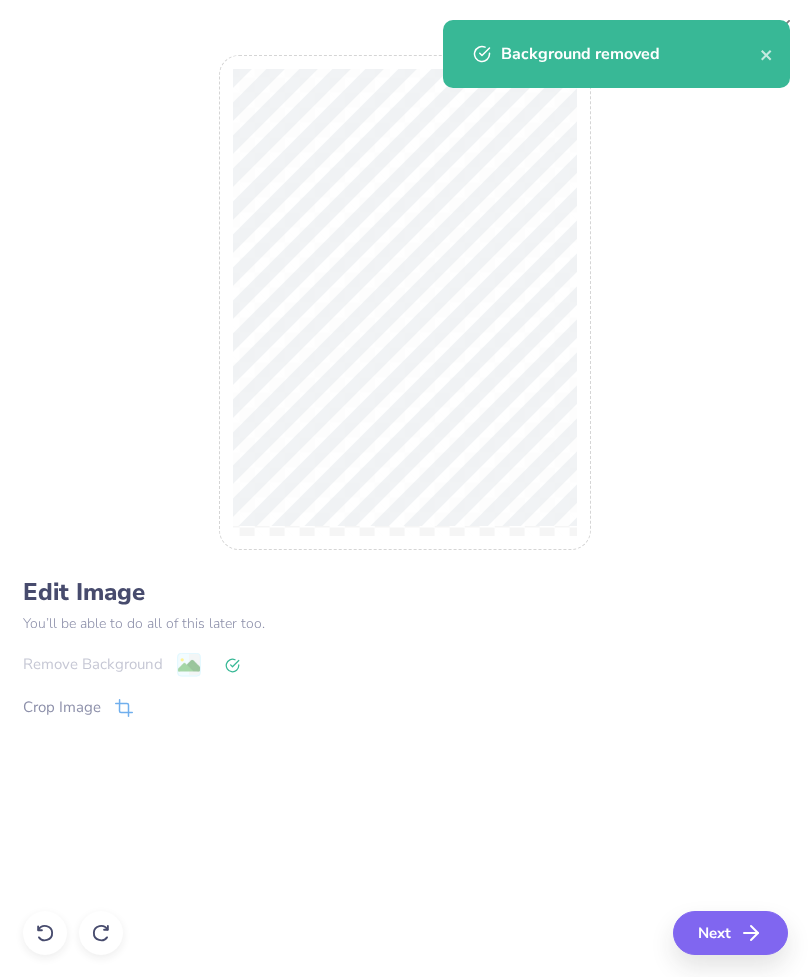 click on "Next" at bounding box center (730, 933) 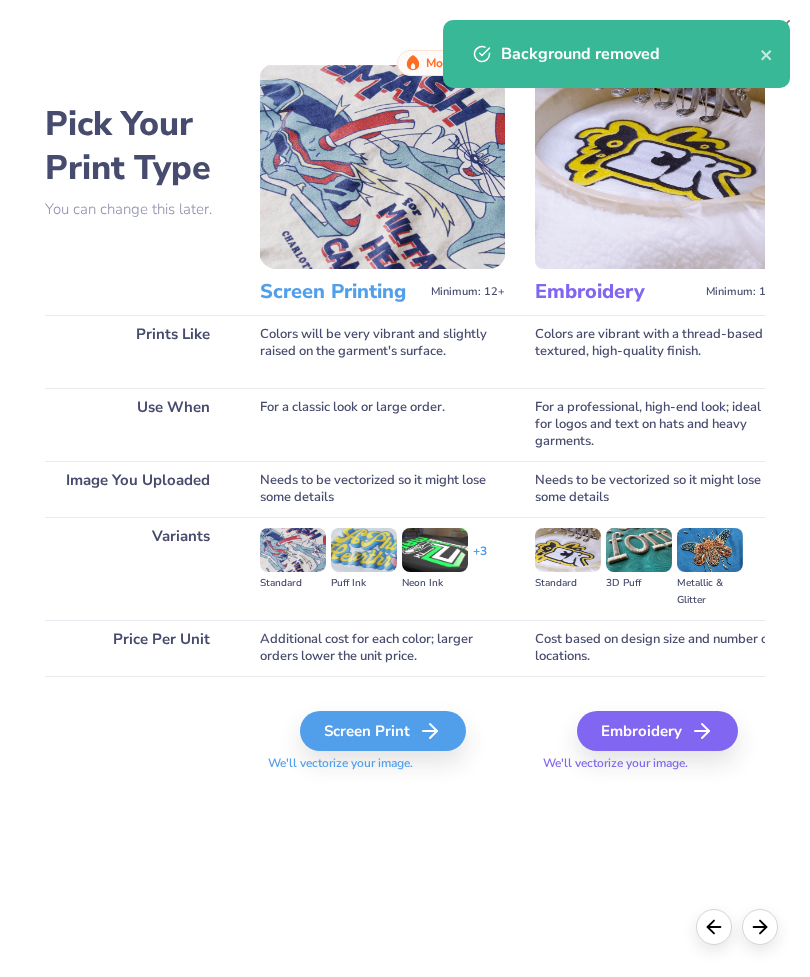 click 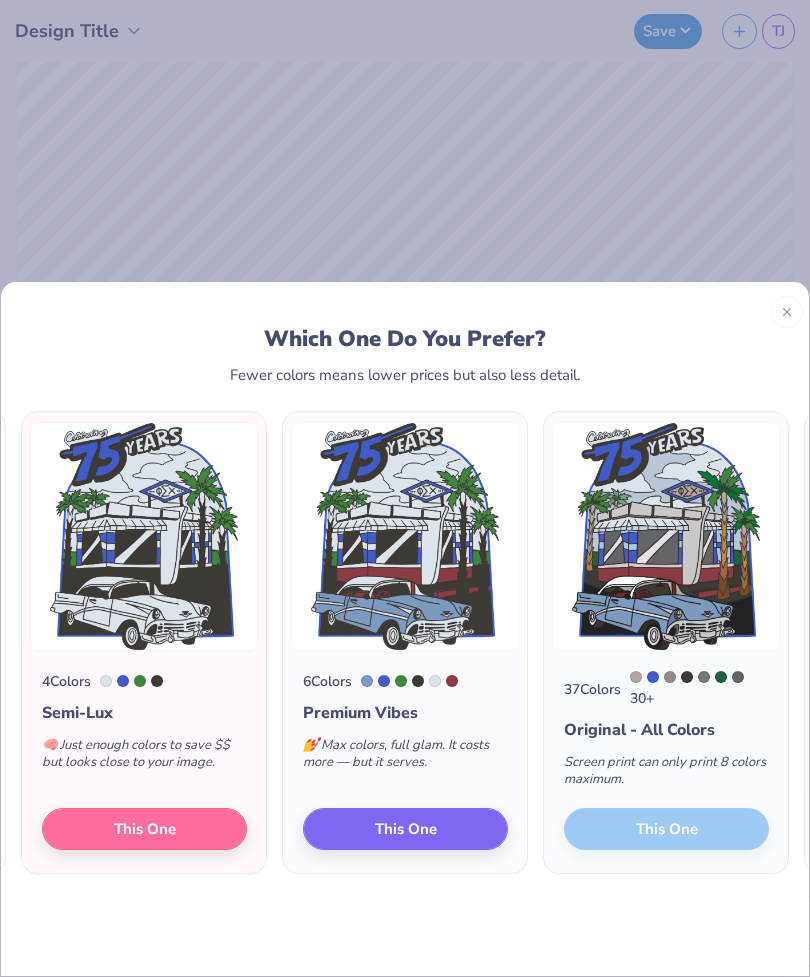 click on "37  Colors 30 + Original - All Colors Screen print can only print 8 colors maximum. This One" at bounding box center [666, 762] 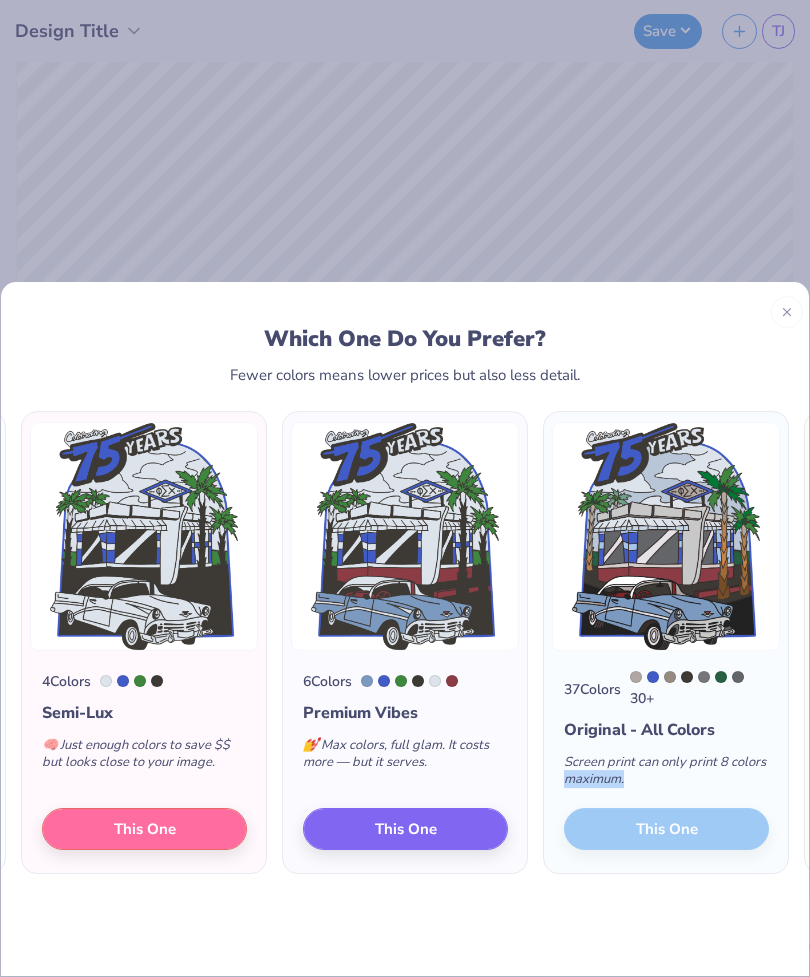 click at bounding box center [666, 536] 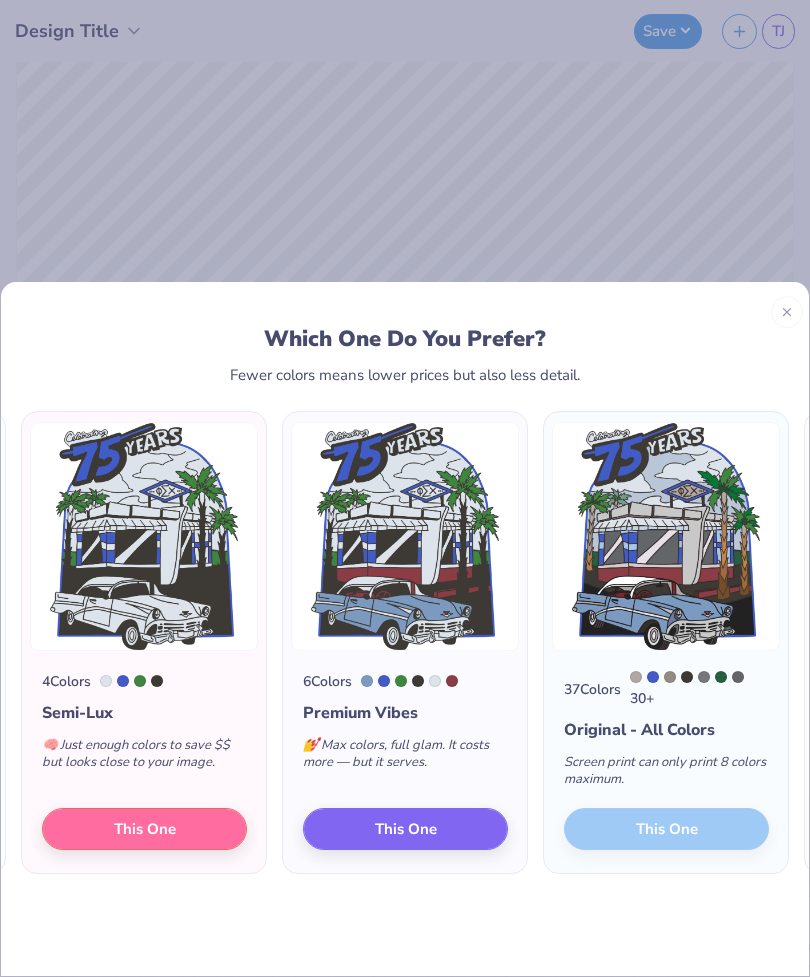 click at bounding box center [666, 536] 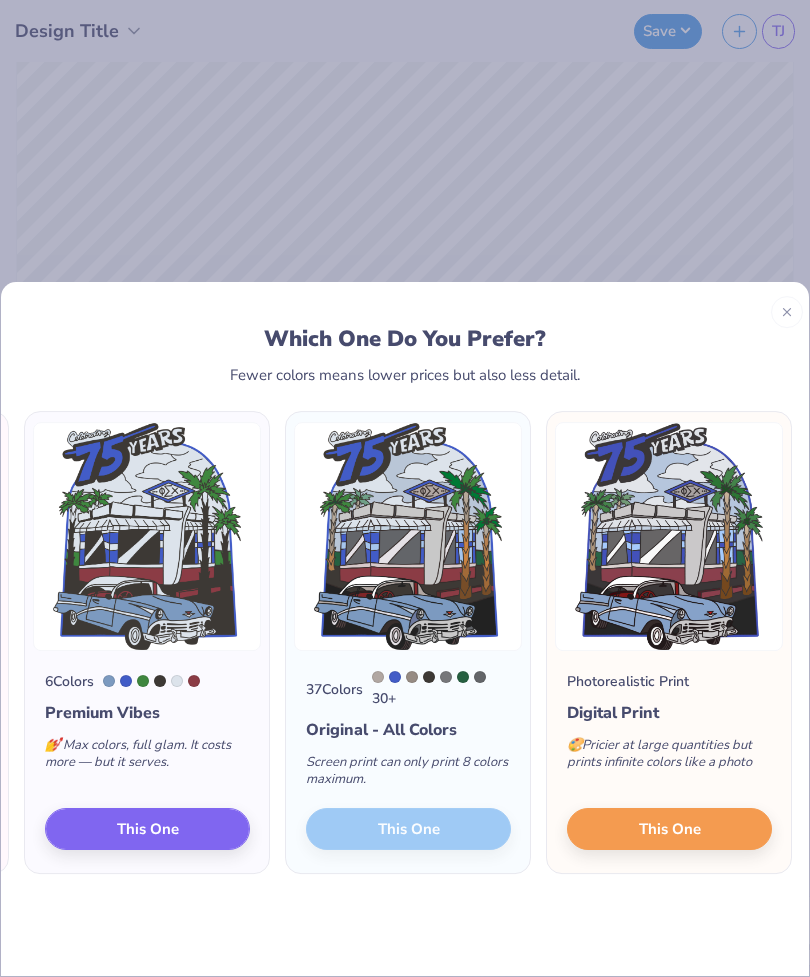 scroll, scrollTop: 0, scrollLeft: 258, axis: horizontal 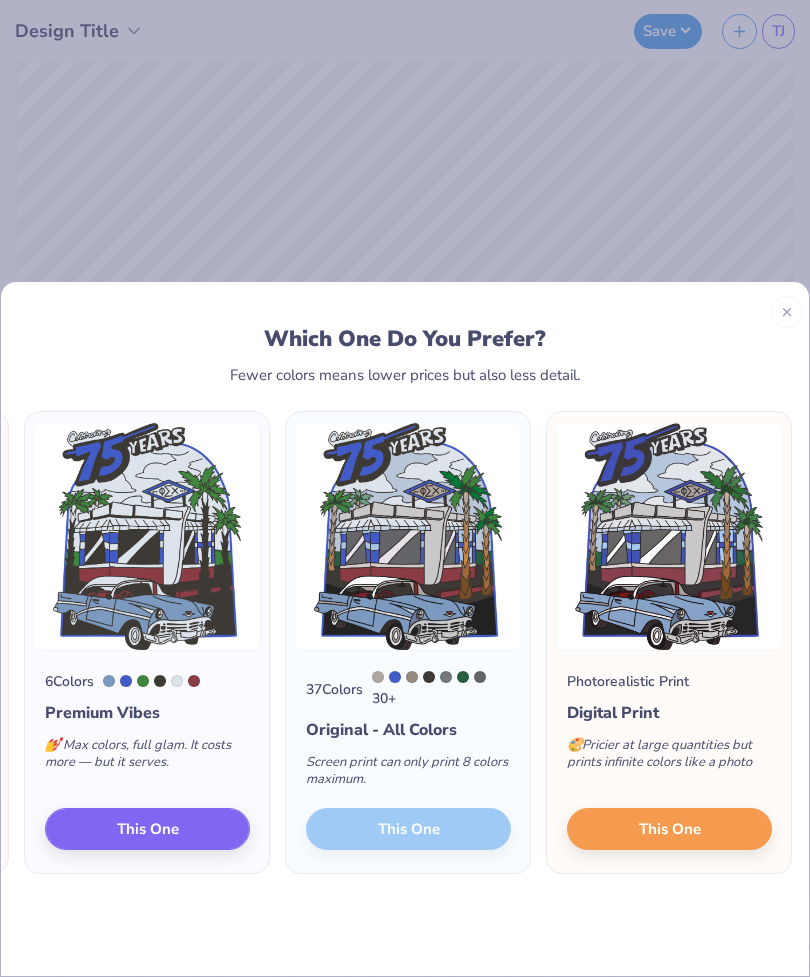 click on "This One" at bounding box center (669, 829) 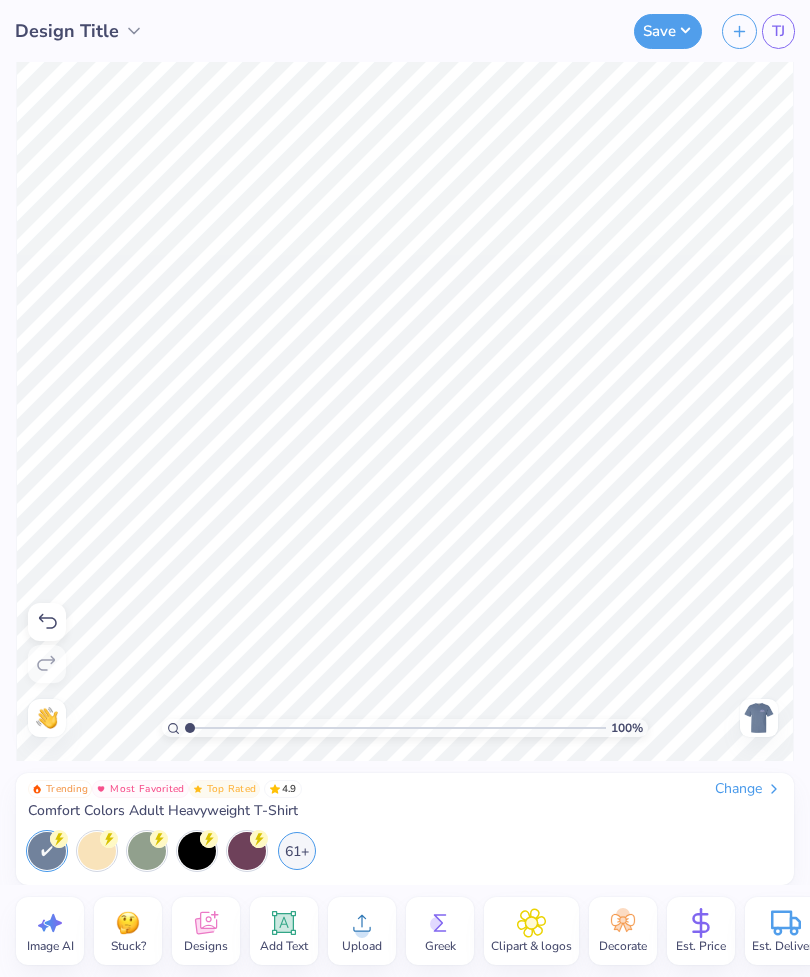 click at bounding box center (759, 718) 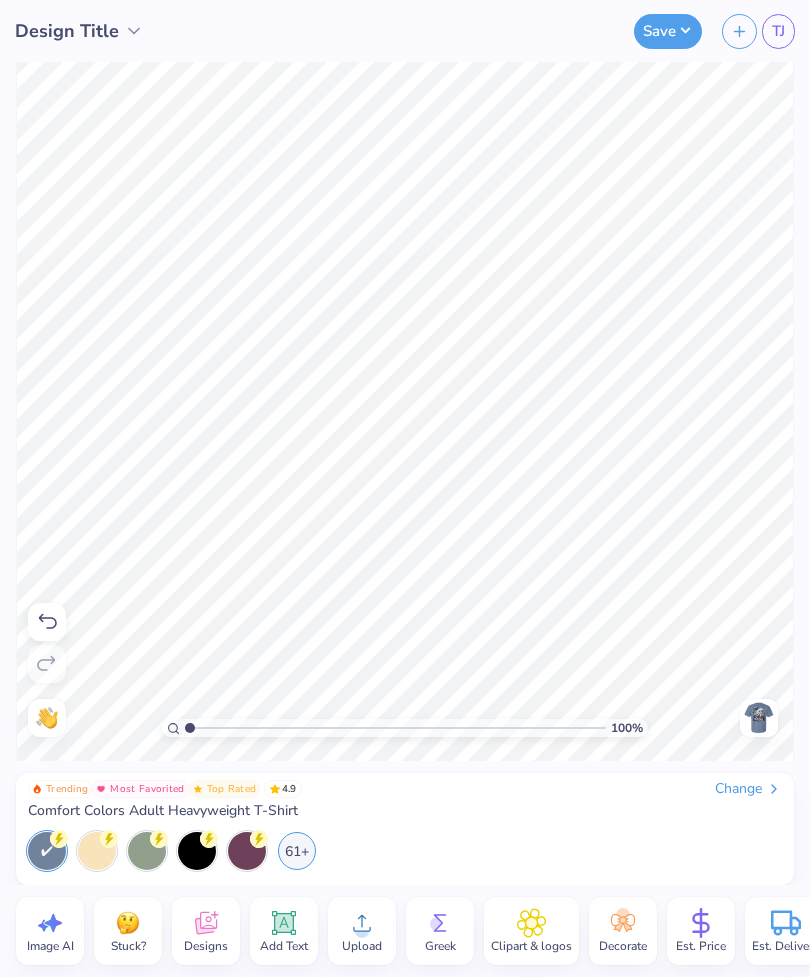 click at bounding box center (759, 718) 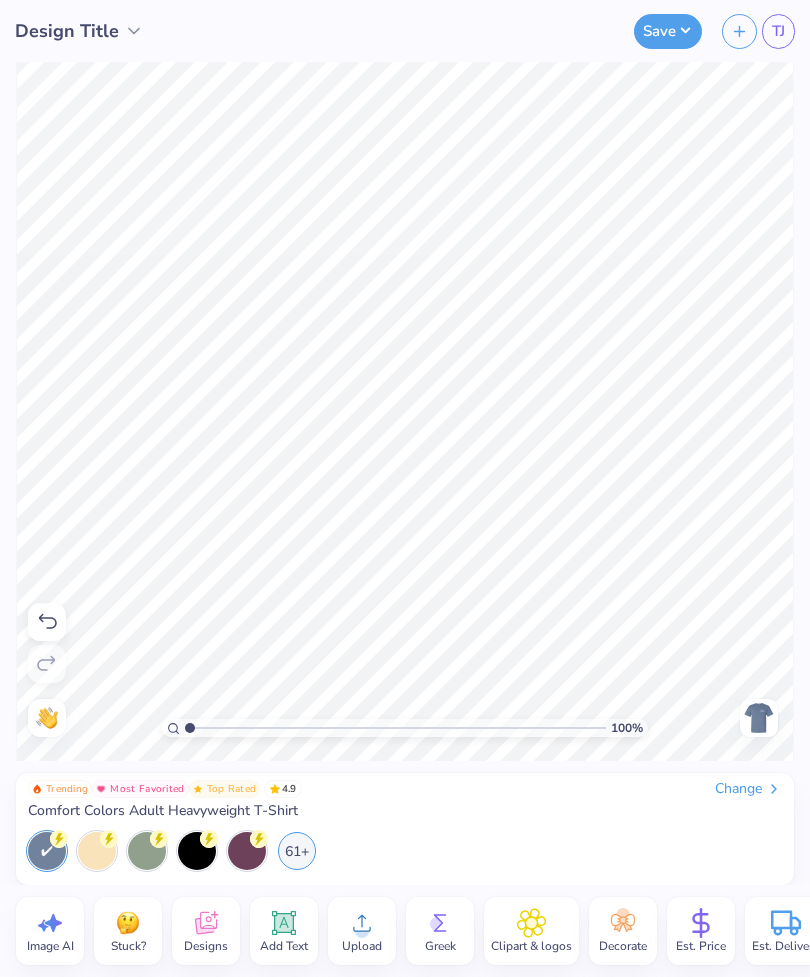 click at bounding box center [759, 718] 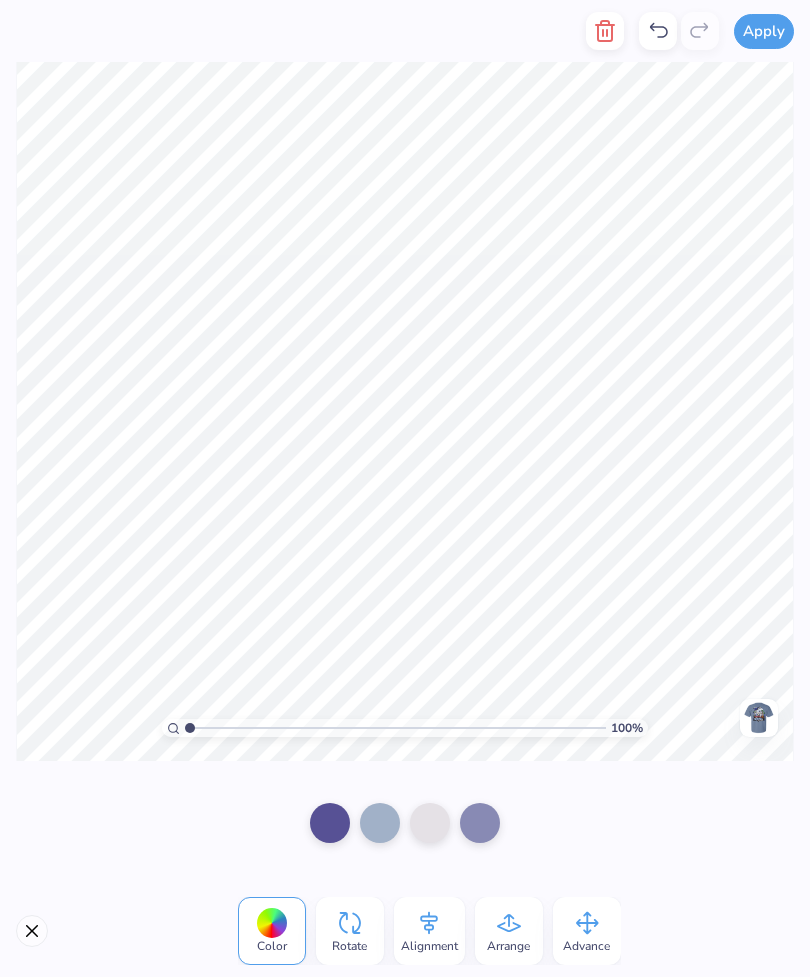 click 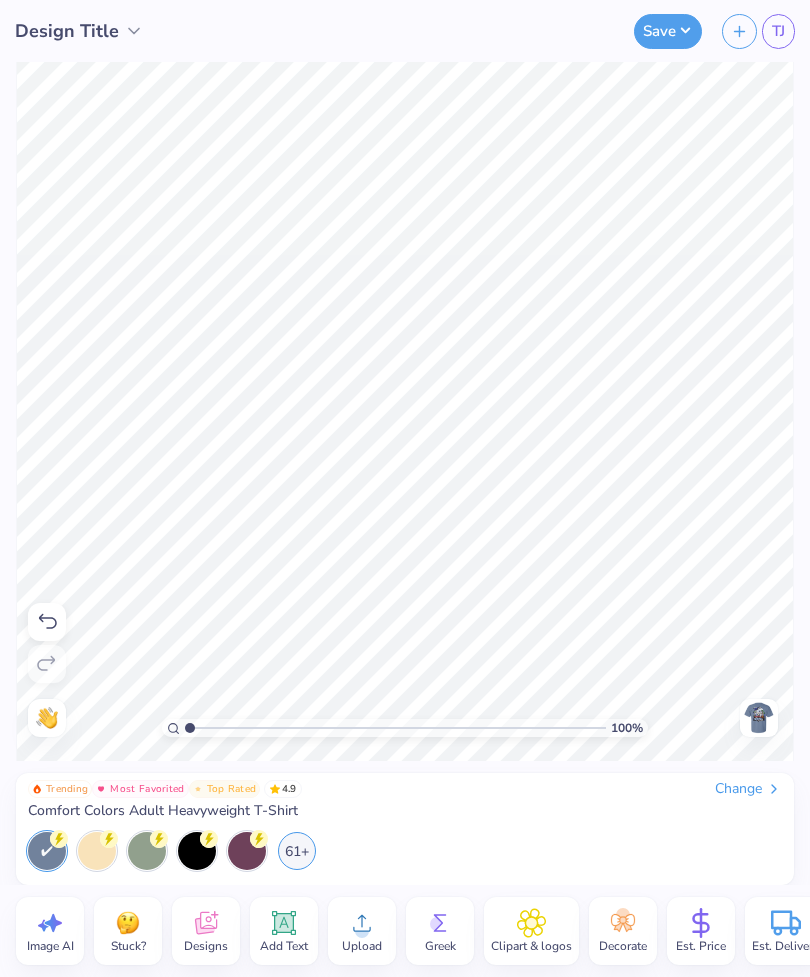 click at bounding box center (759, 718) 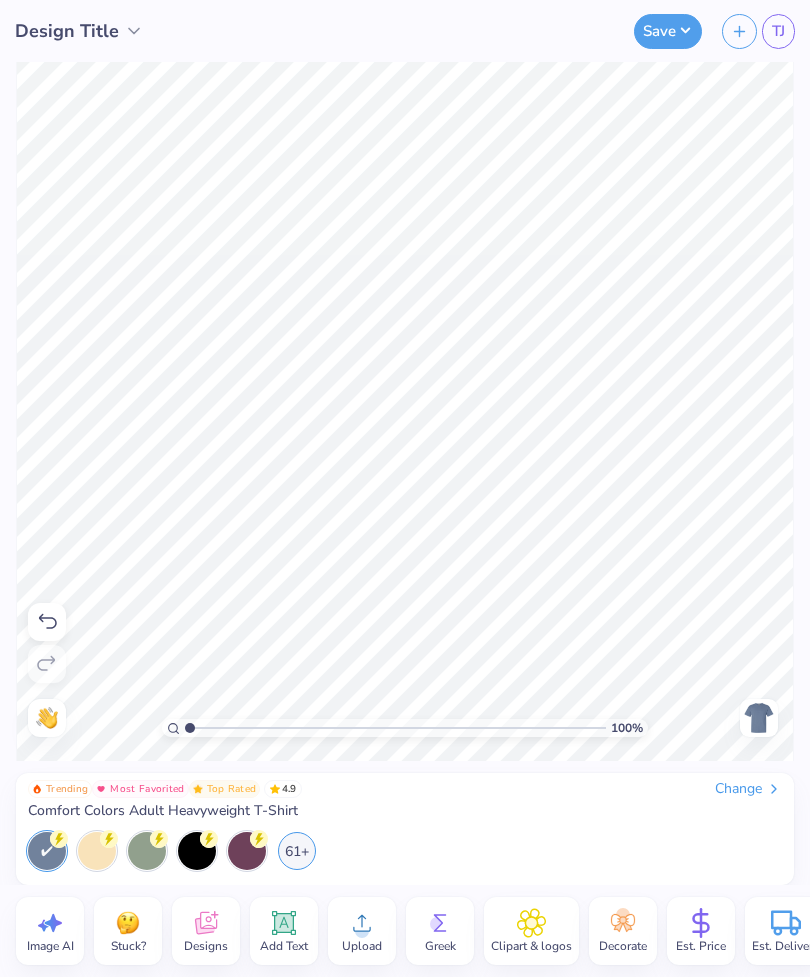click 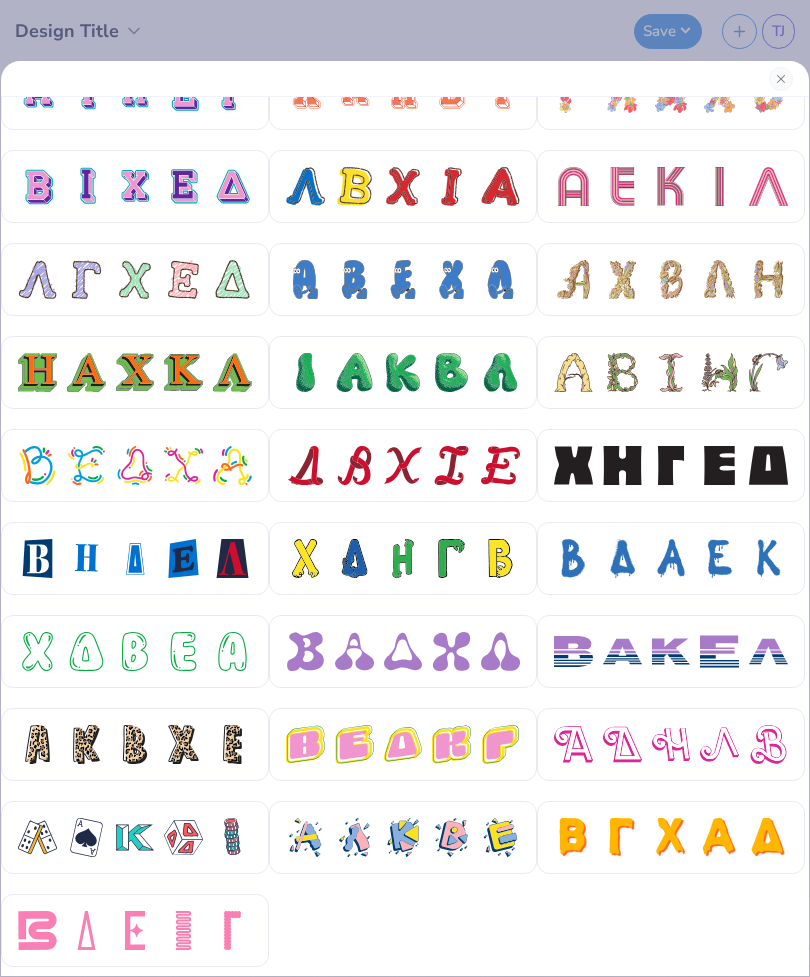 scroll, scrollTop: 501, scrollLeft: 0, axis: vertical 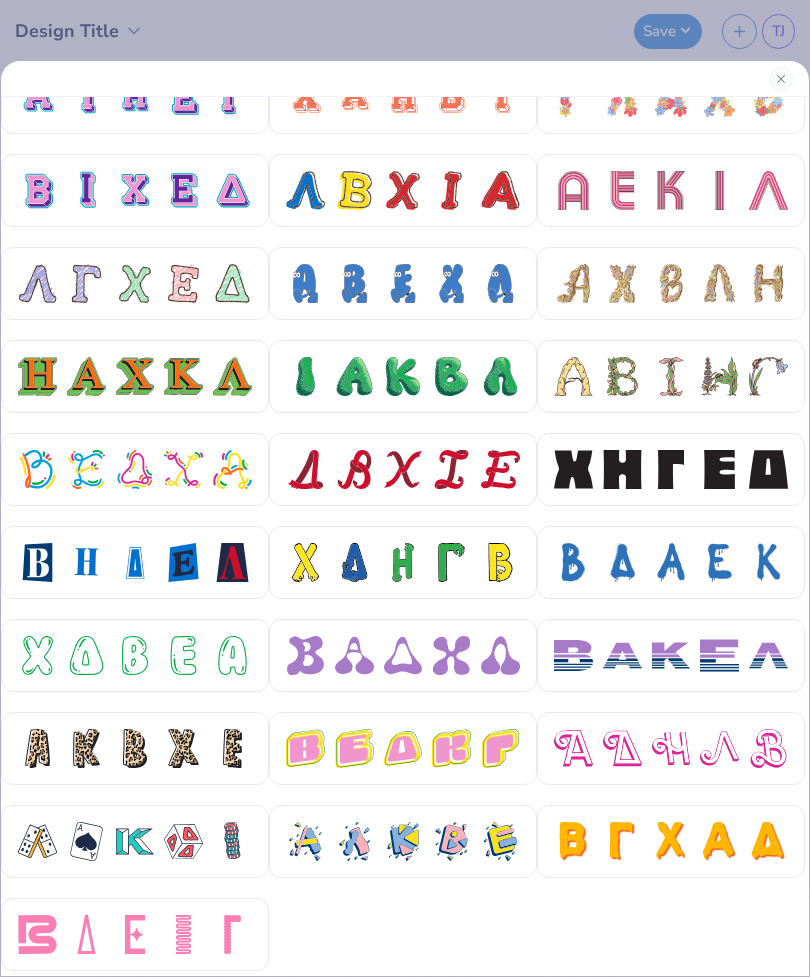 click at bounding box center (719, 469) 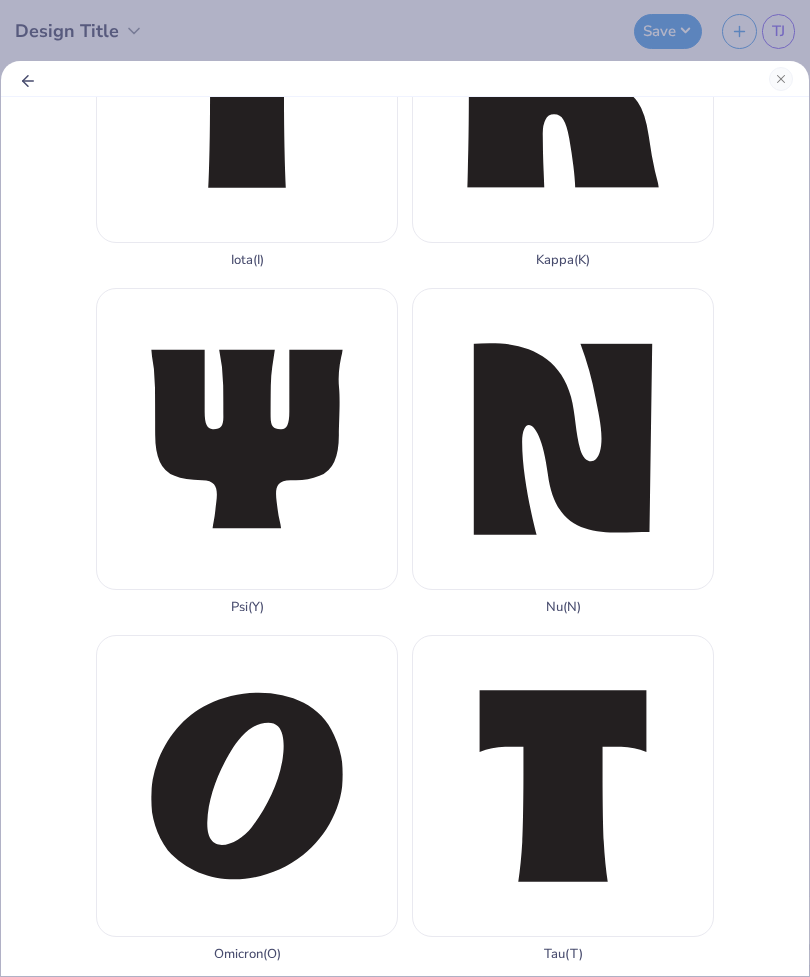 scroll, scrollTop: 1559, scrollLeft: 0, axis: vertical 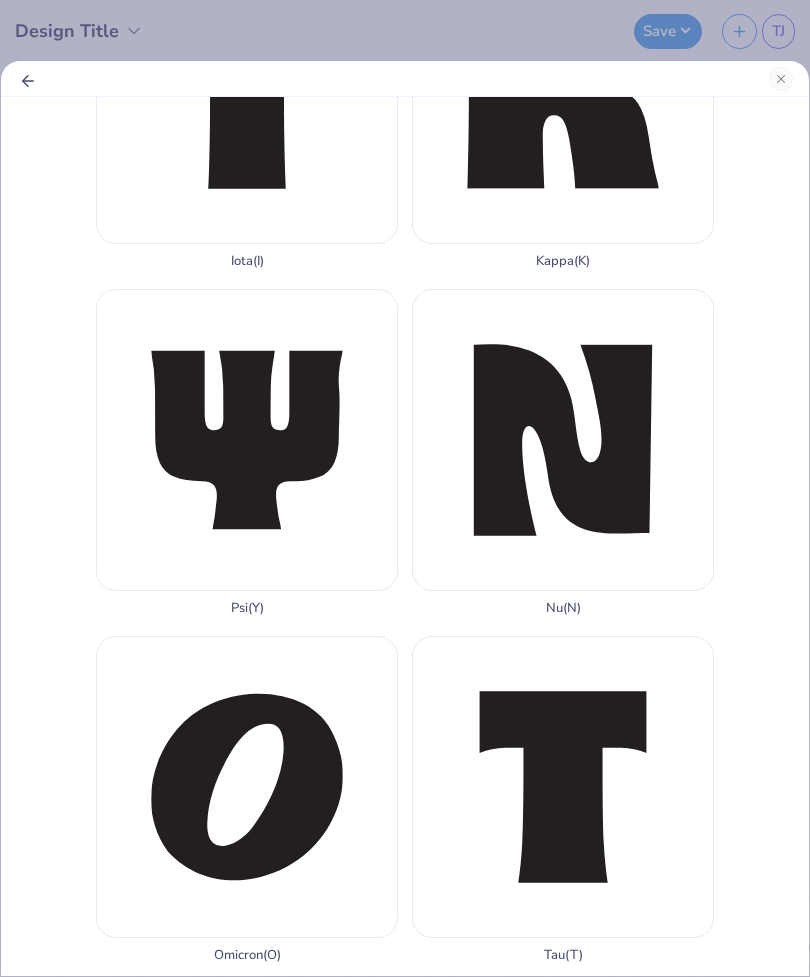 click on "Phi  ( F )" at bounding box center [247, 1146] 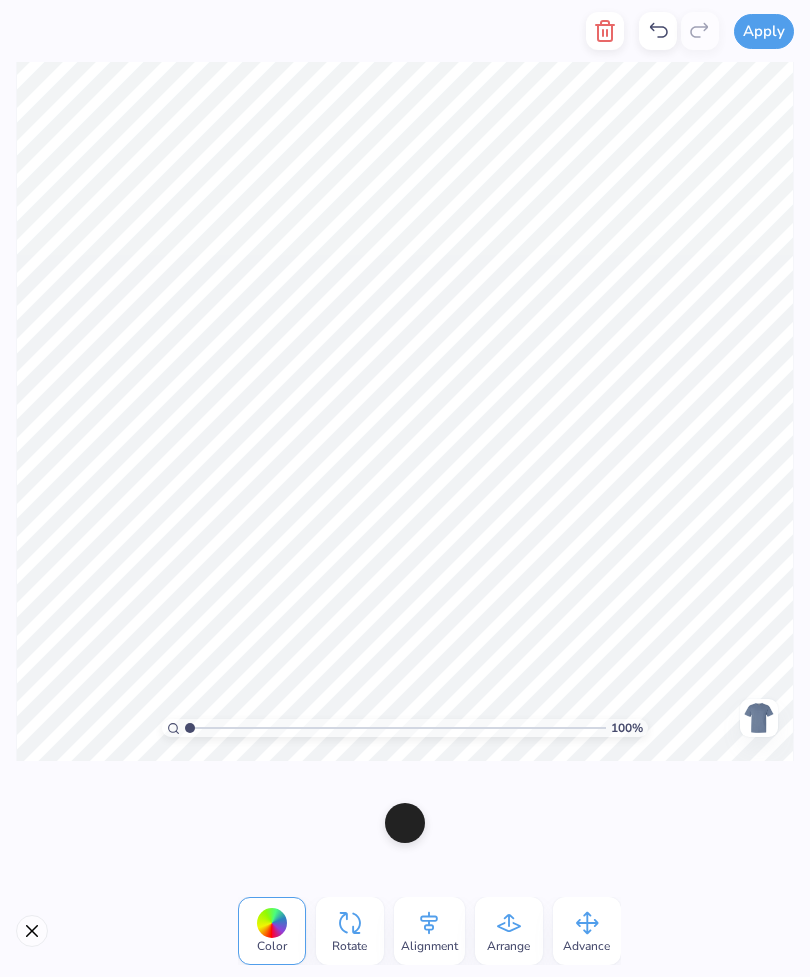 click 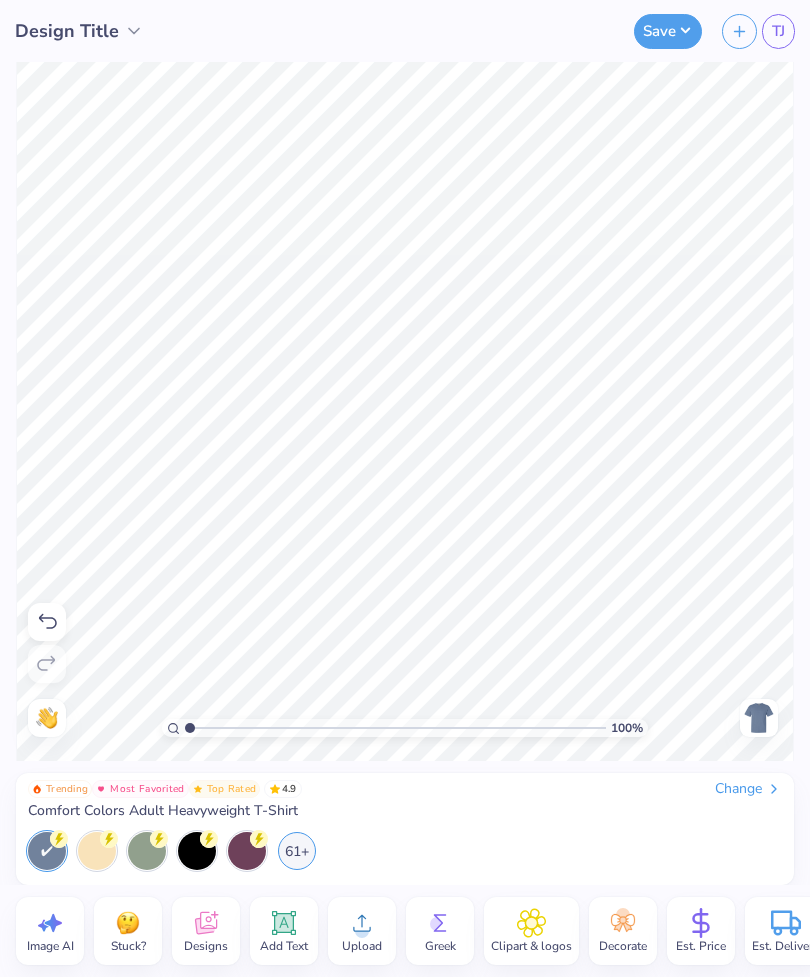click at bounding box center (759, 718) 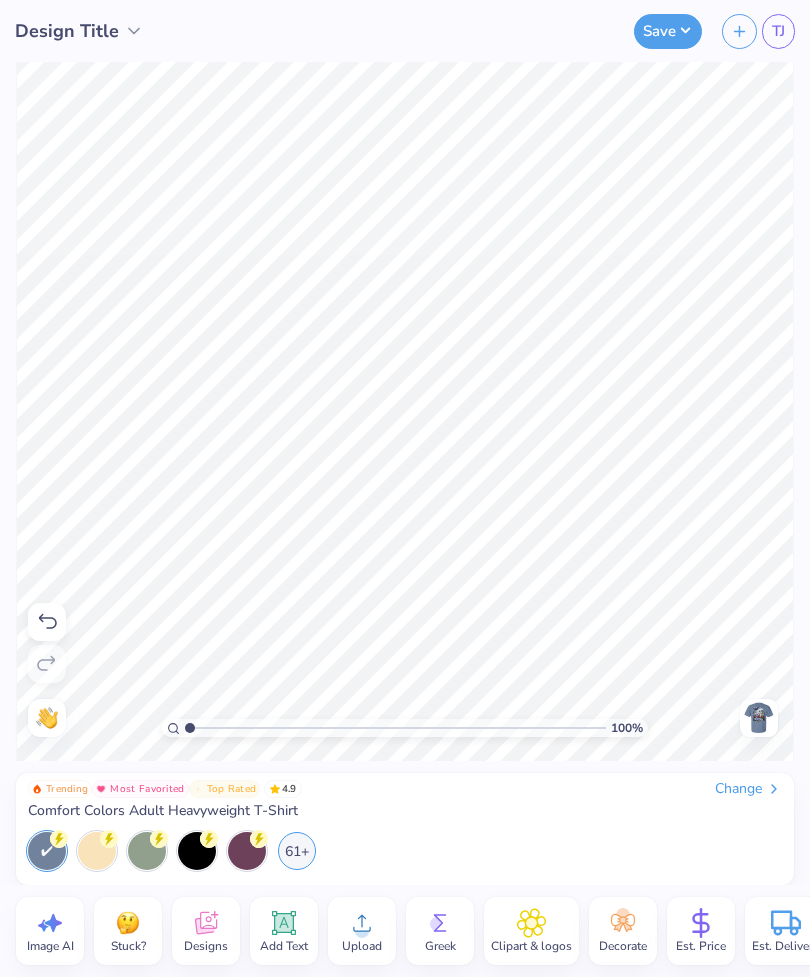 click on "Greek" at bounding box center (440, 946) 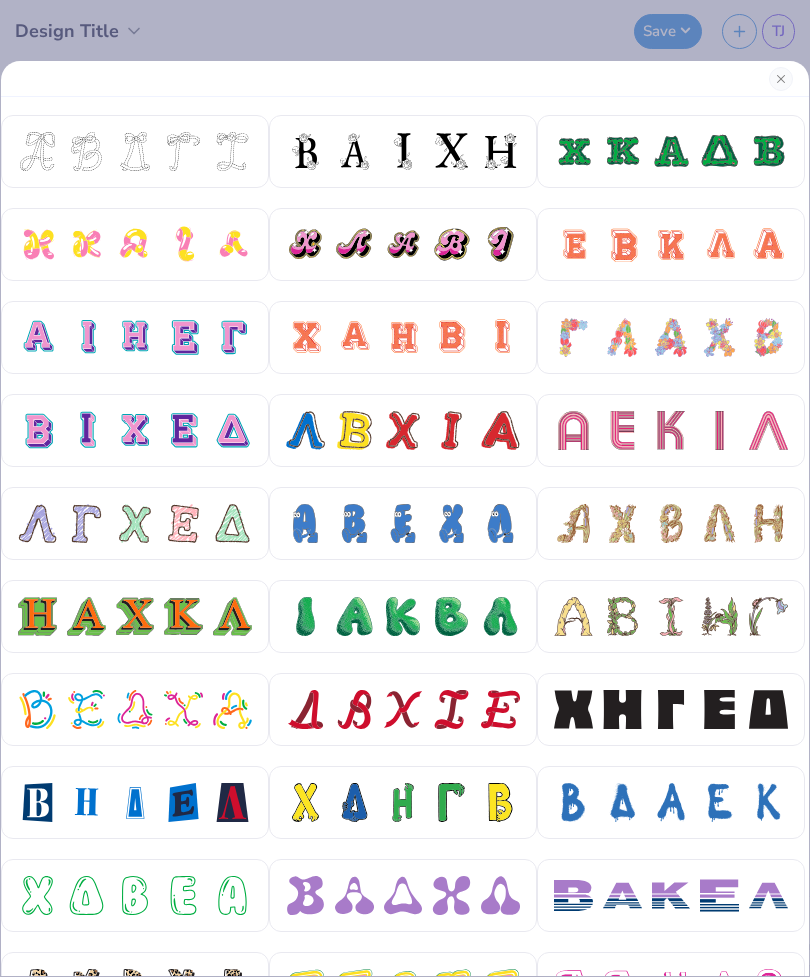 scroll, scrollTop: 296, scrollLeft: 0, axis: vertical 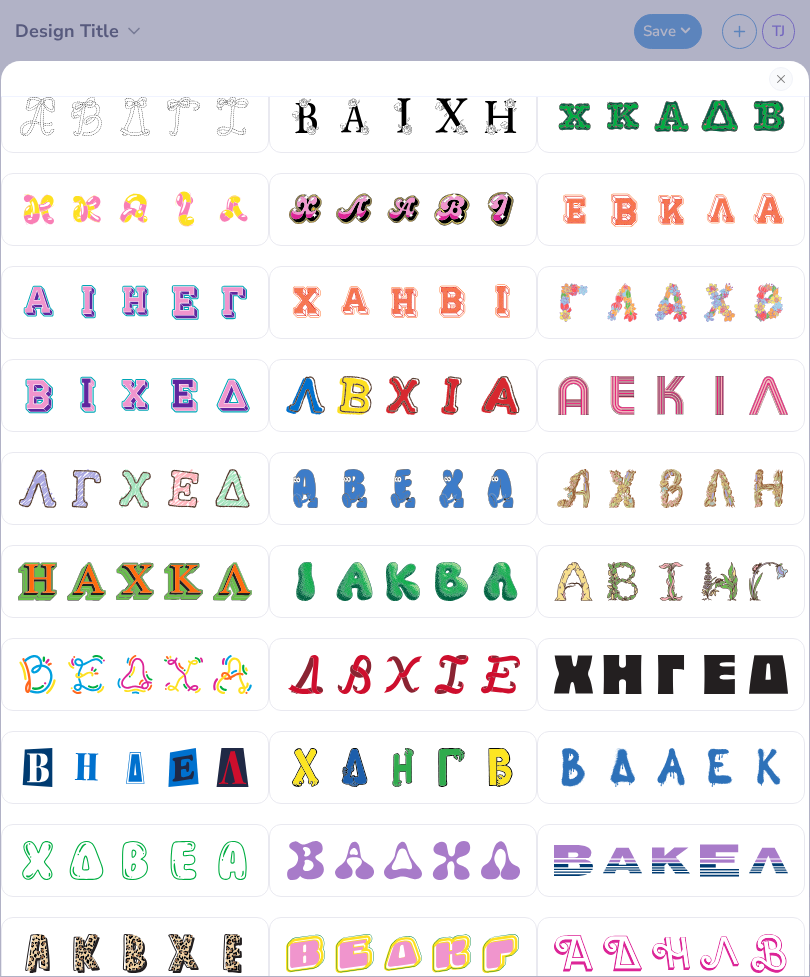 click at bounding box center [671, 395] 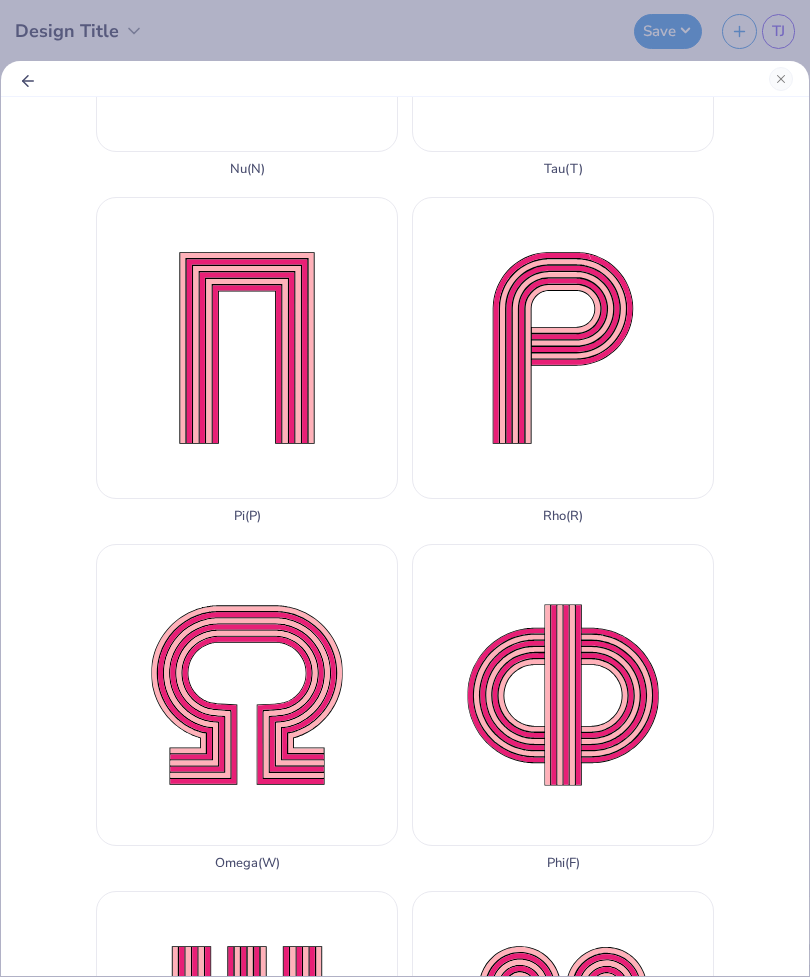 scroll, scrollTop: 2011, scrollLeft: 0, axis: vertical 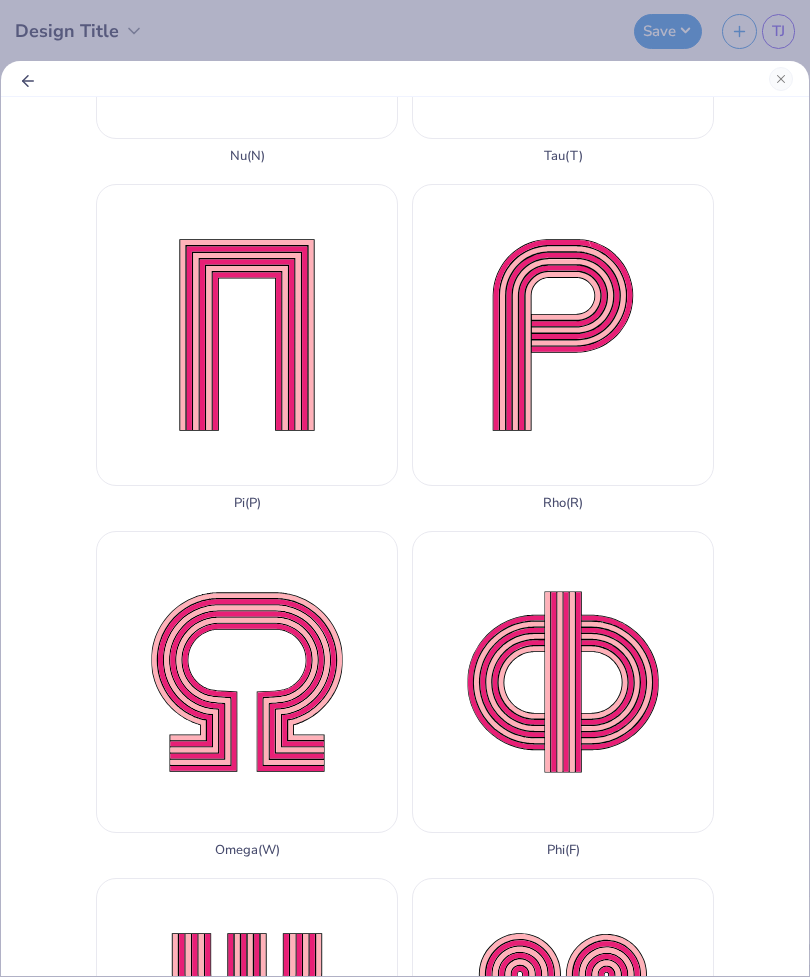 click on "Phi  ( F )" at bounding box center [563, 694] 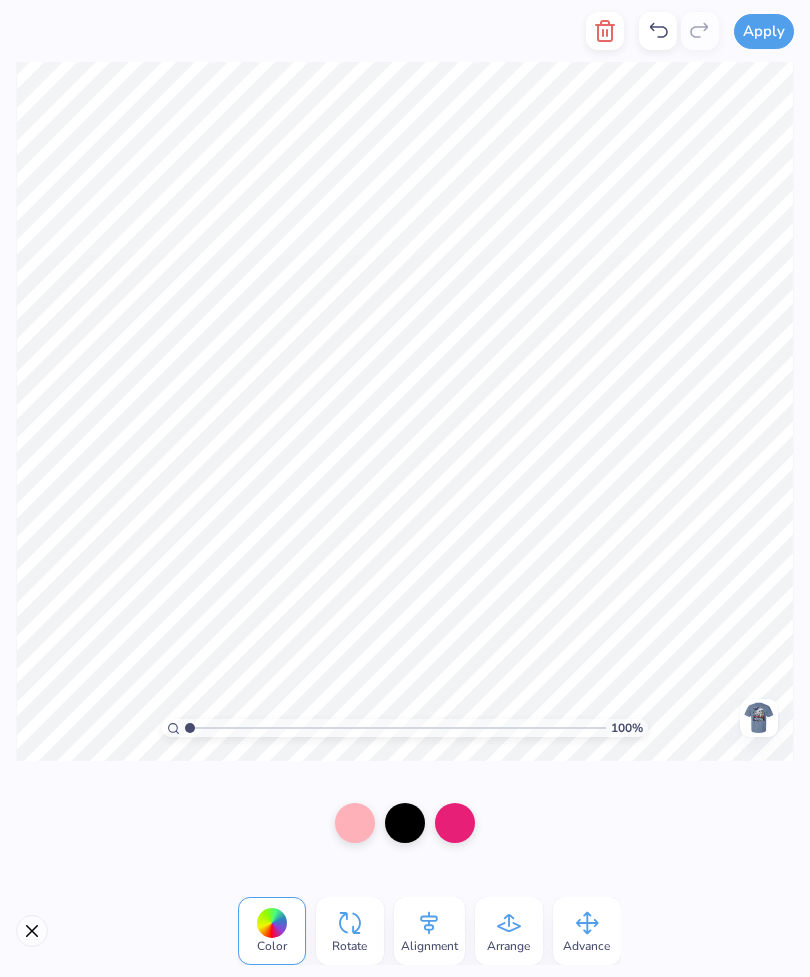 click at bounding box center [605, 31] 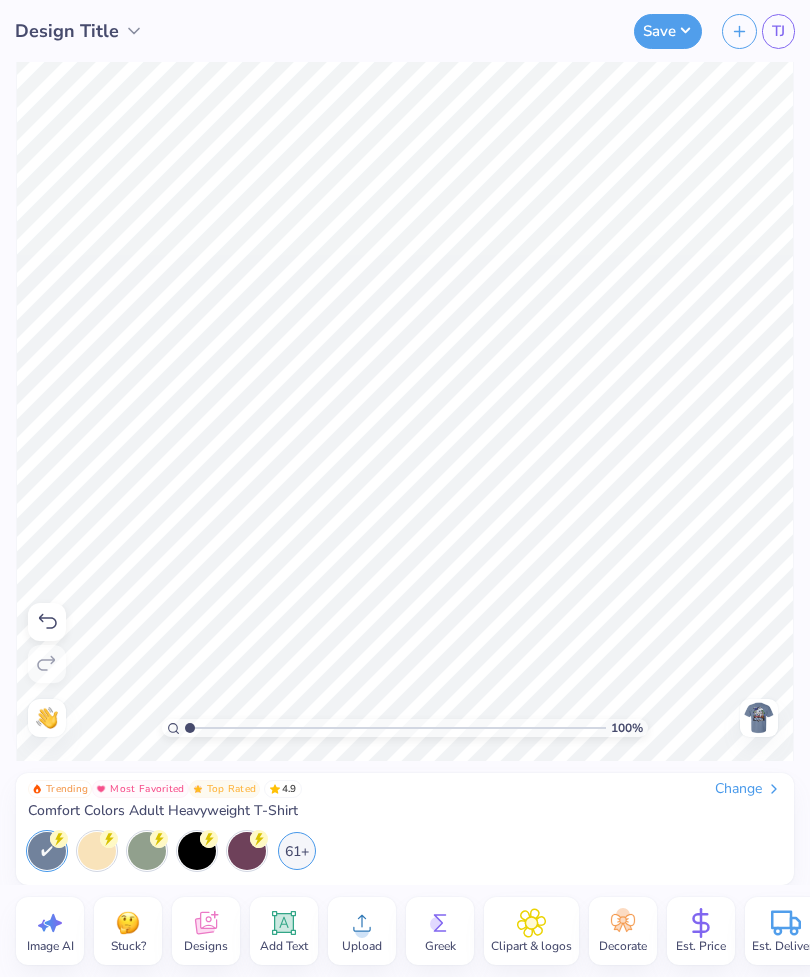 click 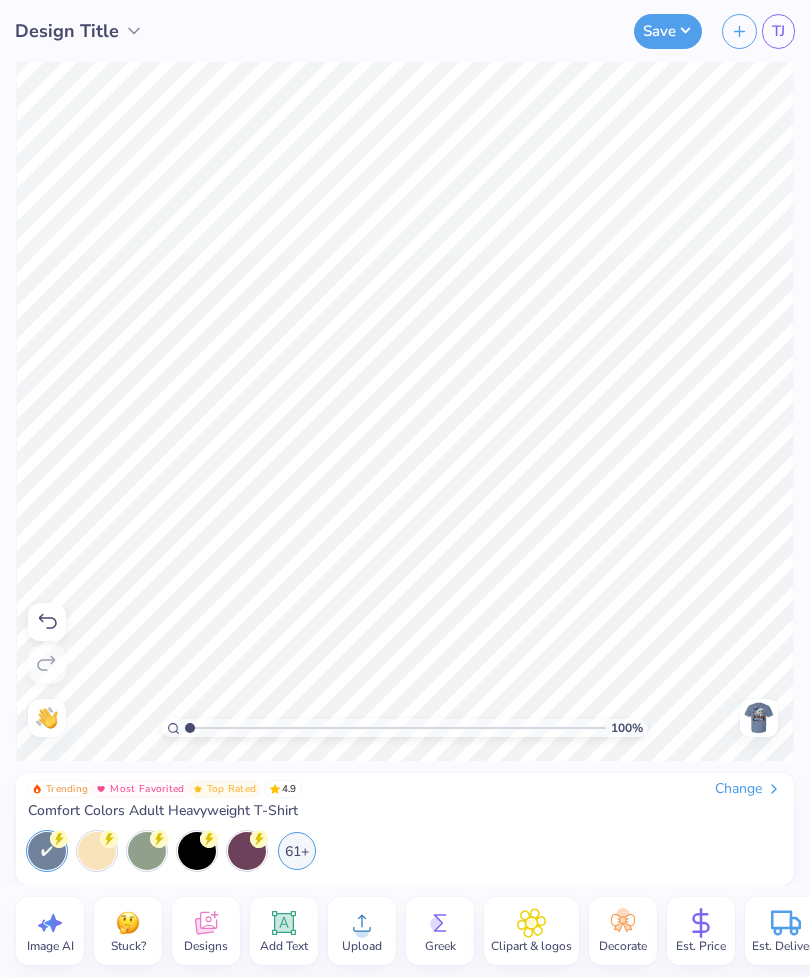 click on "Greek" at bounding box center (440, 946) 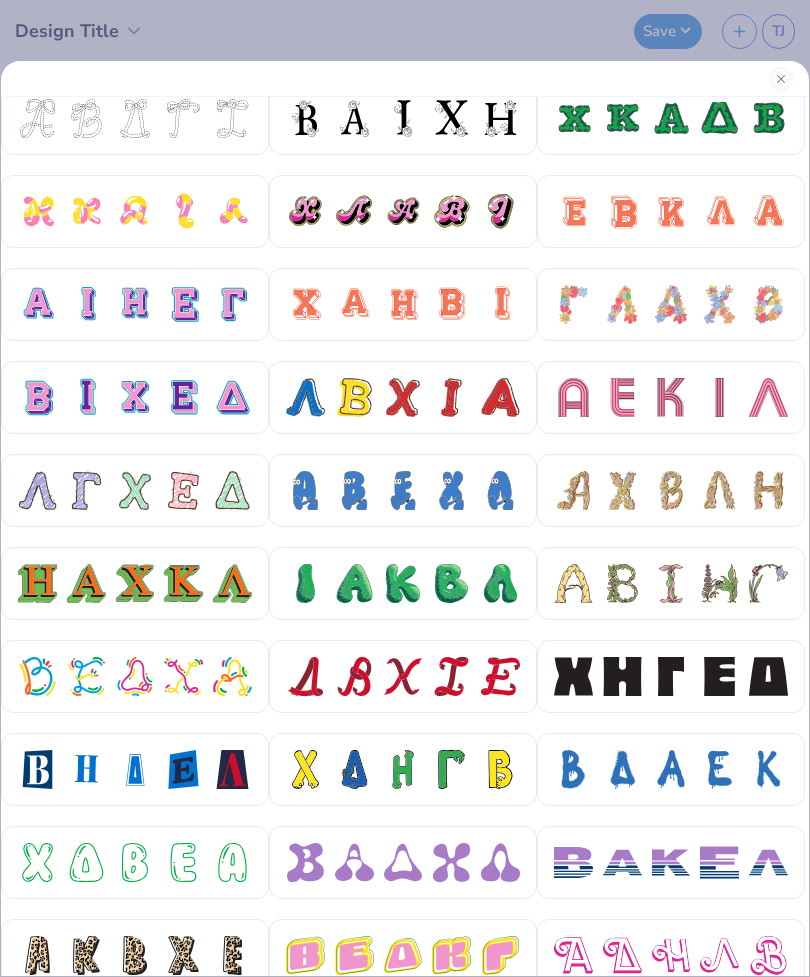 scroll, scrollTop: 219, scrollLeft: 0, axis: vertical 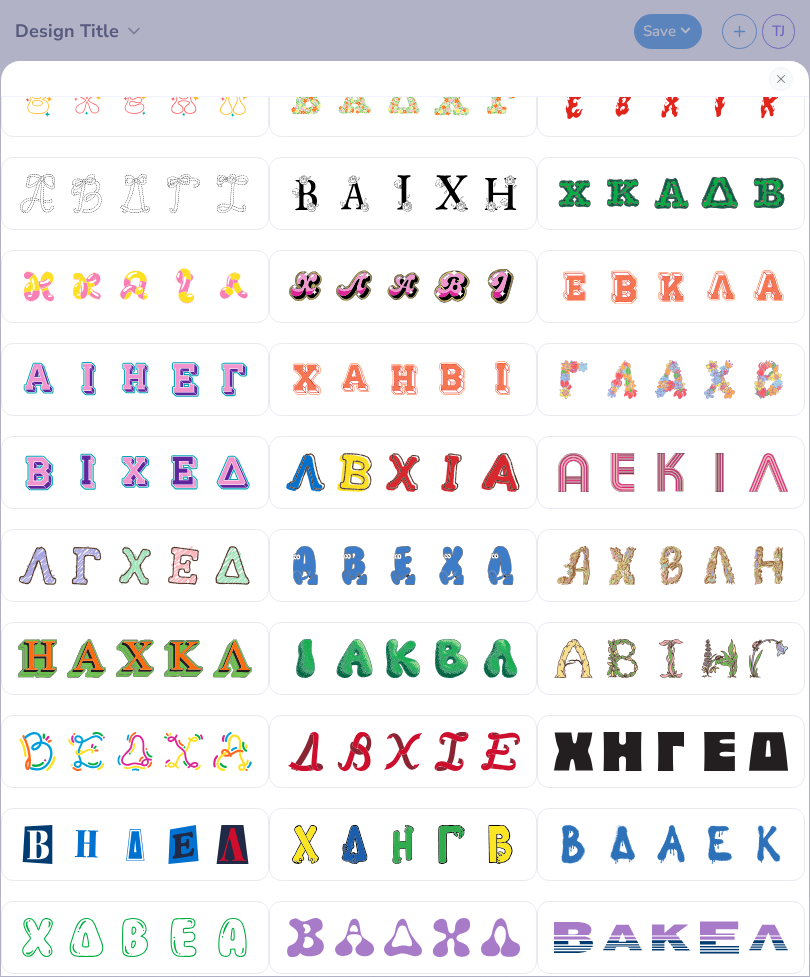 click at bounding box center [403, 472] 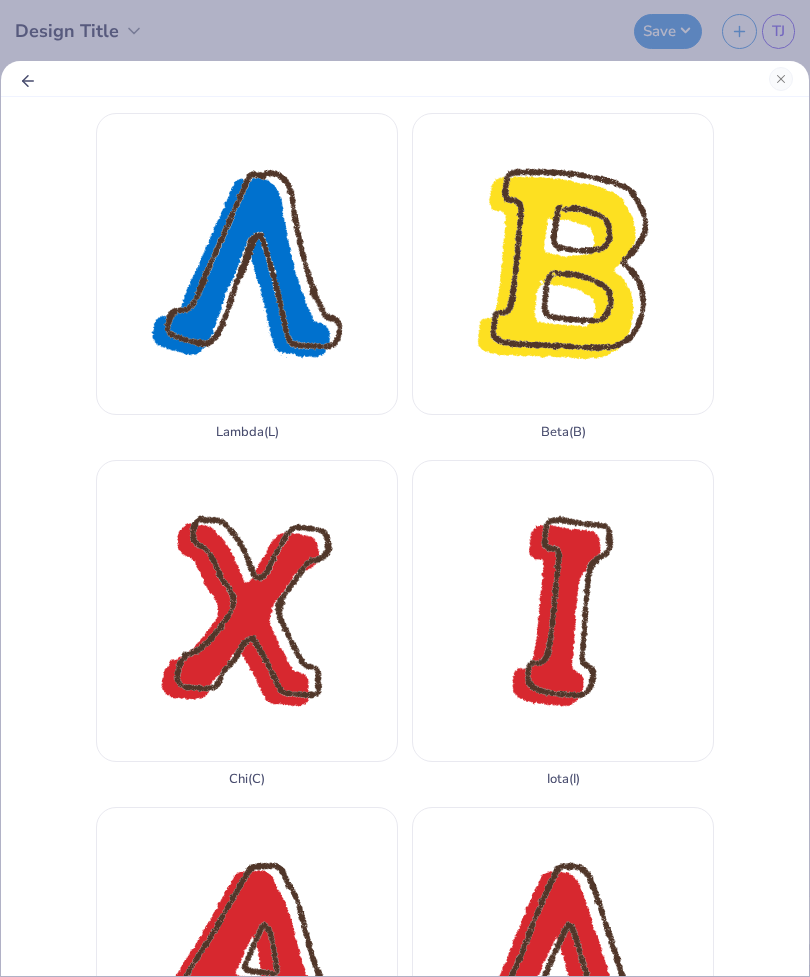 click on "[GREEK_LETTER]  ( [GREEK_LETTER] ) [GREEK_LETTER]  ( [GREEK_LETTER] ) [GREEK_LETTER]  ( [GREEK_LETTER] ) [GREEK_LETTER]  ( [GREEK_LETTER] ) [GREEK_LETTER]  ( [GREEK_LETTER] ) [GREEK_LETTER]  ( [GREEK_LETTER] ) [GREEK_LETTER]  ( [GREEK_LETTER] ) [GREEK_LETTER]  ( [GREEK_LETTER] ) [GREEK_LETTER]  ( [GREEK_LETTER] ) [GREEK_LETTER]  ( [GREEK_LETTER] ) [GREEK_LETTER]  ( [GREEK_LETTER] ) [GREEK_LETTER]  ( [GREEK_LETTER] ) [GREEK_LETTER]  ( [GREEK_LETTER] ) [GREEK_LETTER]  ( [GREEK_LETTER] ) [GREEK_LETTER]  ( [GREEK_LETTER] ) [GREEK_LETTER]  ( [GREEK_LETTER] ) [GREEK_LETTER]  ( [GREEK_LETTER] ) [GREEK_LETTER]  ( [GREEK_LETTER] ) [GREEK_LETTER]  ( [GREEK_LETTER] ) [GREEK_LETTER]  ( [GREEK_LETTER] ) [GREEK_LETTER]  ( [GREEK_LETTER] ) [GREEK_LETTER]  ( [GREEK_LETTER] ) [GREEK_LETTER]  ( [GREEK_LETTER] )" at bounding box center [405, 2185] 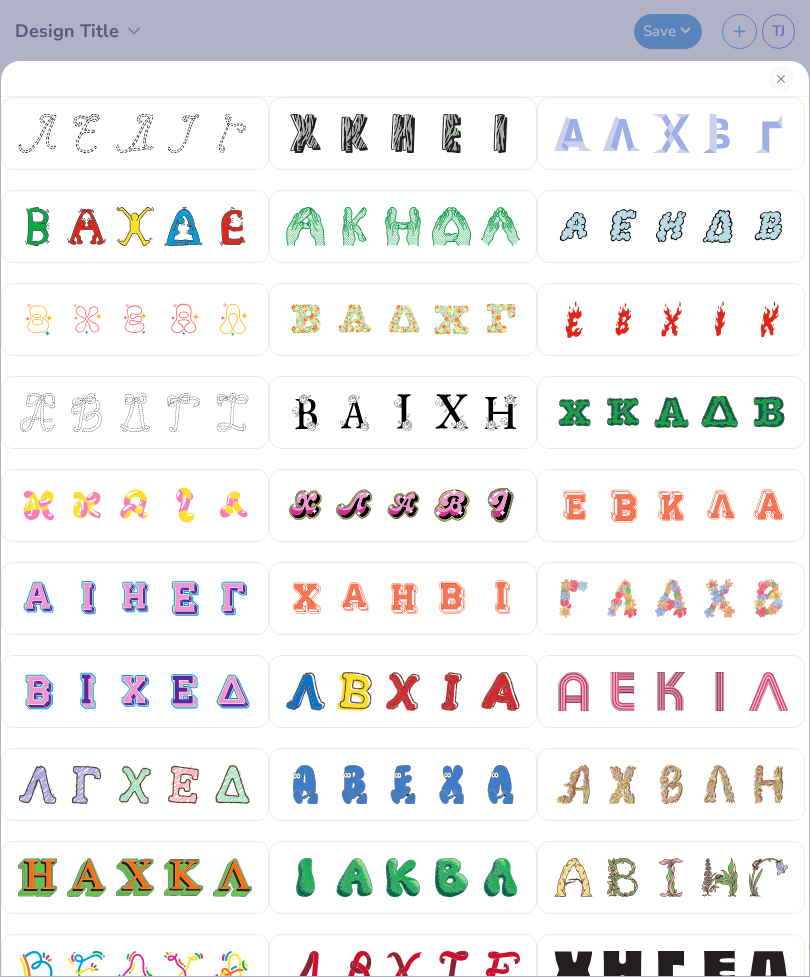scroll, scrollTop: 0, scrollLeft: 0, axis: both 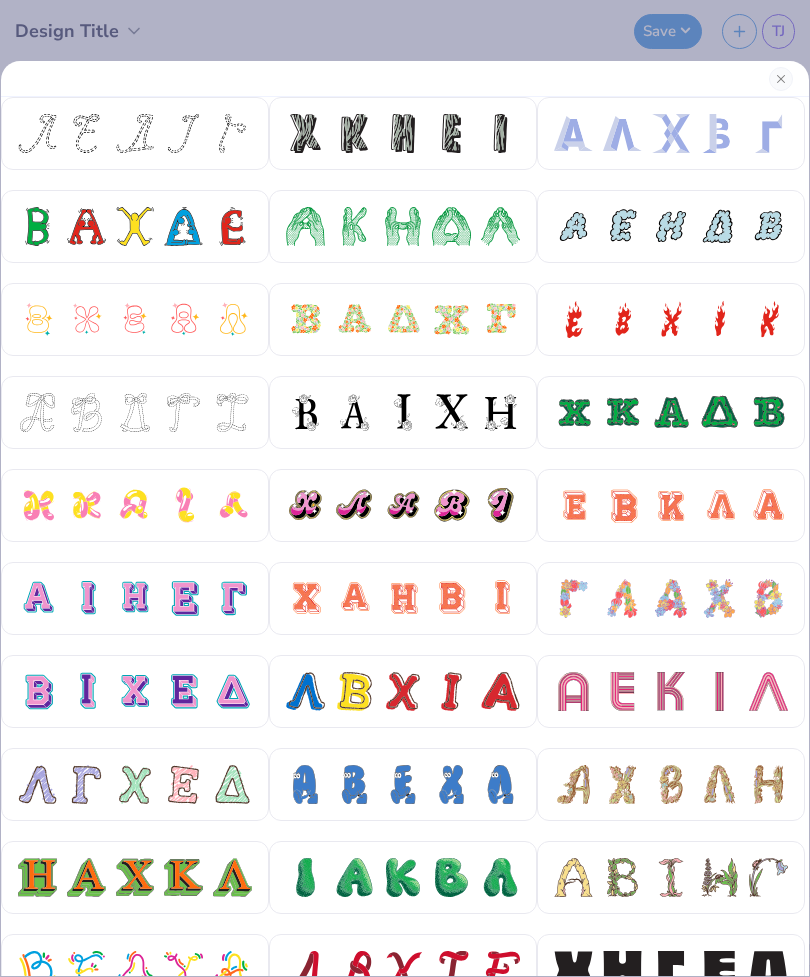 click at bounding box center [405, 488] 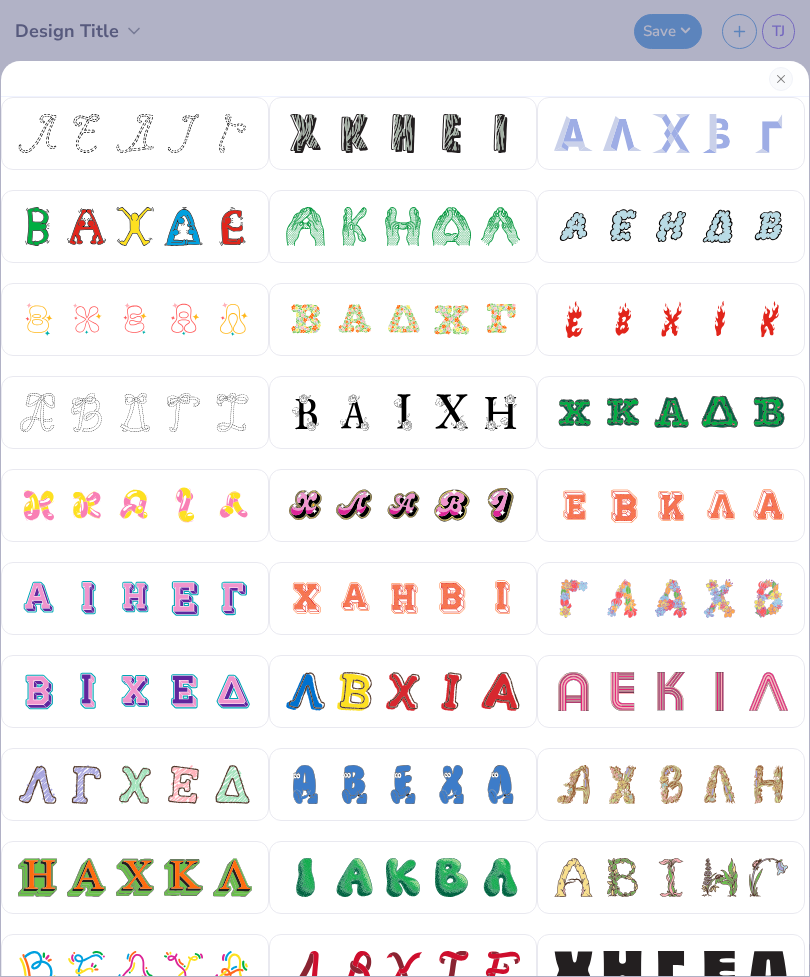 click on "Save [NAME]" at bounding box center [529, 31] 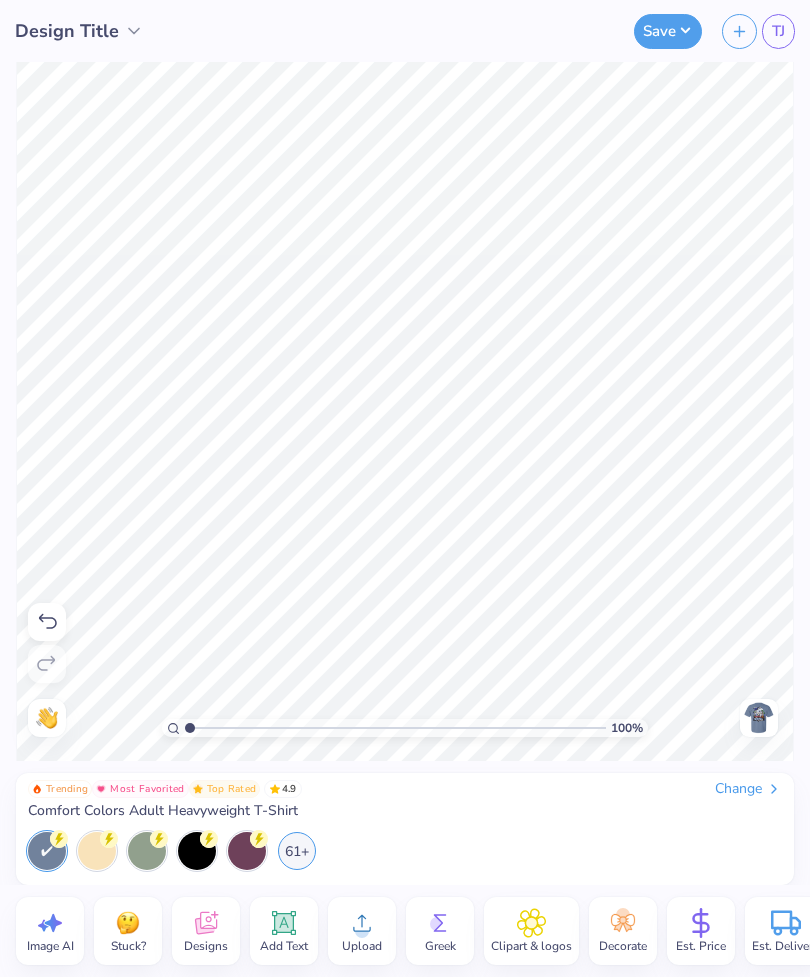 click on "Upload" at bounding box center (362, 946) 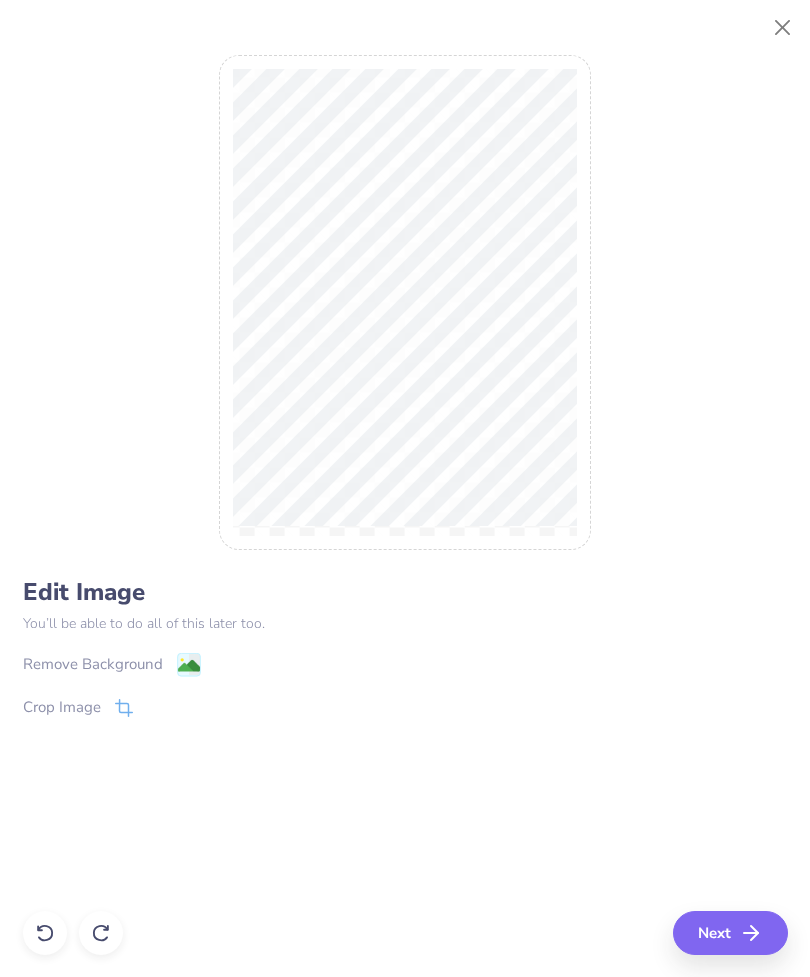 click on "Next" at bounding box center (730, 933) 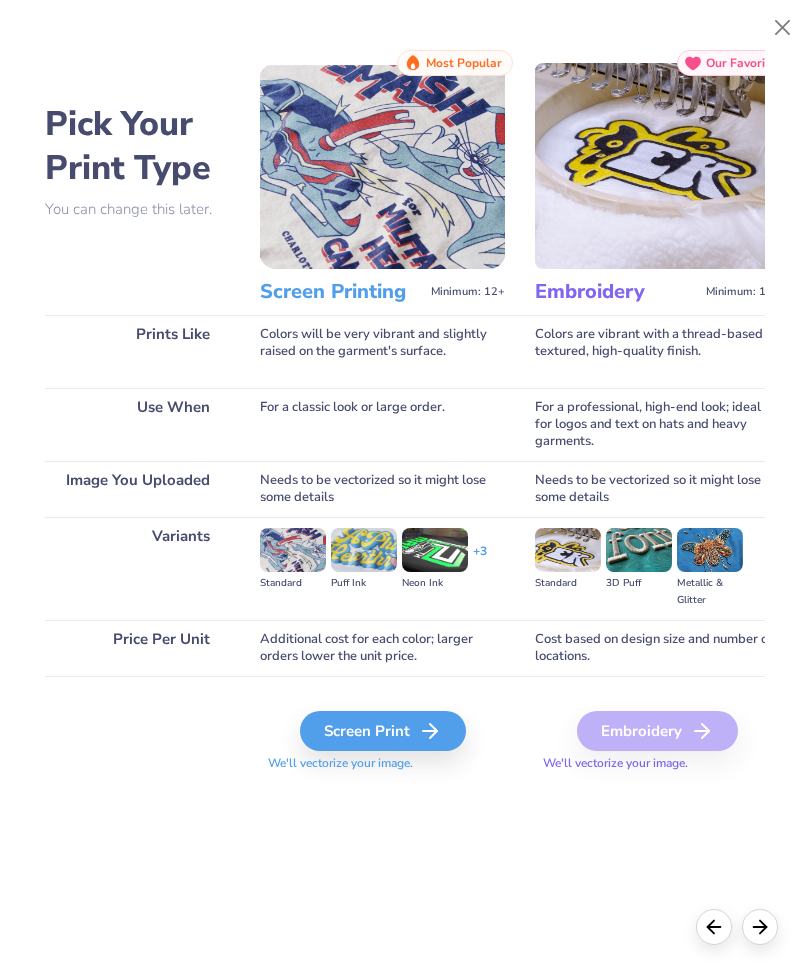 click on "Screen Print" at bounding box center (383, 731) 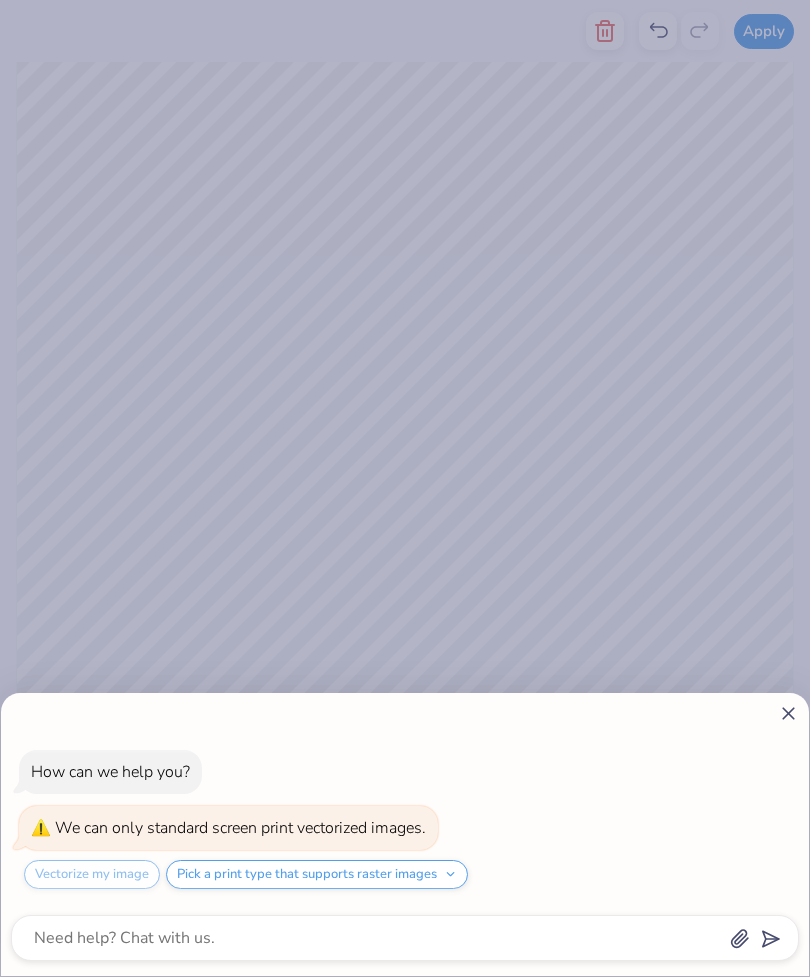 click 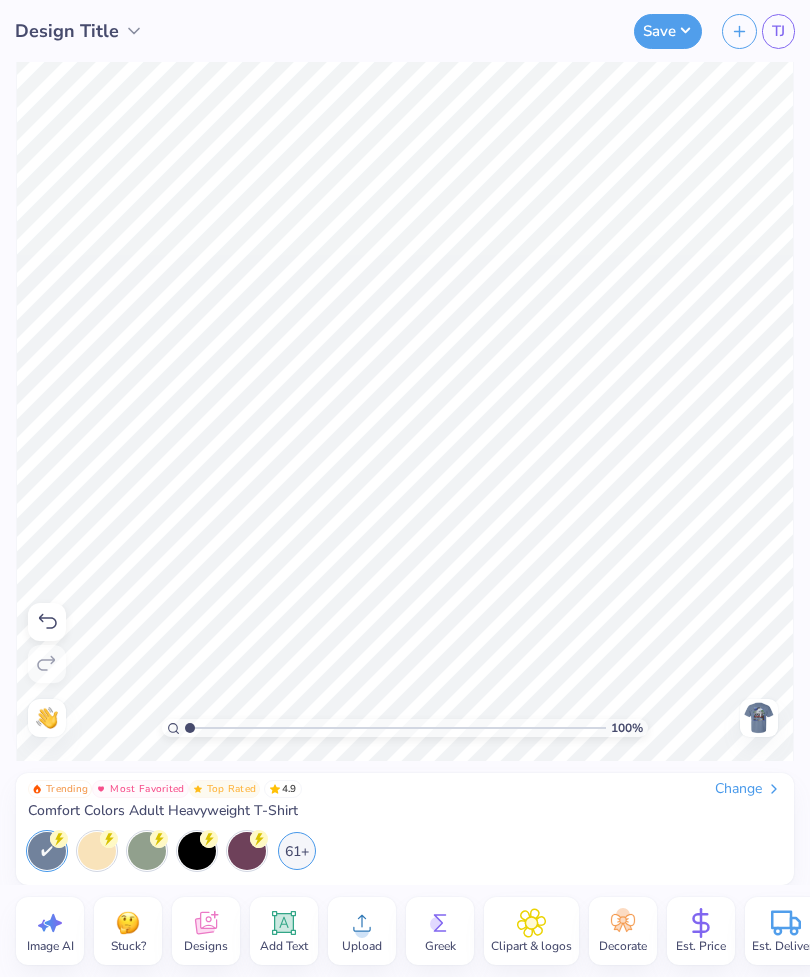 click on "61+" at bounding box center (297, 851) 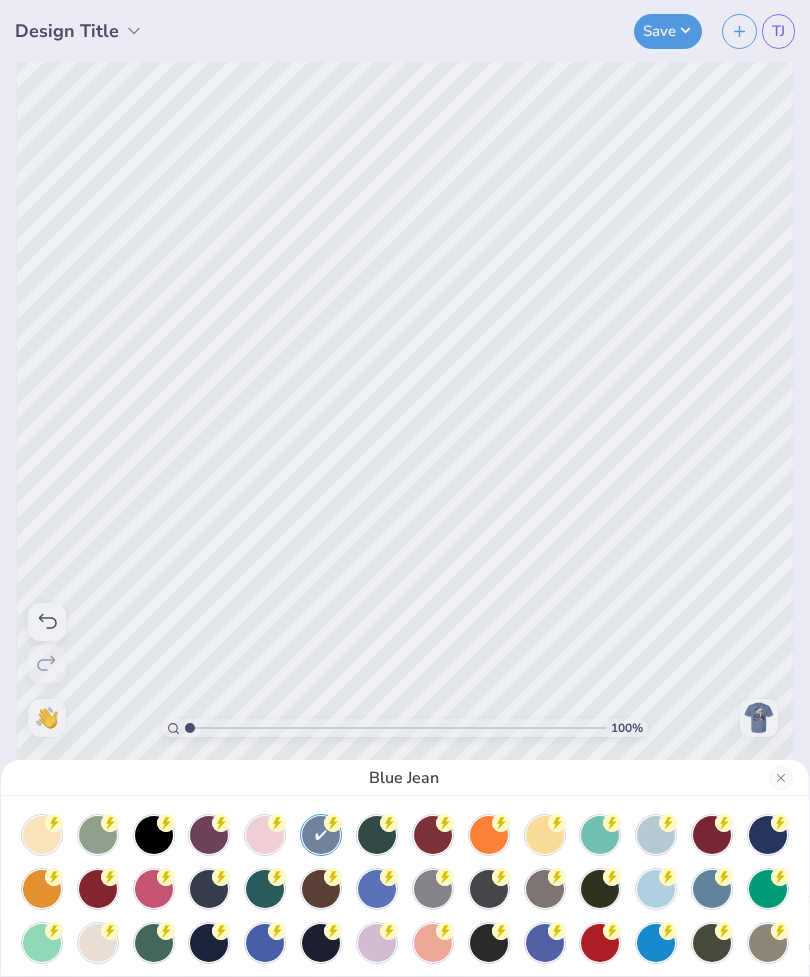 click at bounding box center [377, 889] 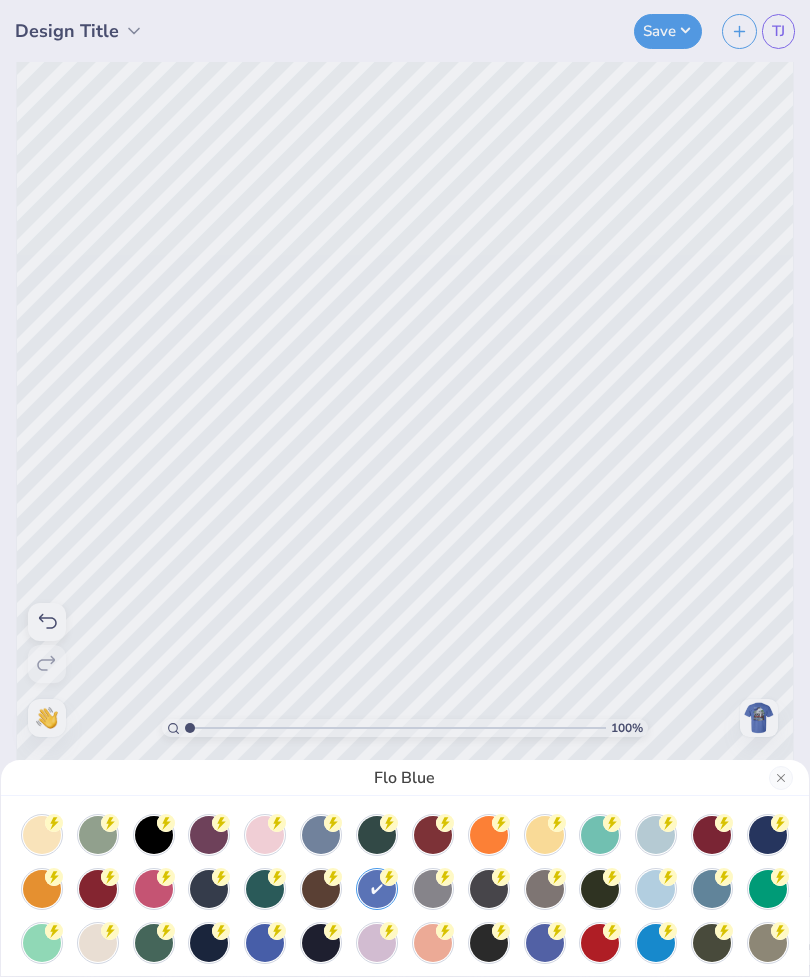 click at bounding box center [265, 943] 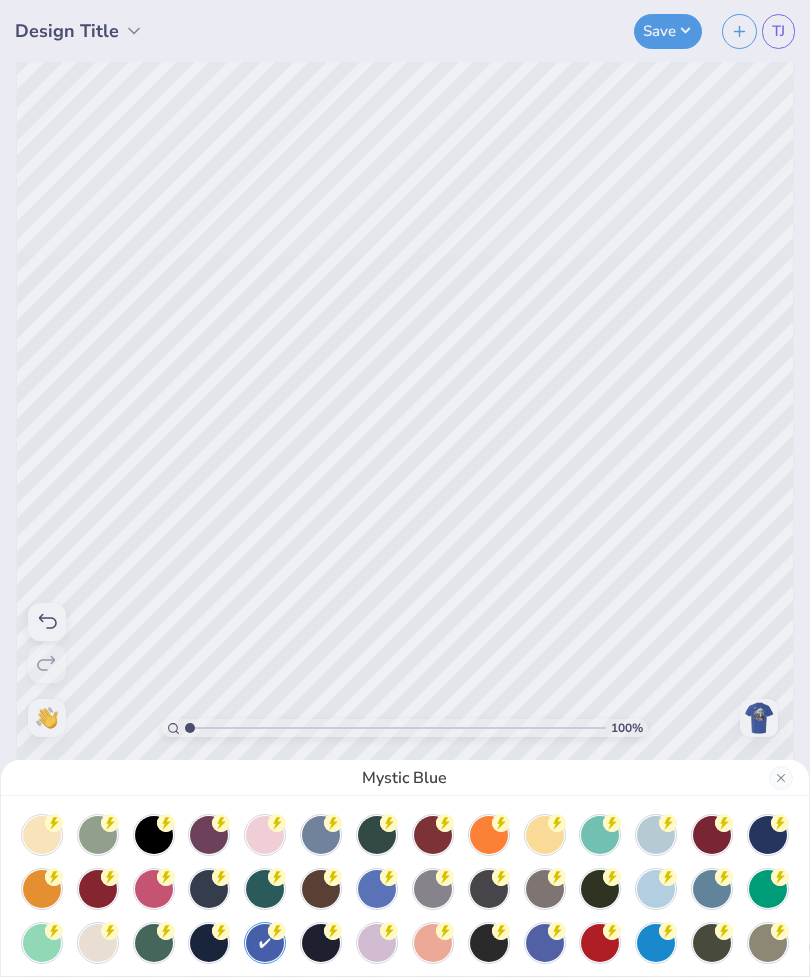 click at bounding box center (656, 835) 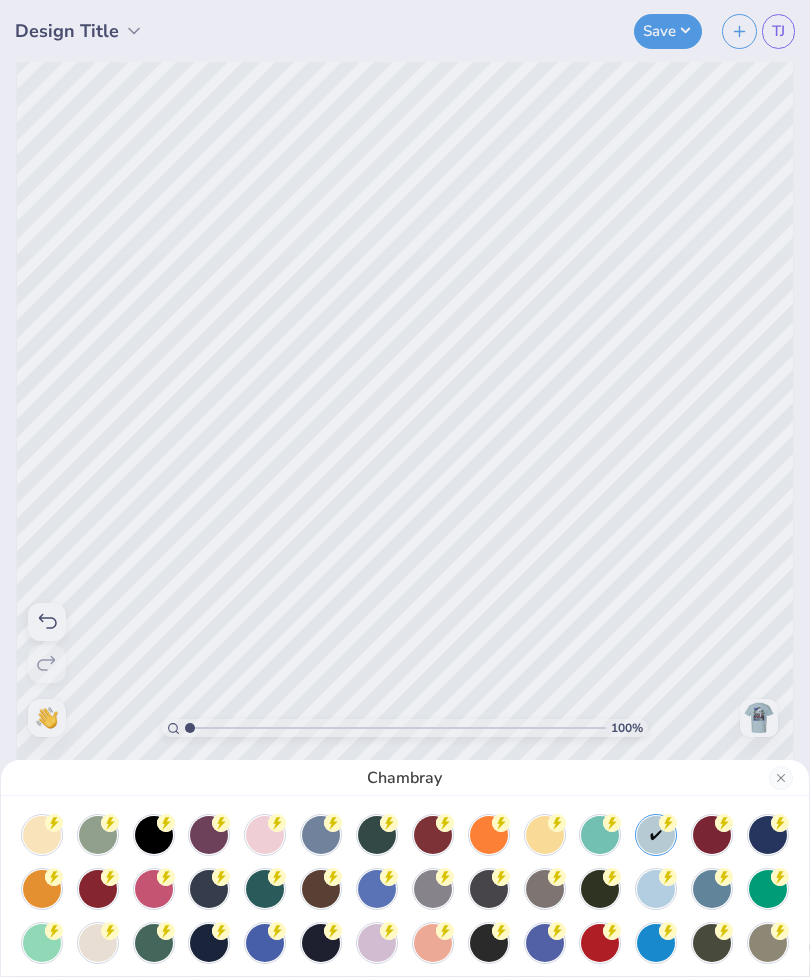click at bounding box center (265, 943) 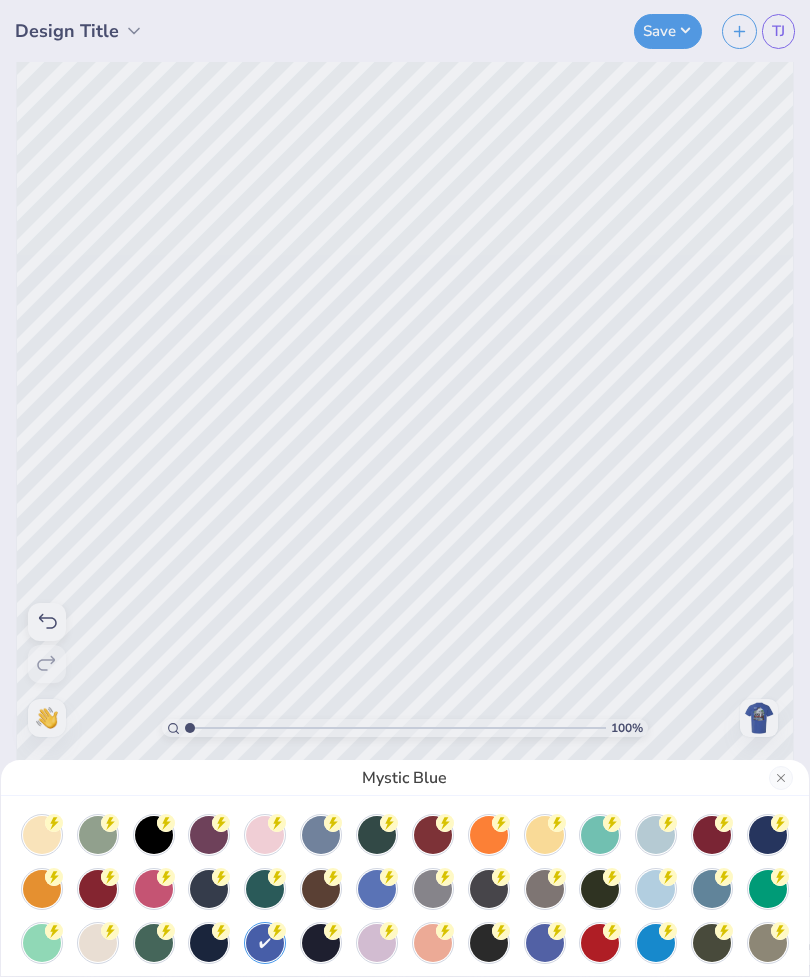 click at bounding box center [656, 835] 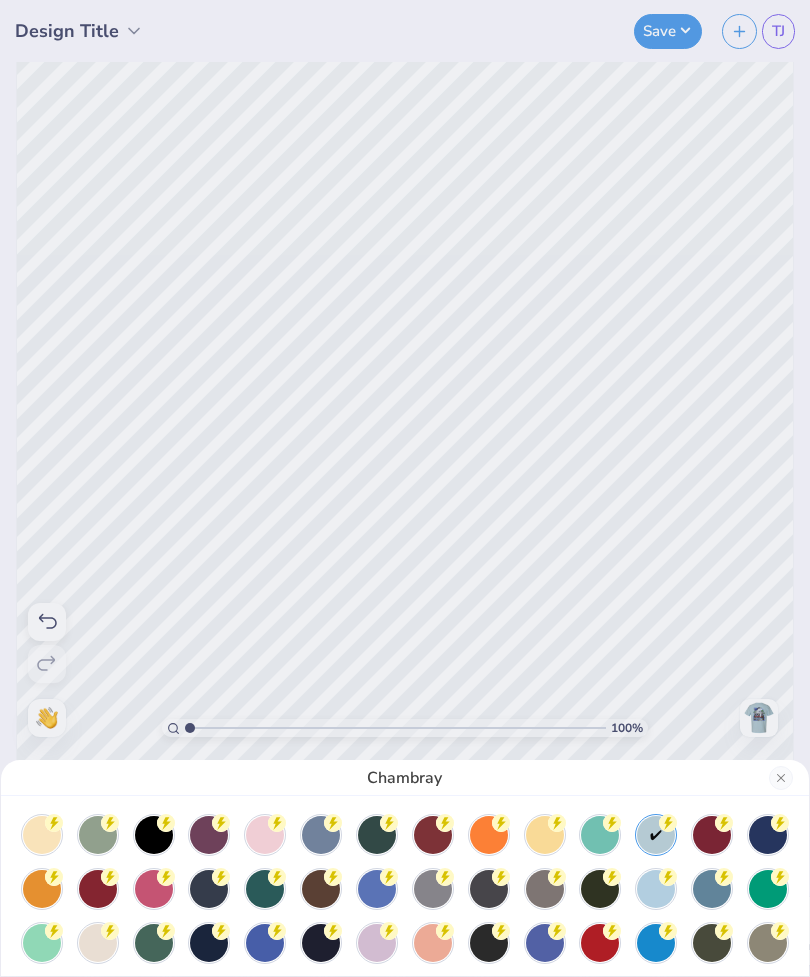 click on "Chambray" at bounding box center [405, 488] 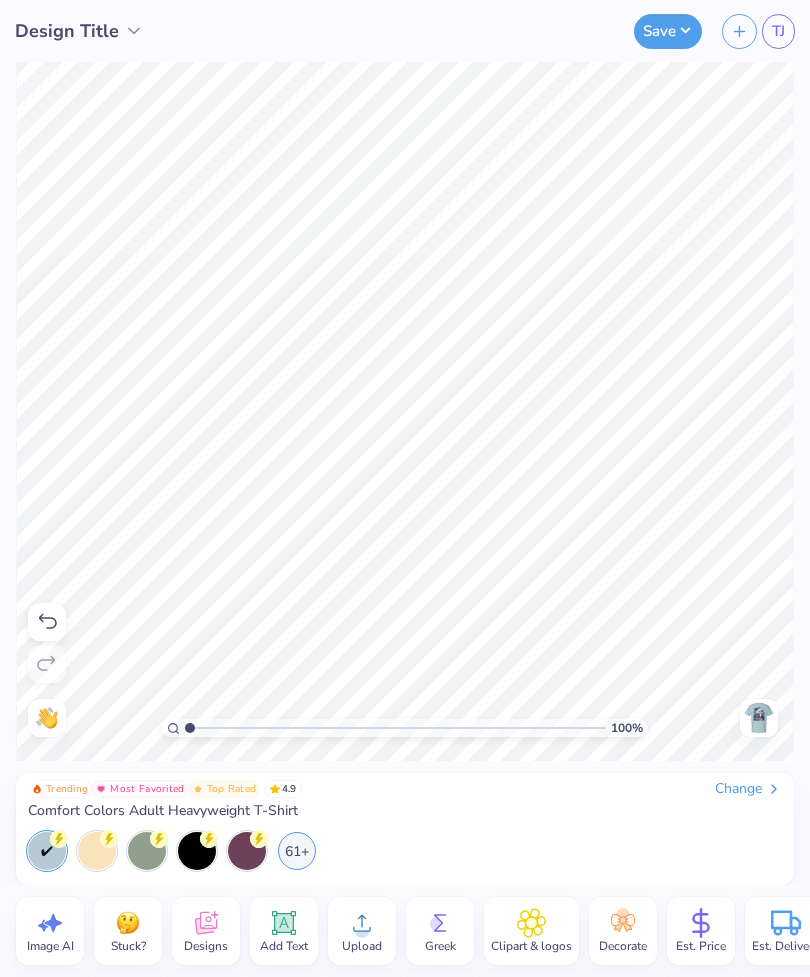 click at bounding box center (759, 718) 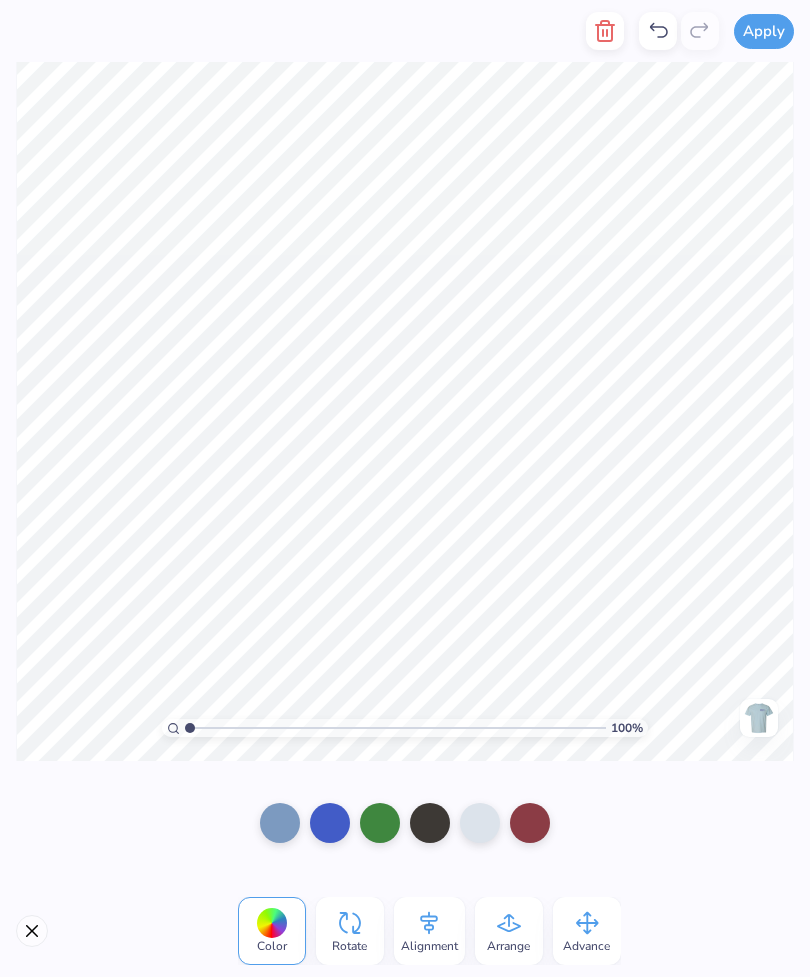click at bounding box center [605, 31] 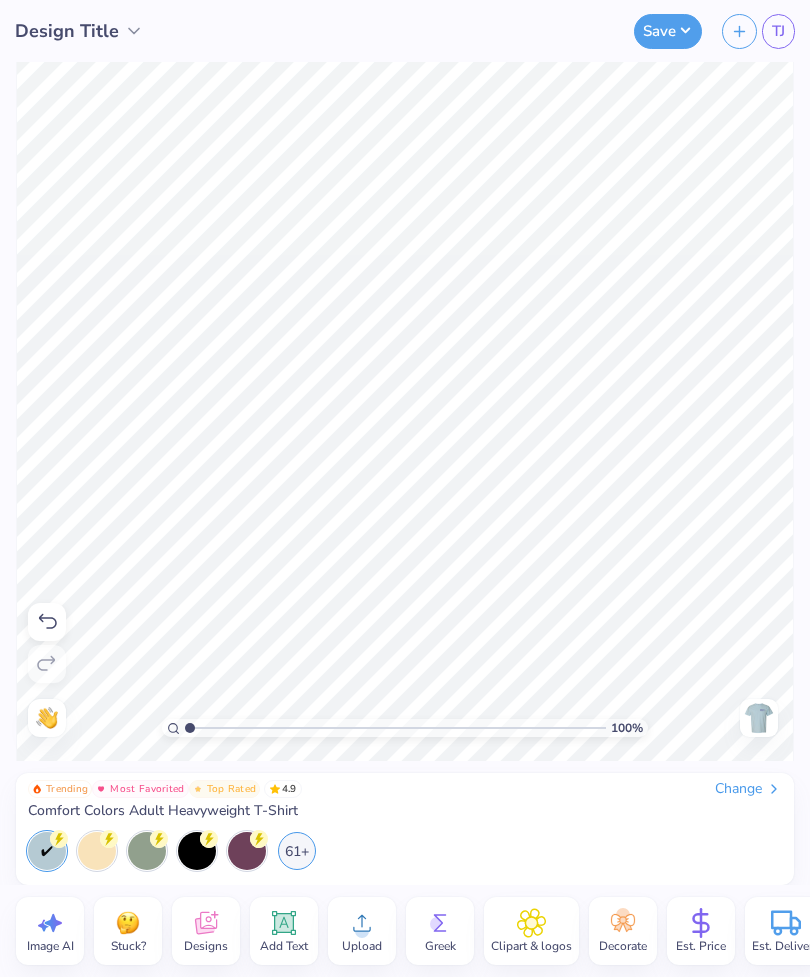click on "Upload" at bounding box center [362, 946] 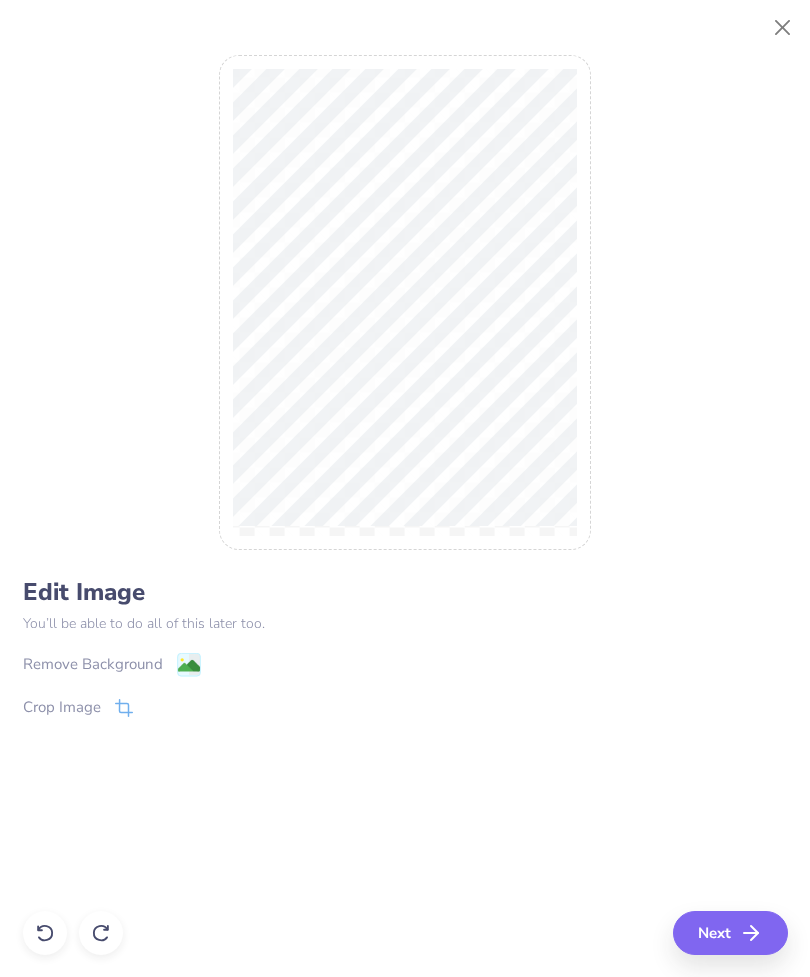 click on "Remove Background" at bounding box center (93, 664) 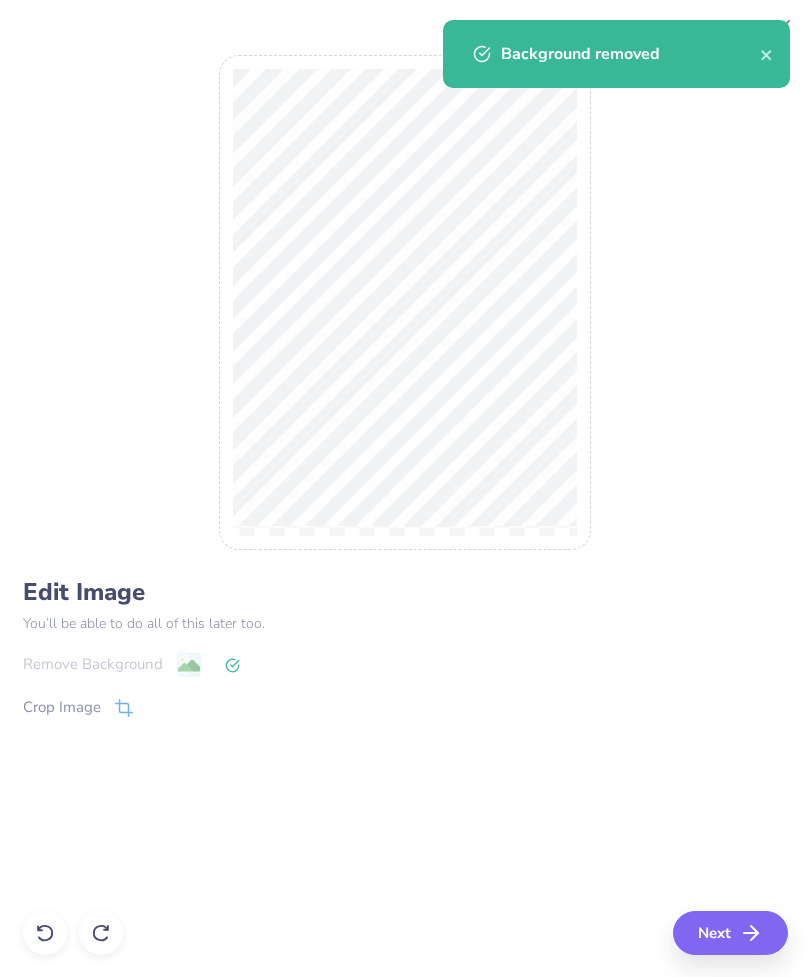 click 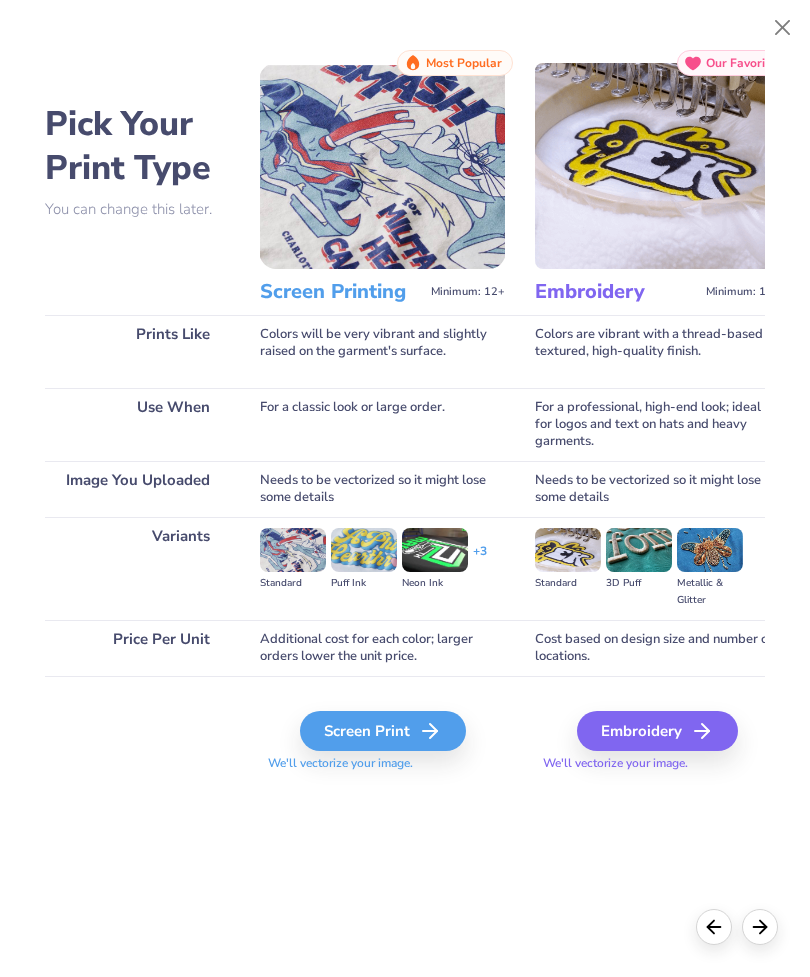 click on "Screen Print" at bounding box center (383, 731) 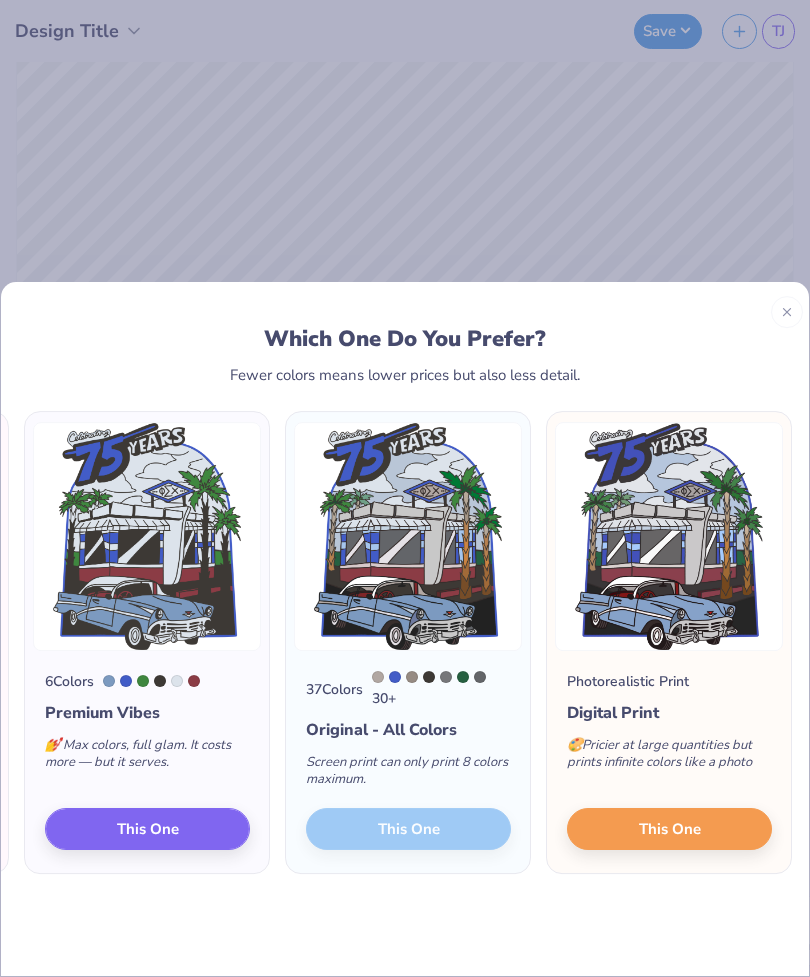 scroll, scrollTop: 0, scrollLeft: 258, axis: horizontal 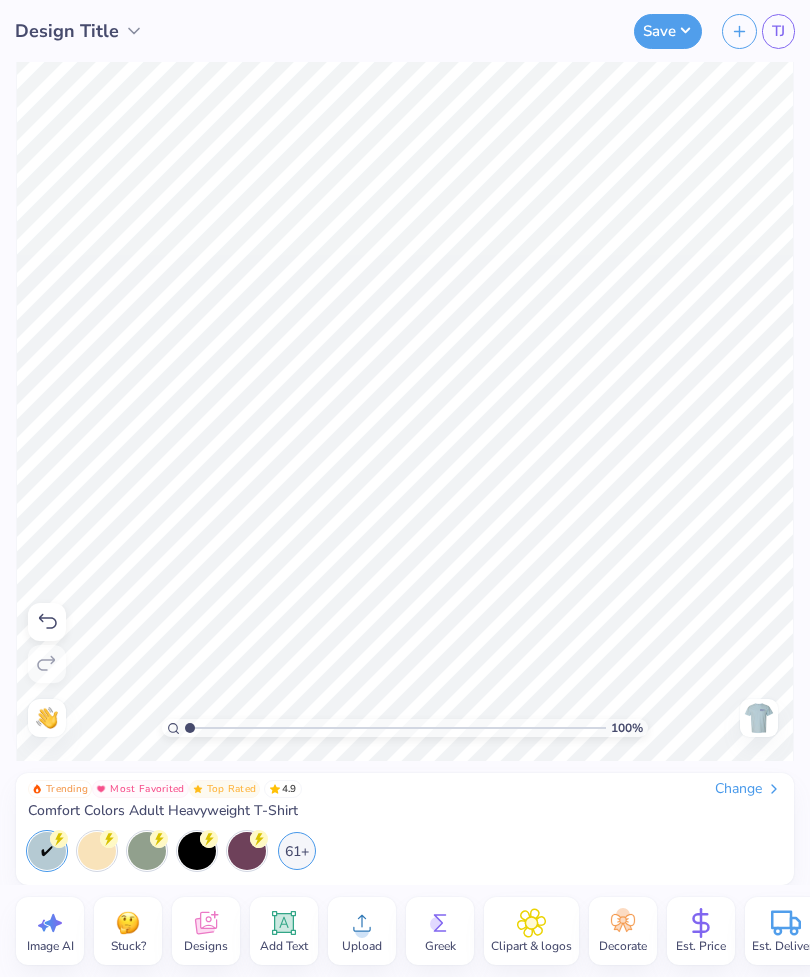 click at bounding box center (759, 718) 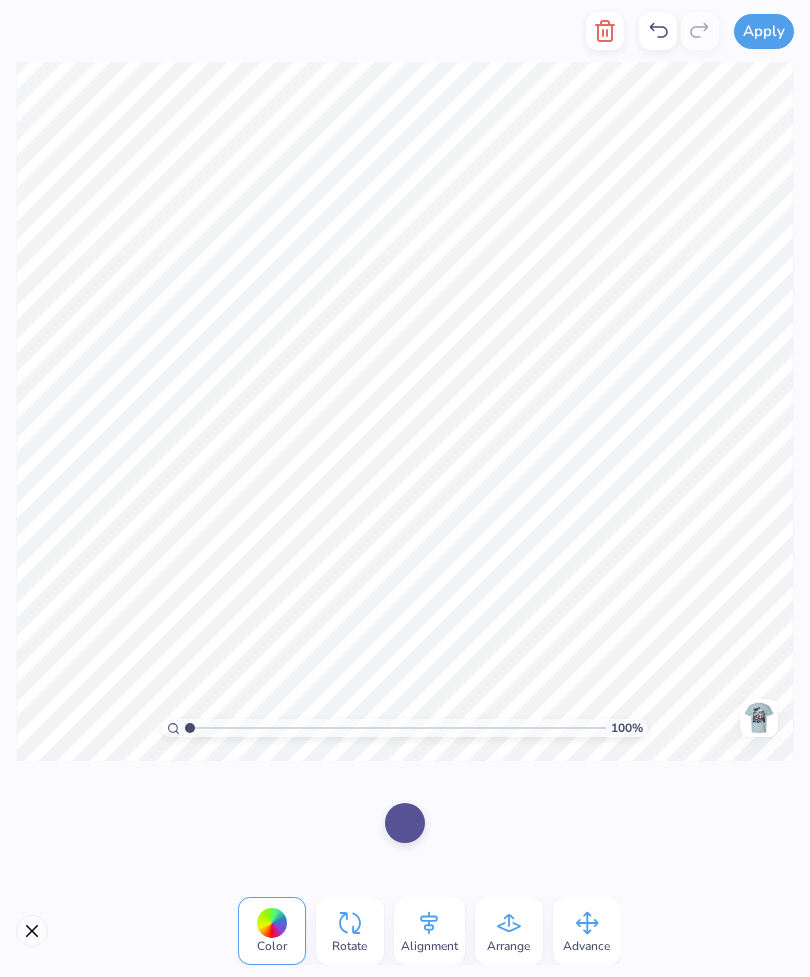 click at bounding box center [759, 718] 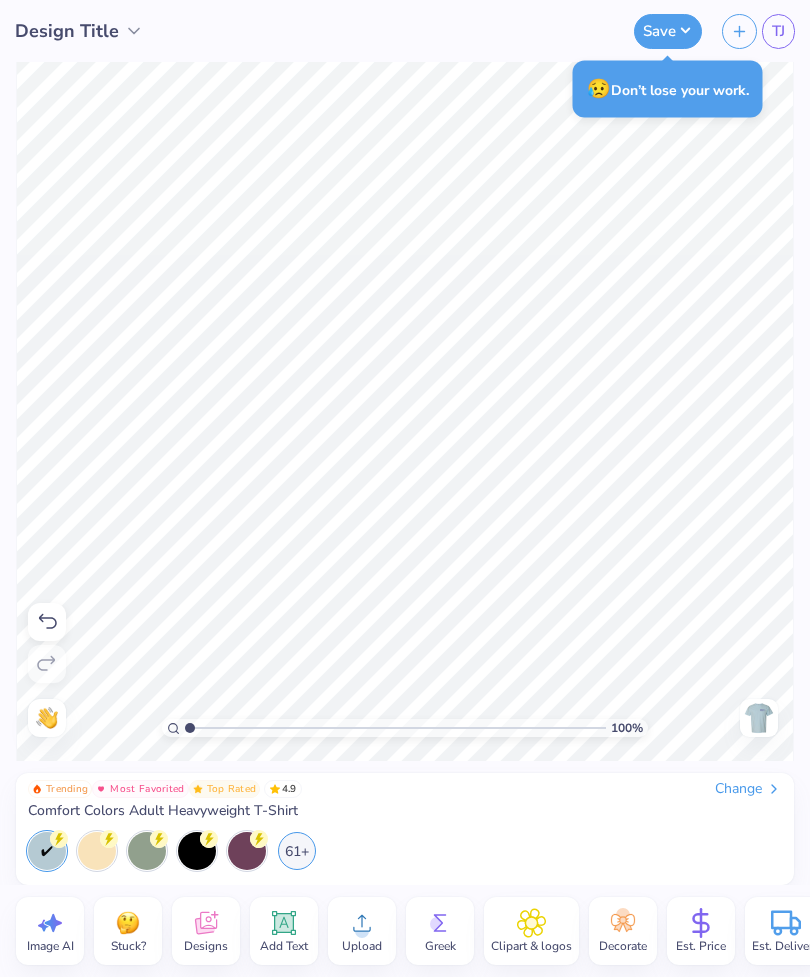 click at bounding box center (759, 718) 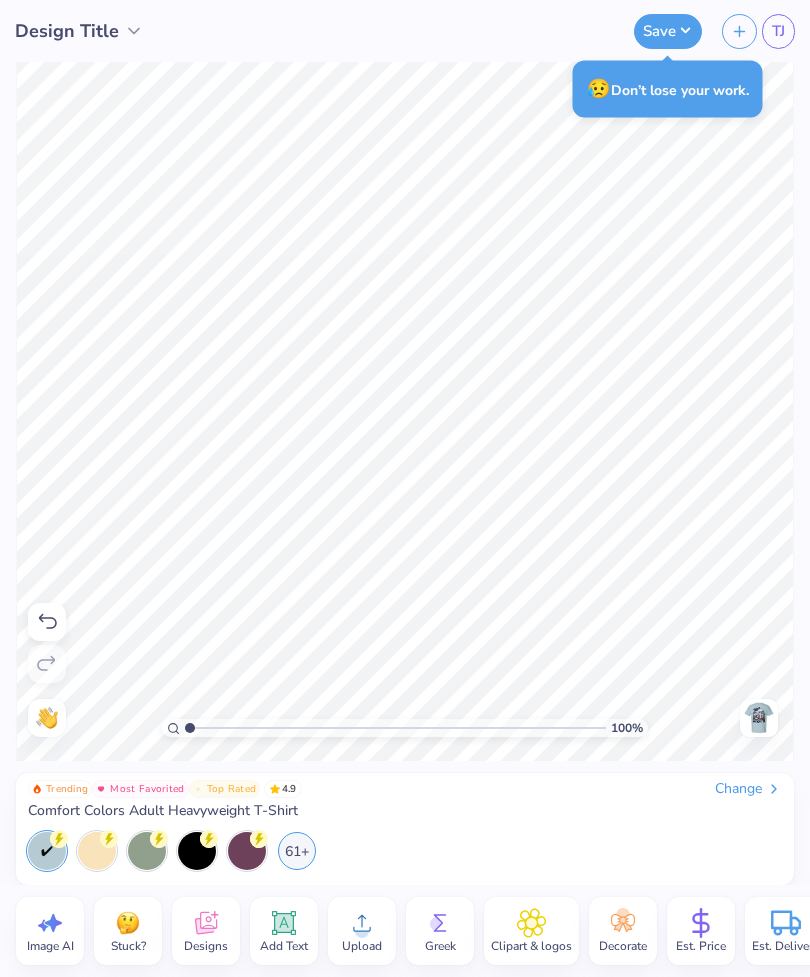 click on "61+" at bounding box center [297, 851] 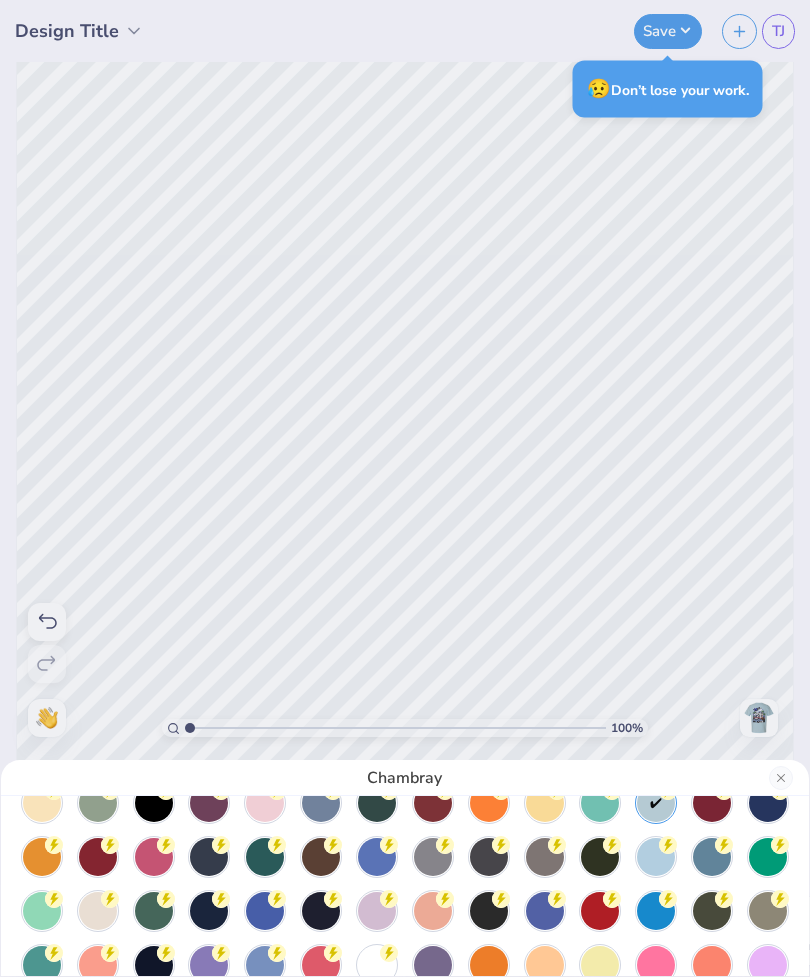 scroll, scrollTop: 32, scrollLeft: 0, axis: vertical 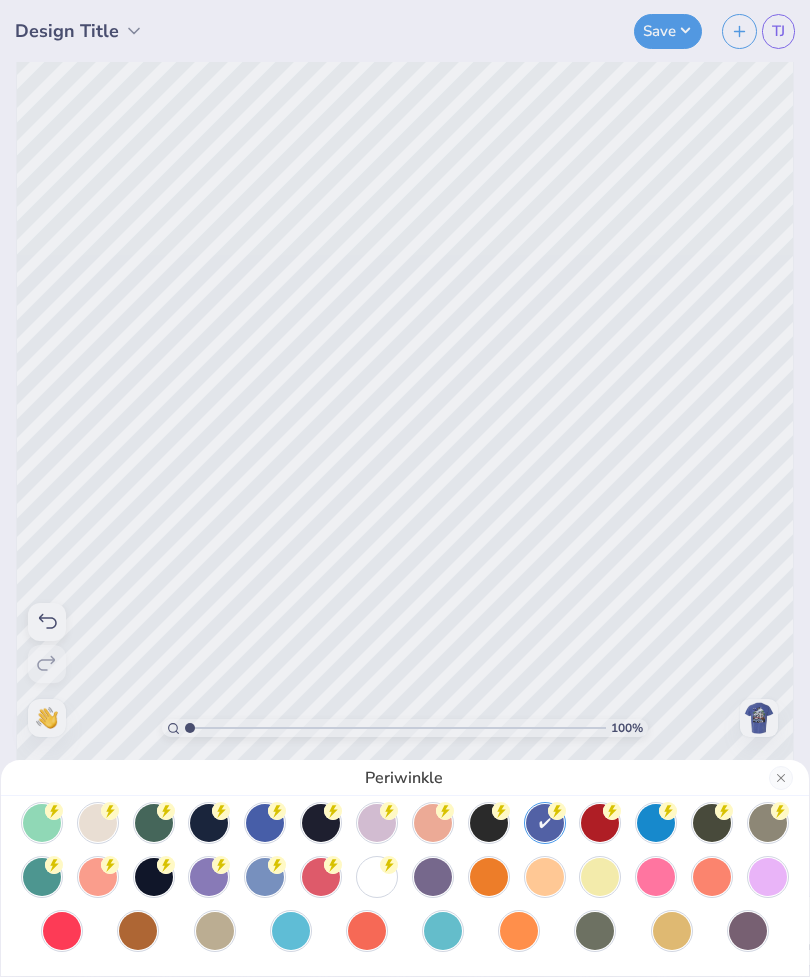 click at bounding box center (377, 877) 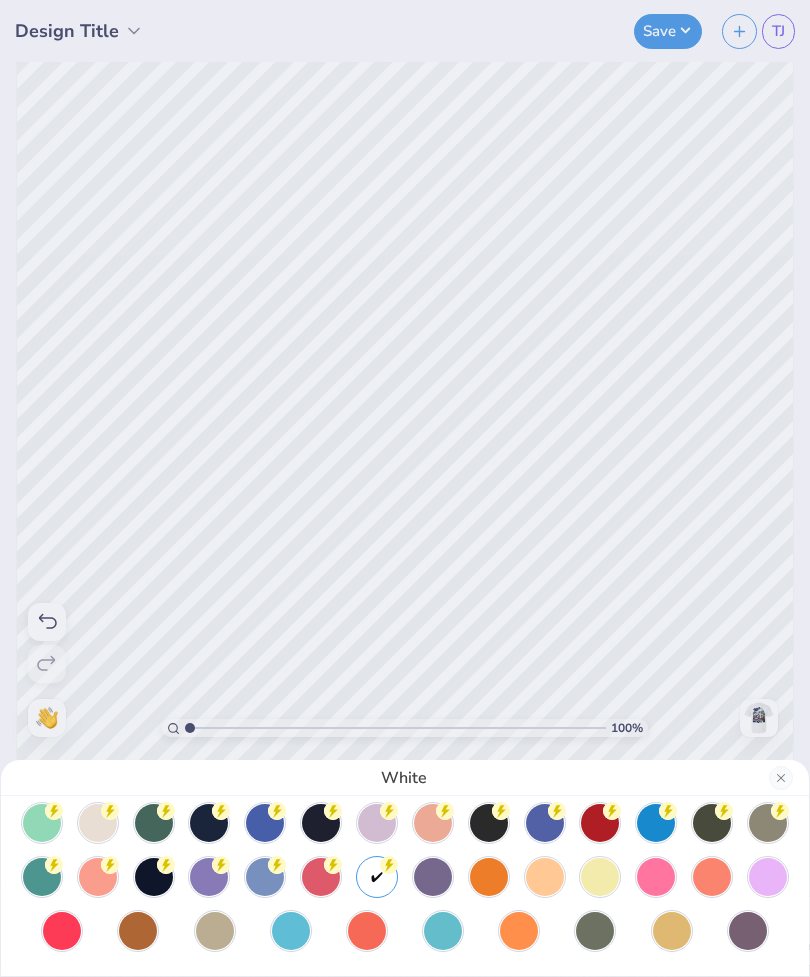click on "White" at bounding box center [405, 488] 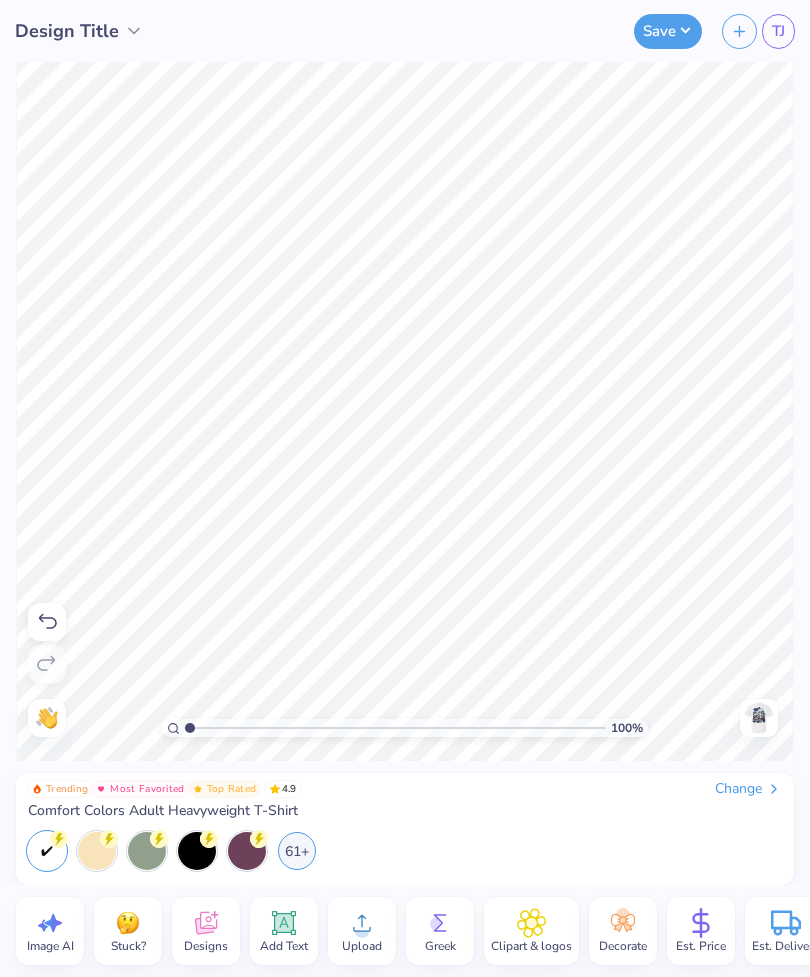 click at bounding box center (759, 718) 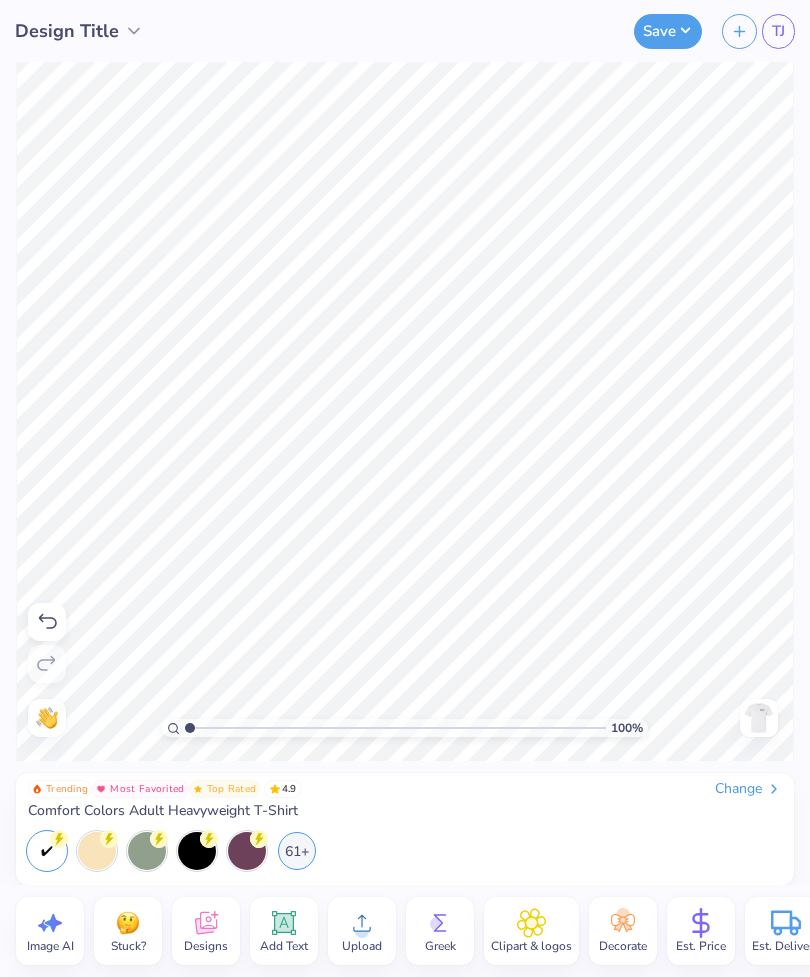 click at bounding box center [759, 718] 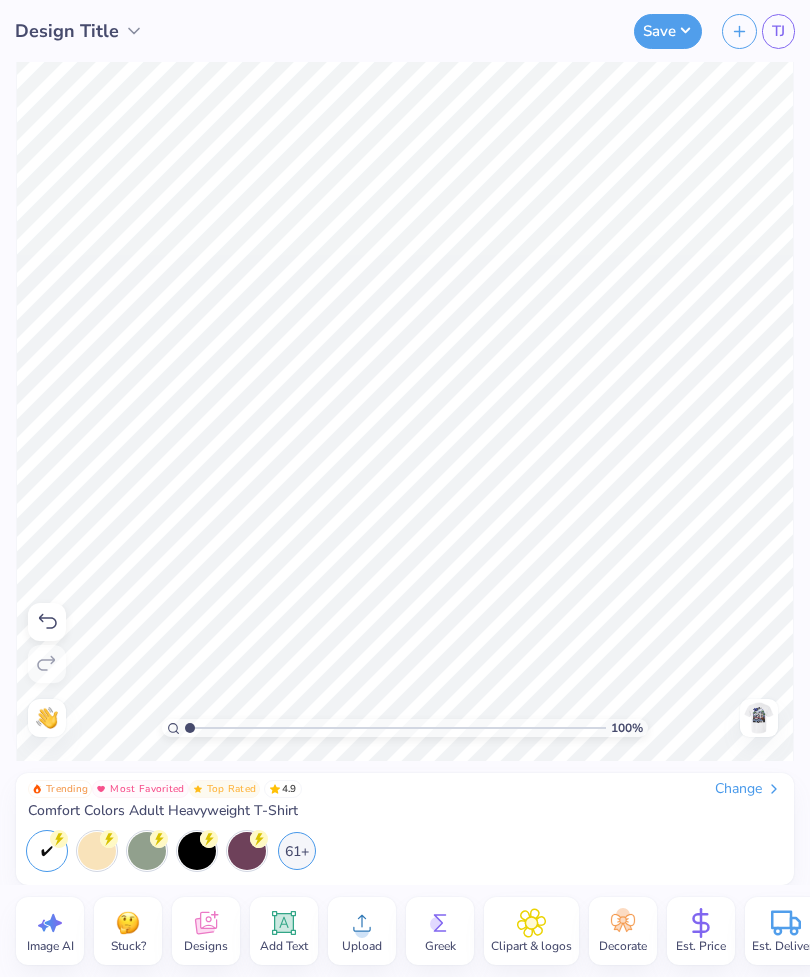 click on "61+" at bounding box center (297, 851) 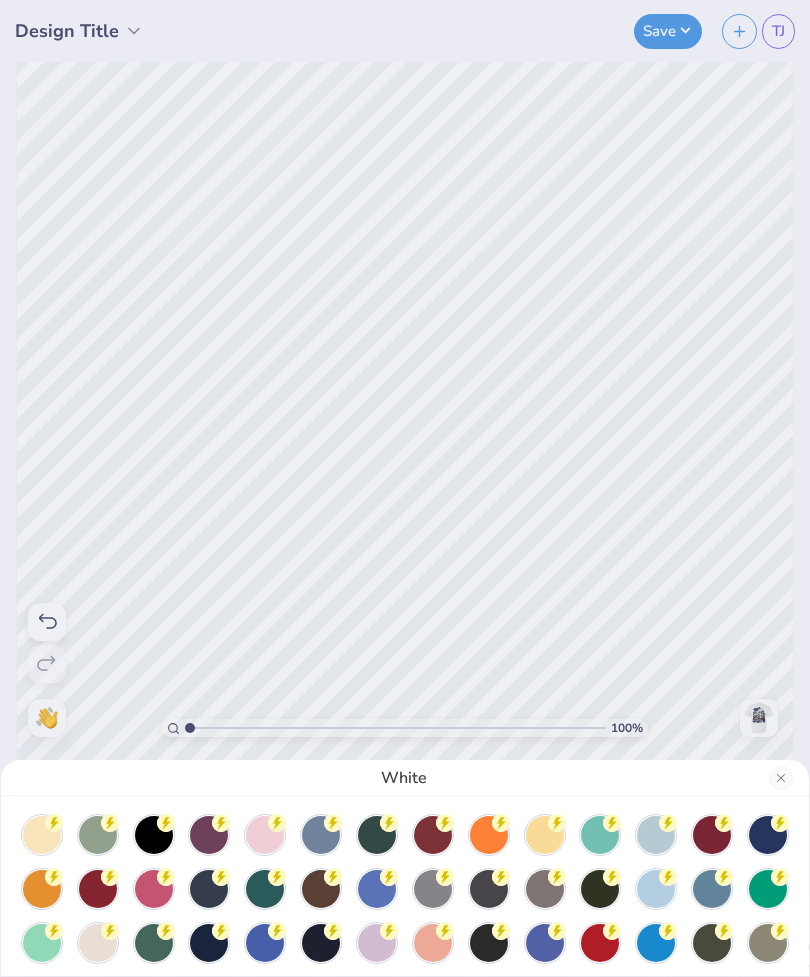 click on "White" at bounding box center [405, 488] 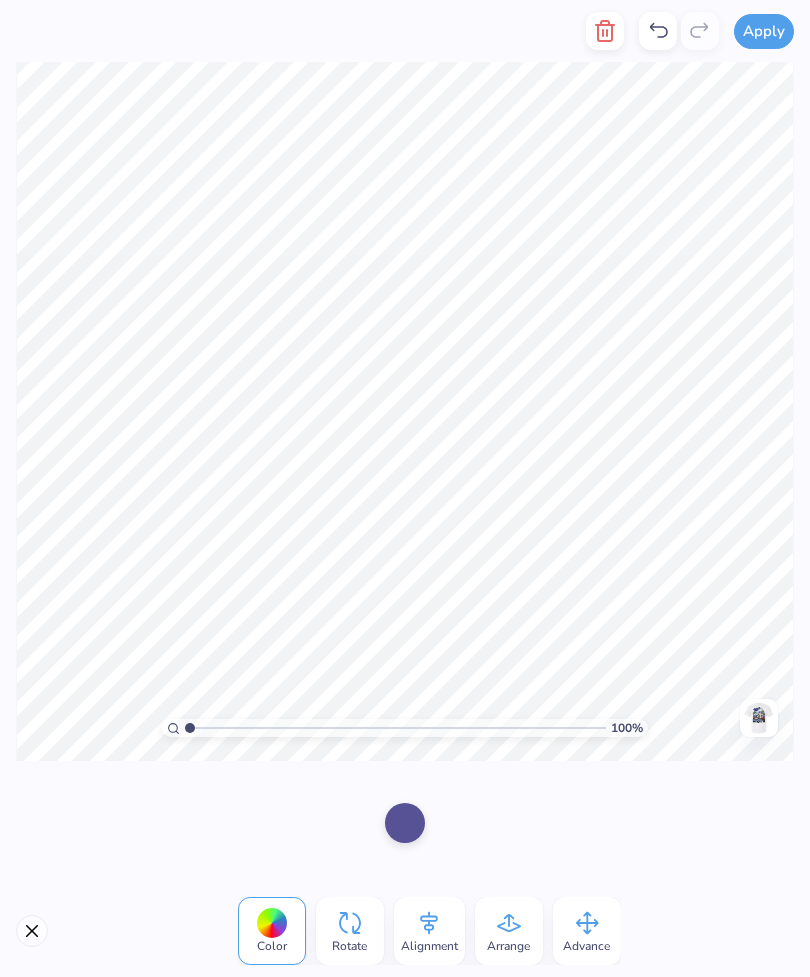 click 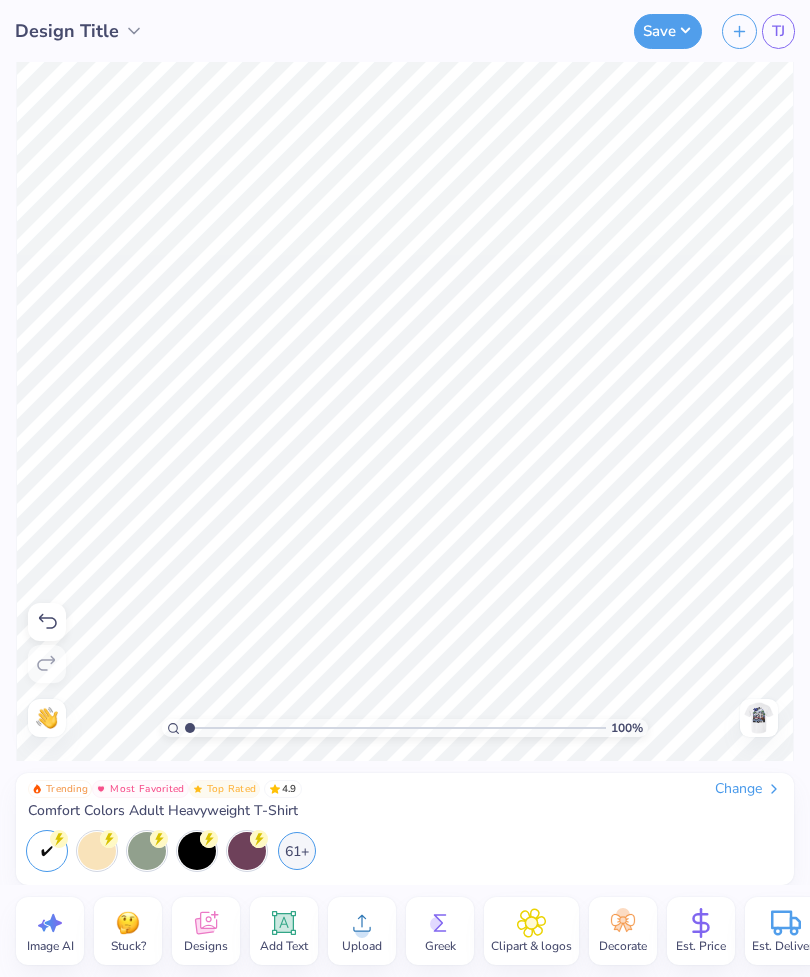 click on "Upload" at bounding box center (362, 946) 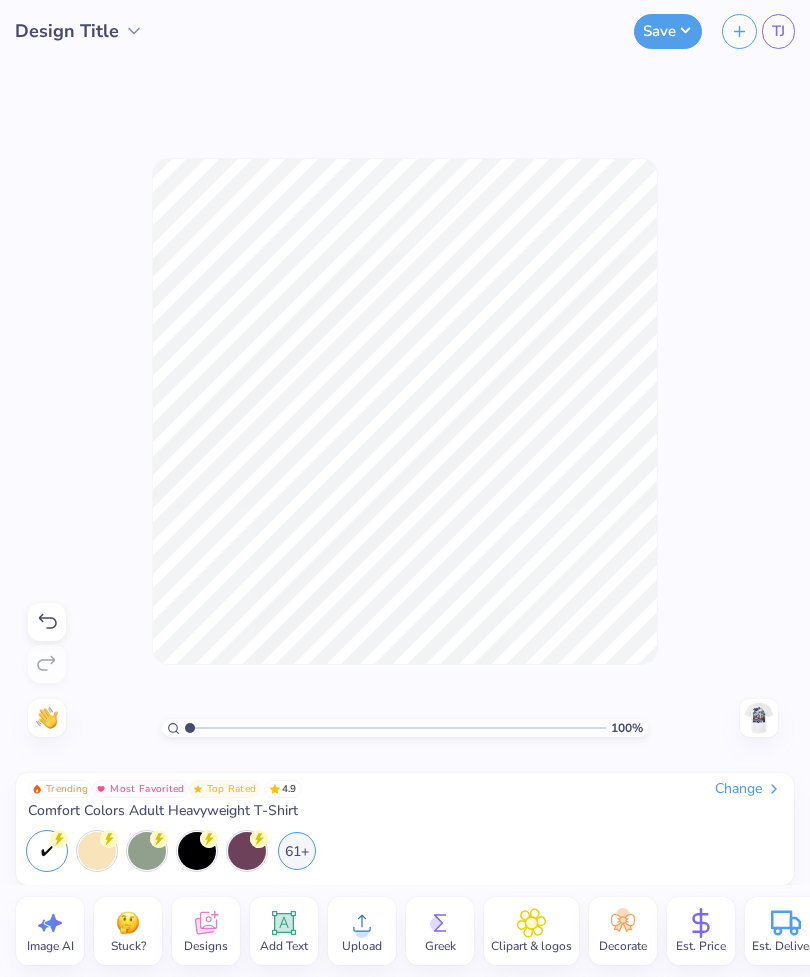 click on "Upload" at bounding box center [362, 946] 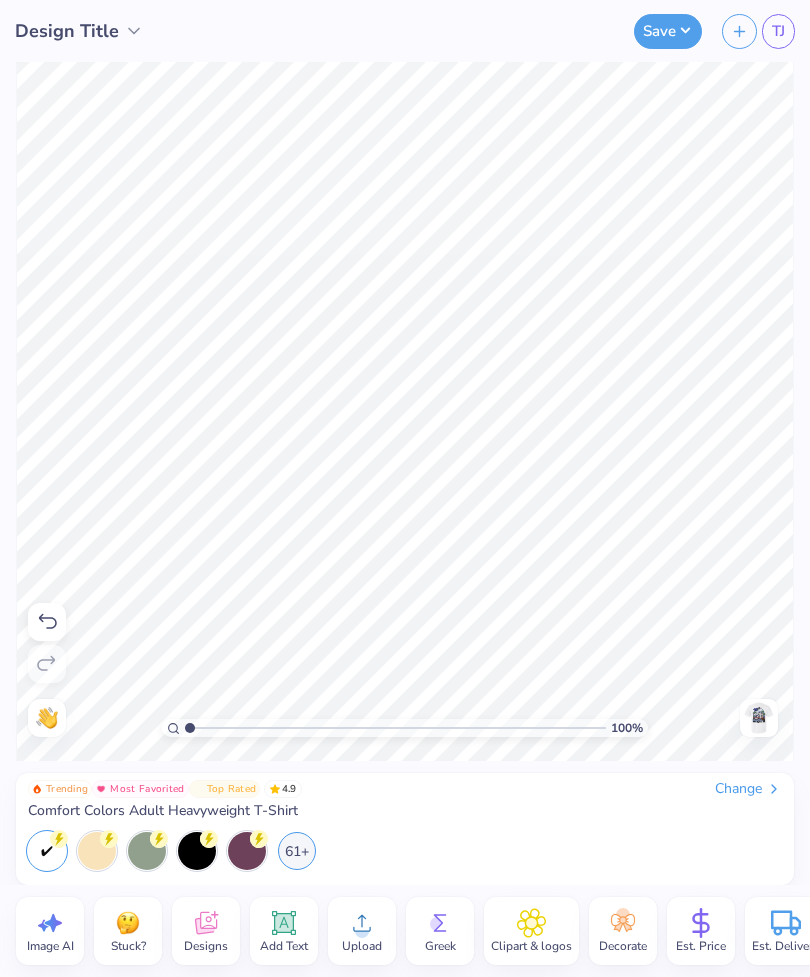 click 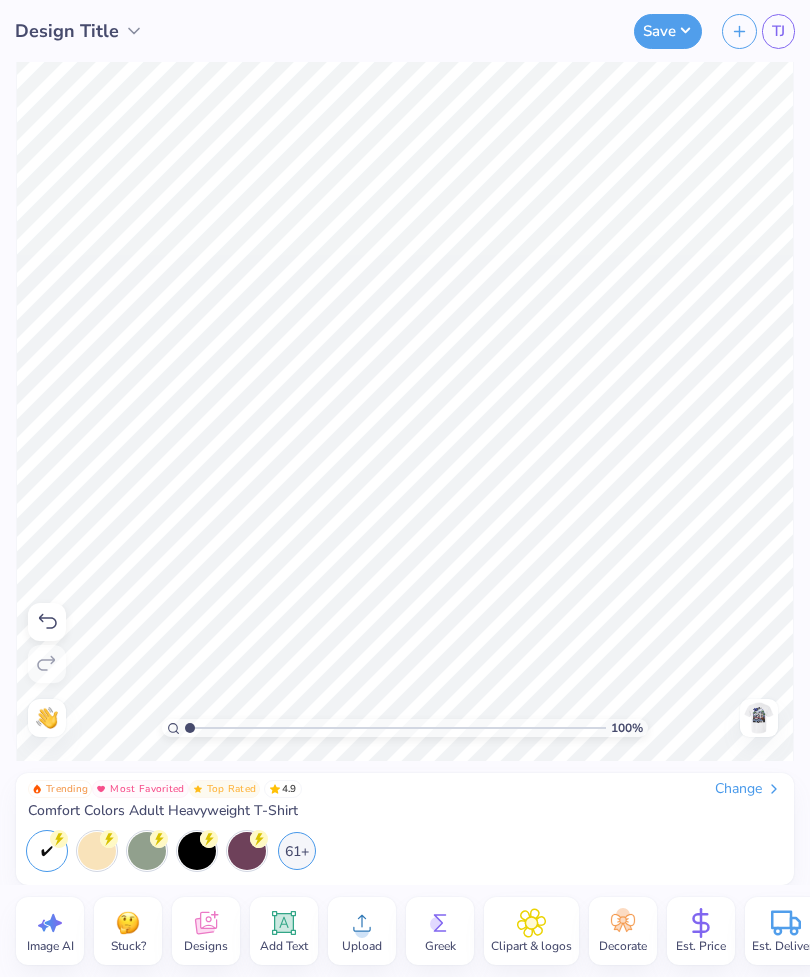 click 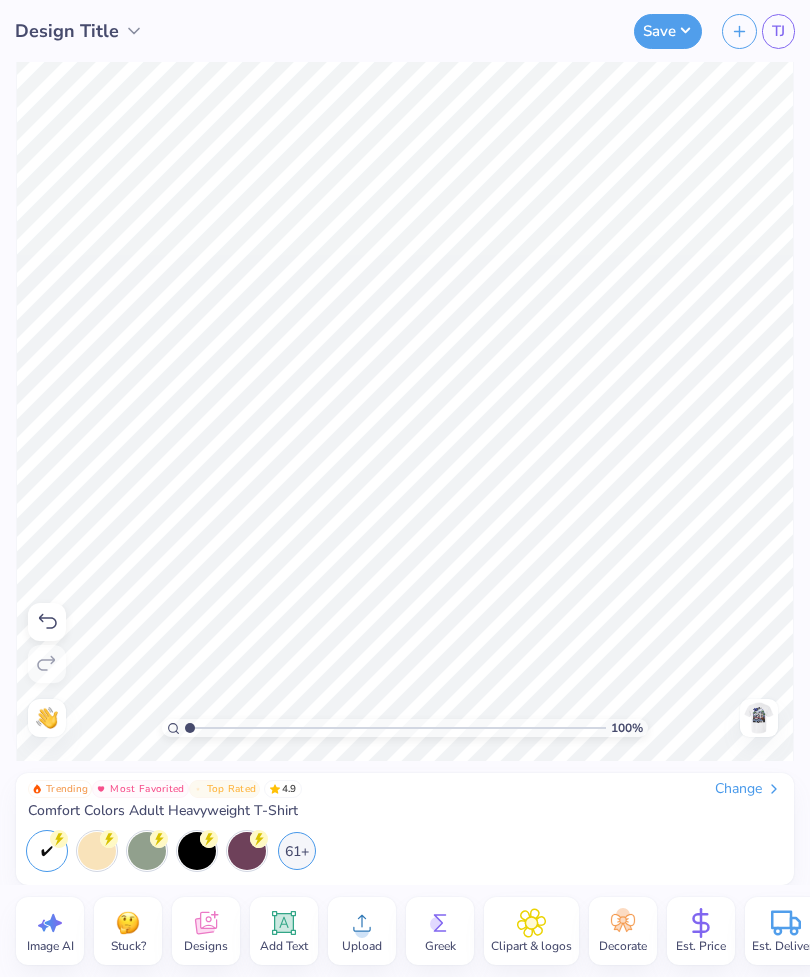 click 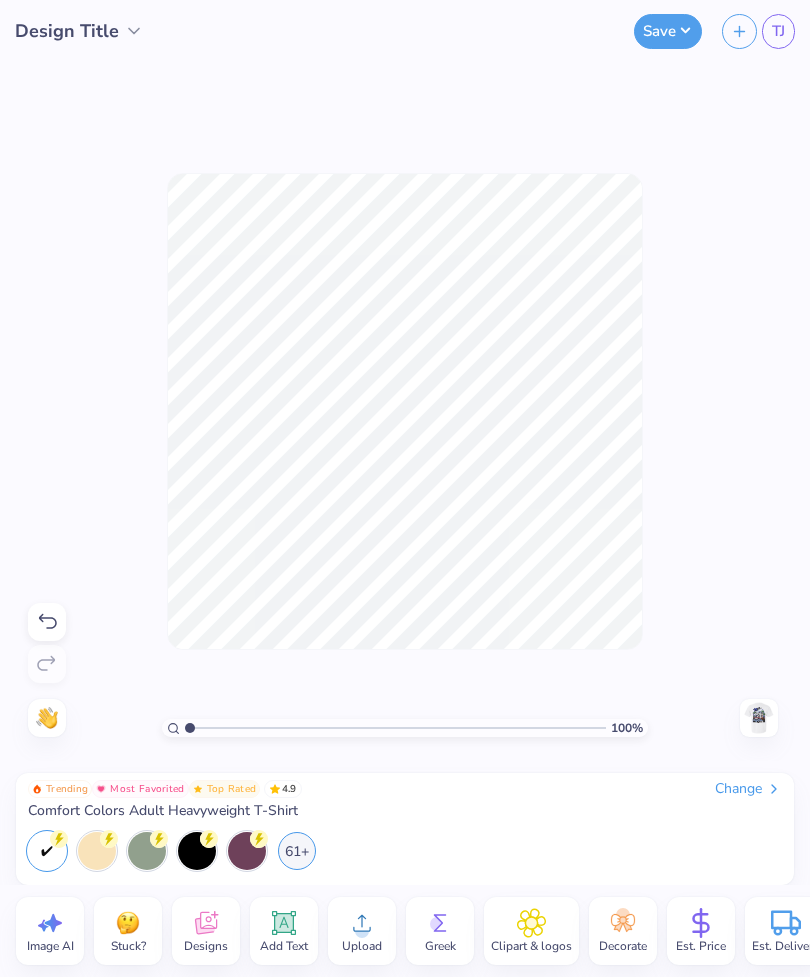 click at bounding box center [759, 718] 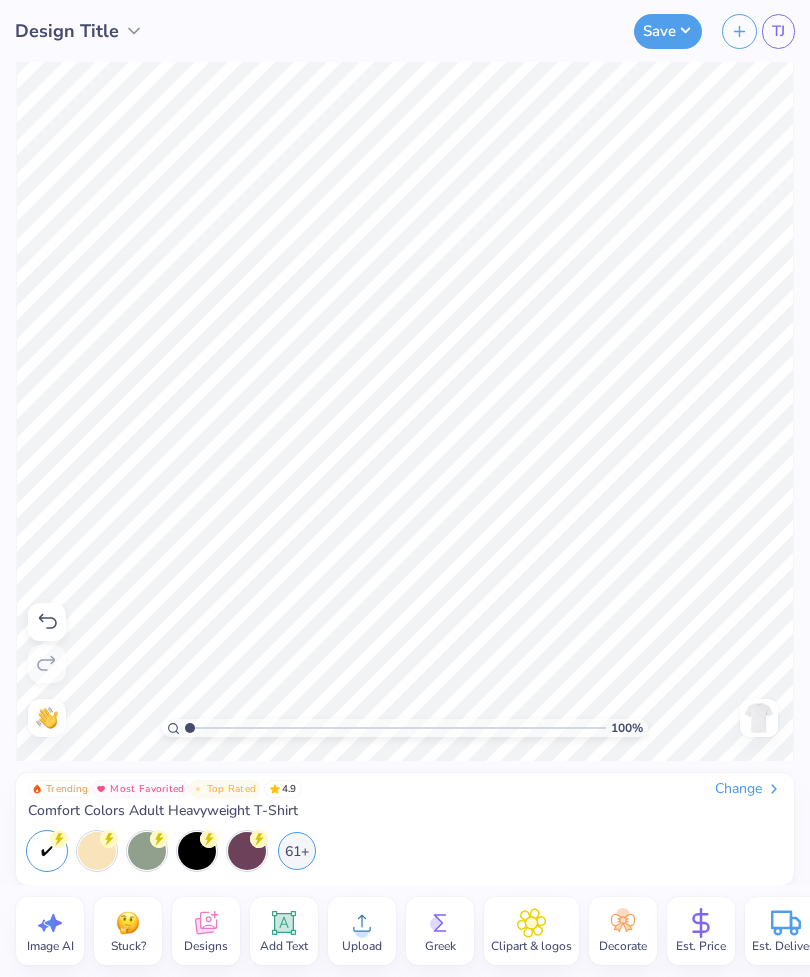 click at bounding box center [759, 718] 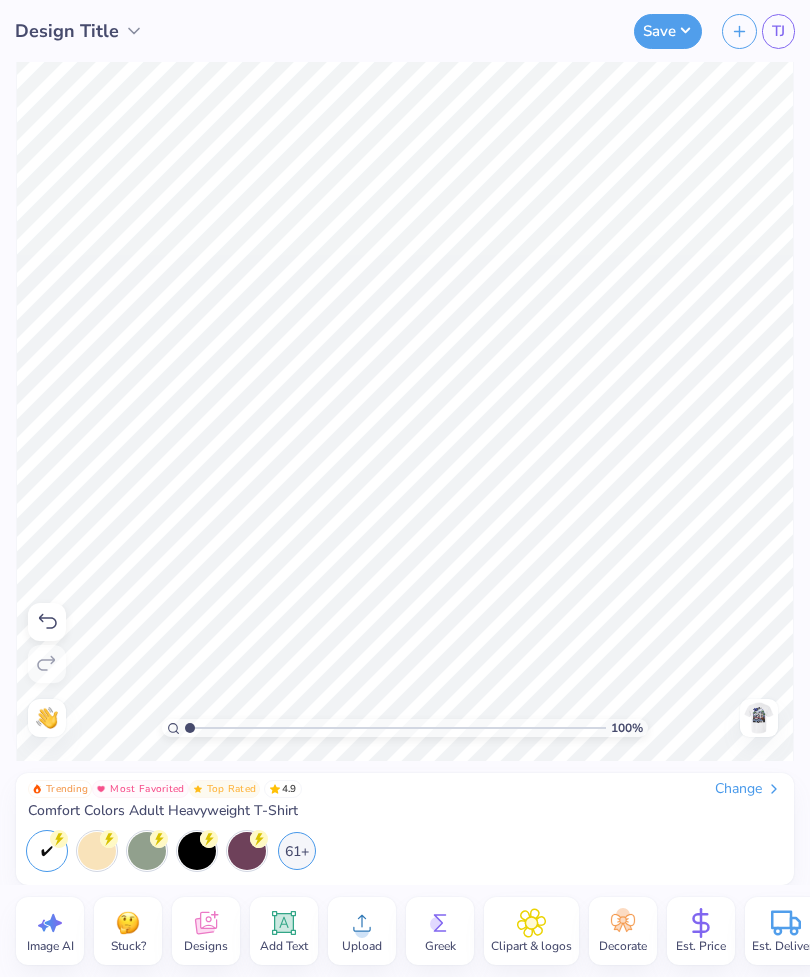 click at bounding box center [759, 718] 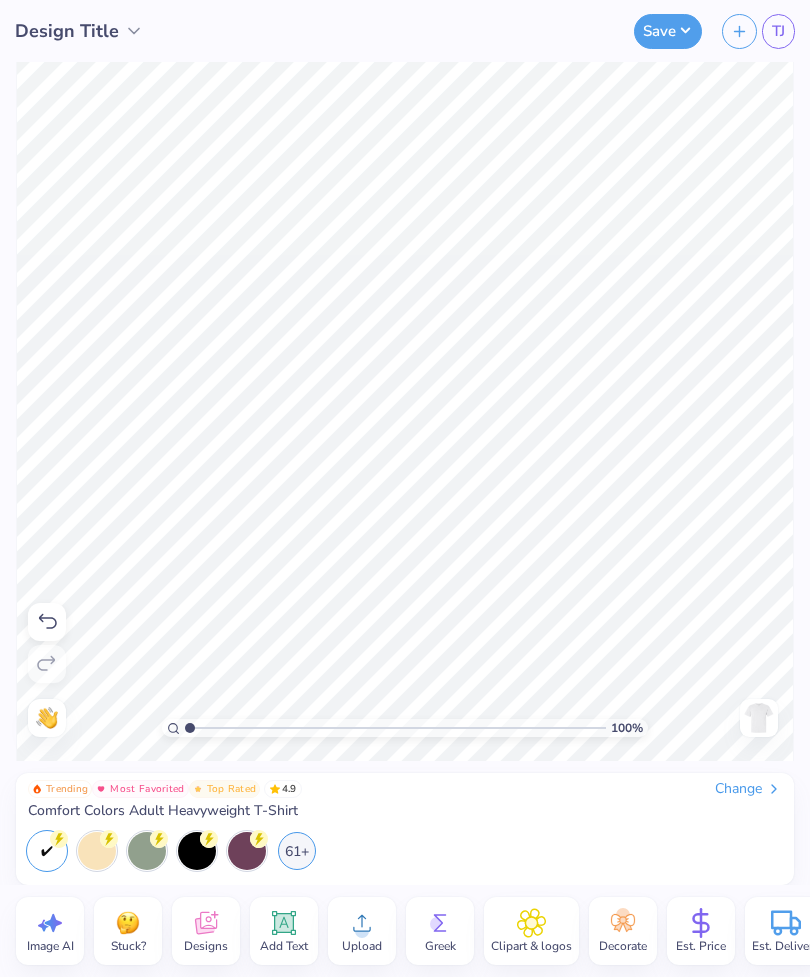 click at bounding box center (759, 718) 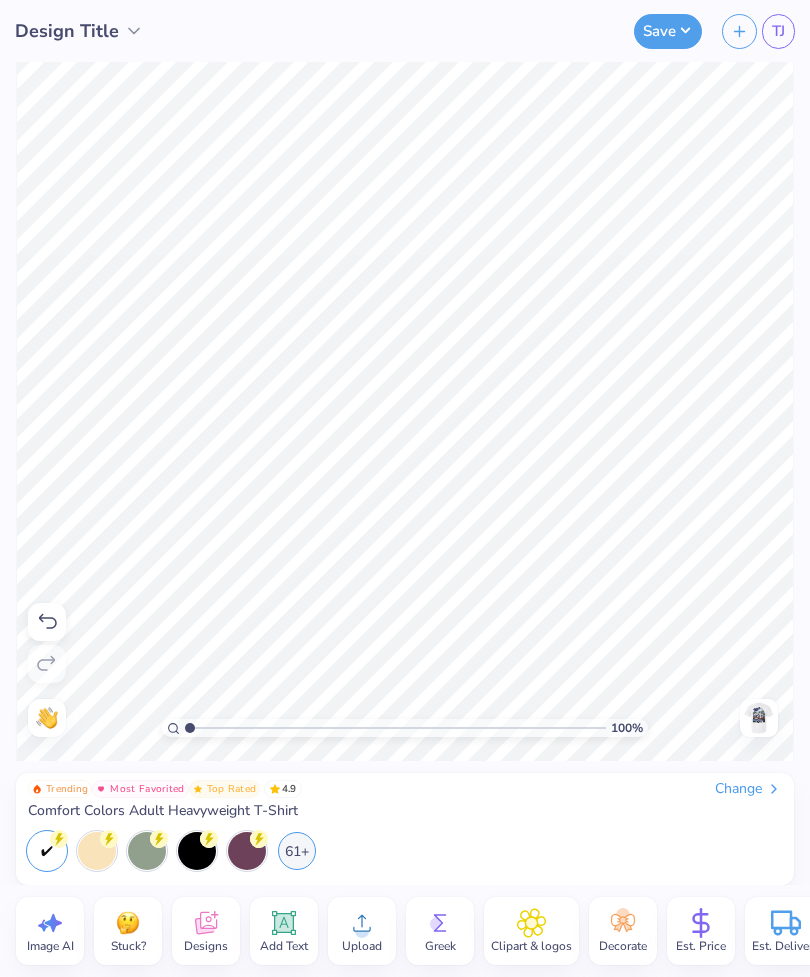 click 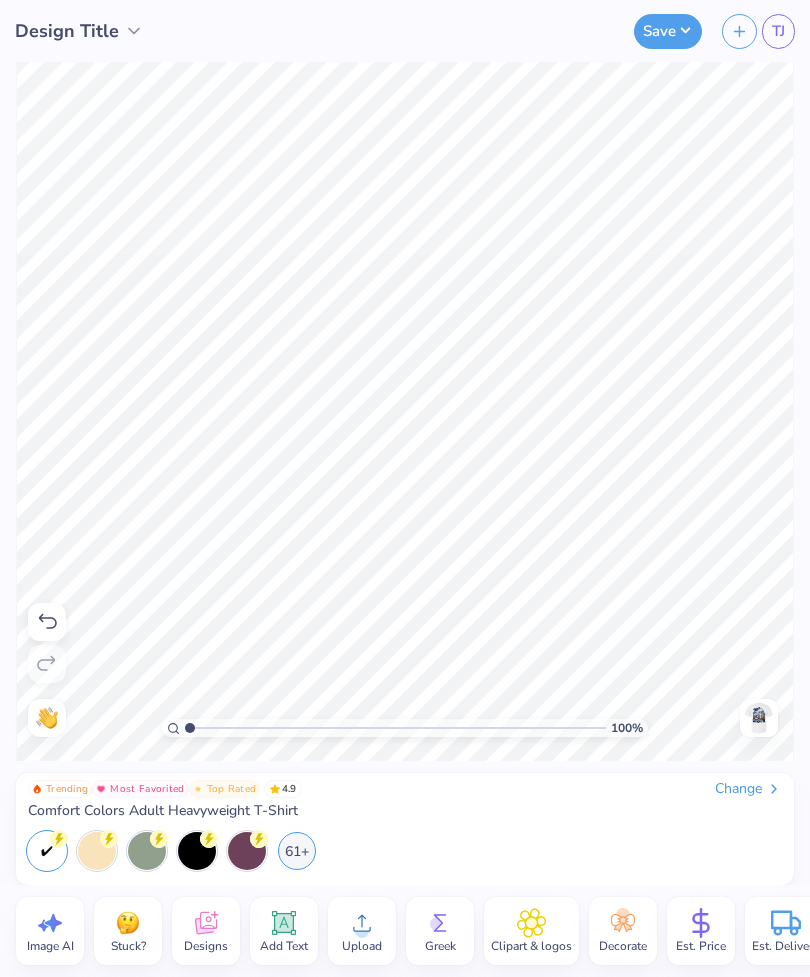 click 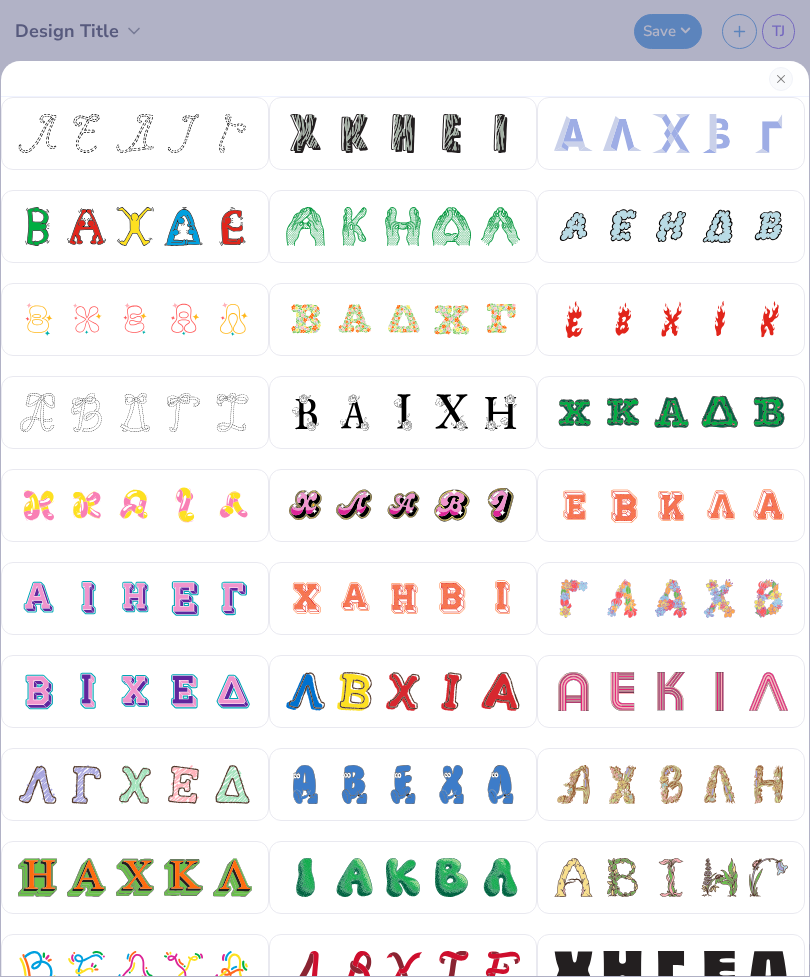 click at bounding box center [405, 488] 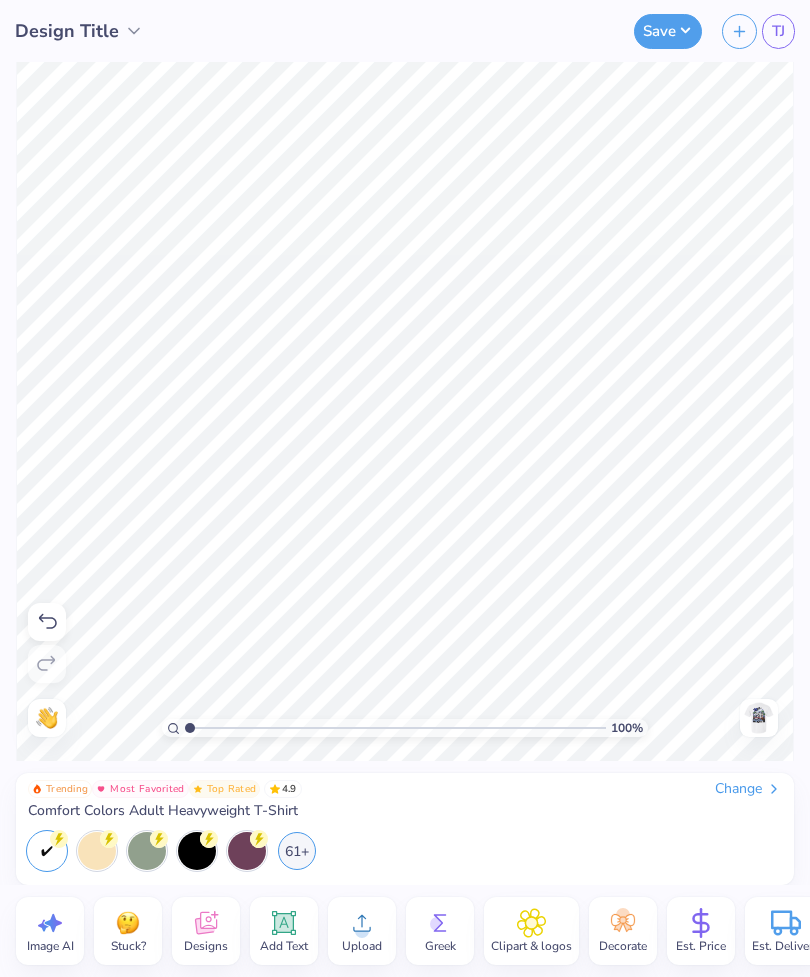 click on "Upload" at bounding box center [362, 946] 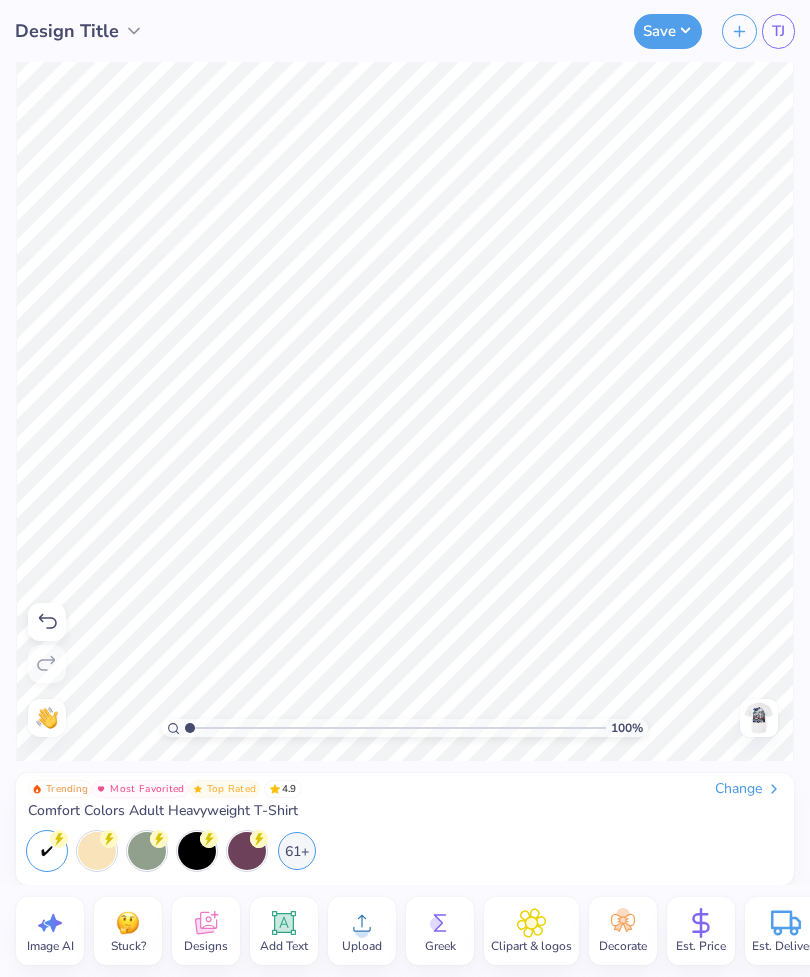 click on "Upload" at bounding box center [362, 946] 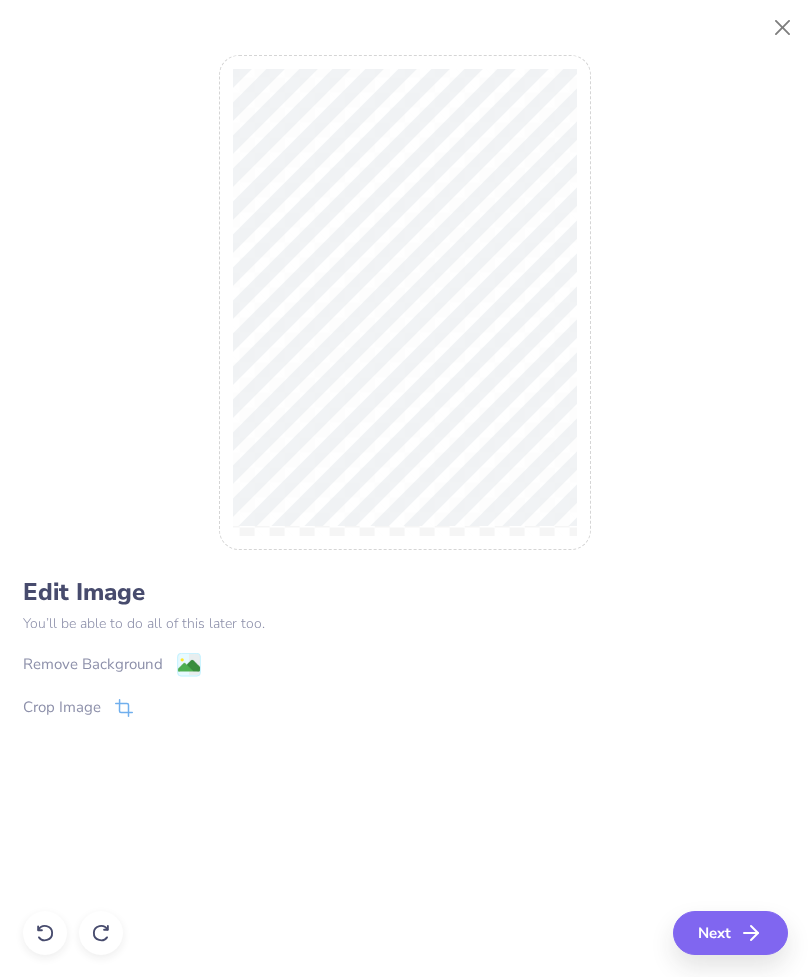 click 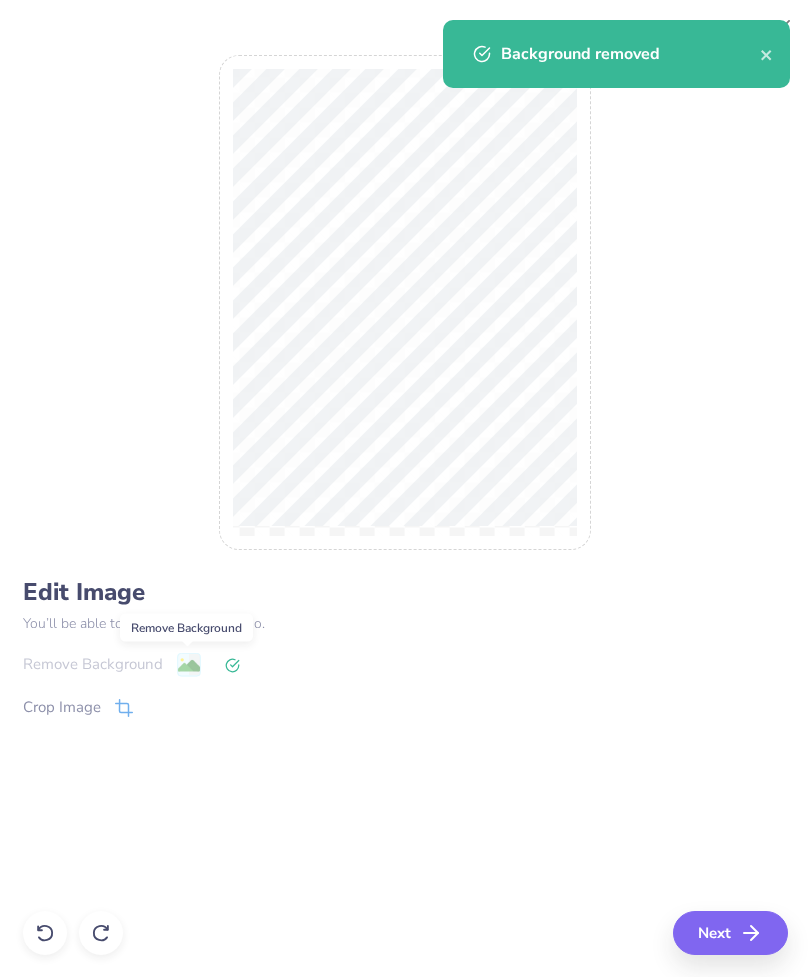 click on "Next" at bounding box center [730, 933] 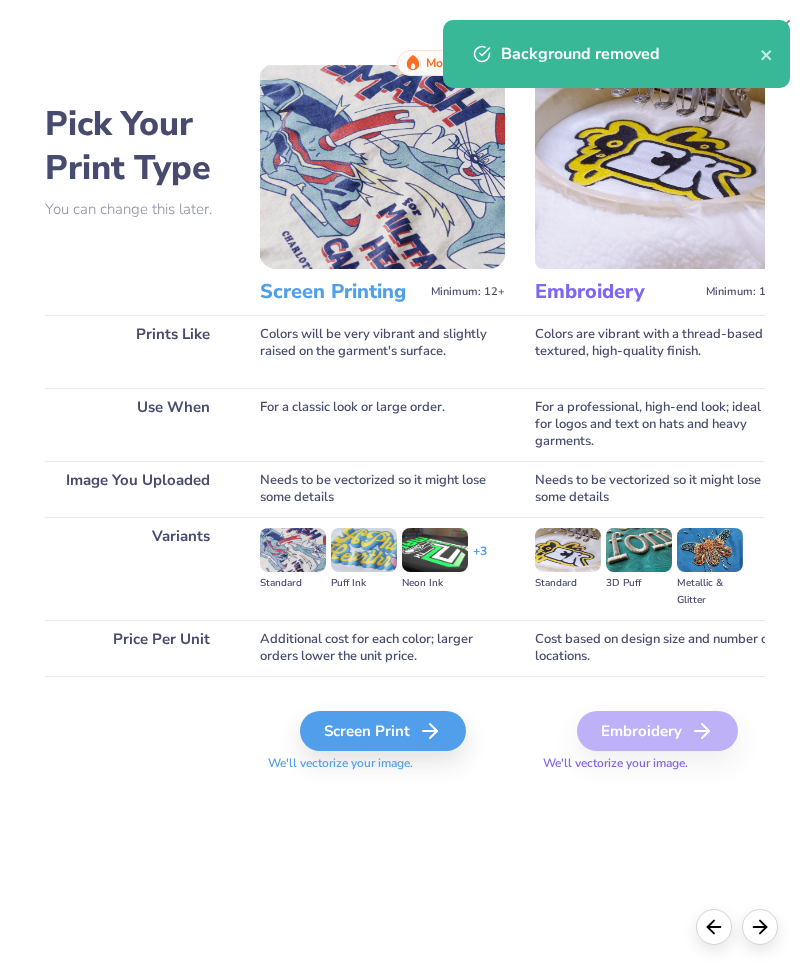 click on "Screen Print" at bounding box center [383, 731] 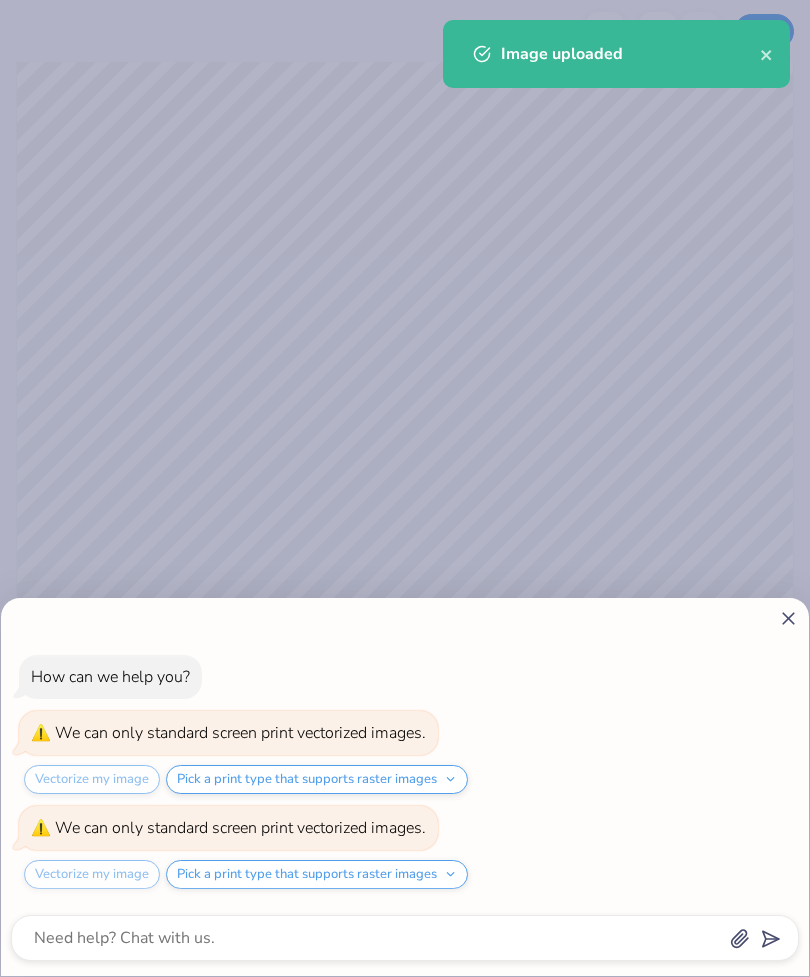 click 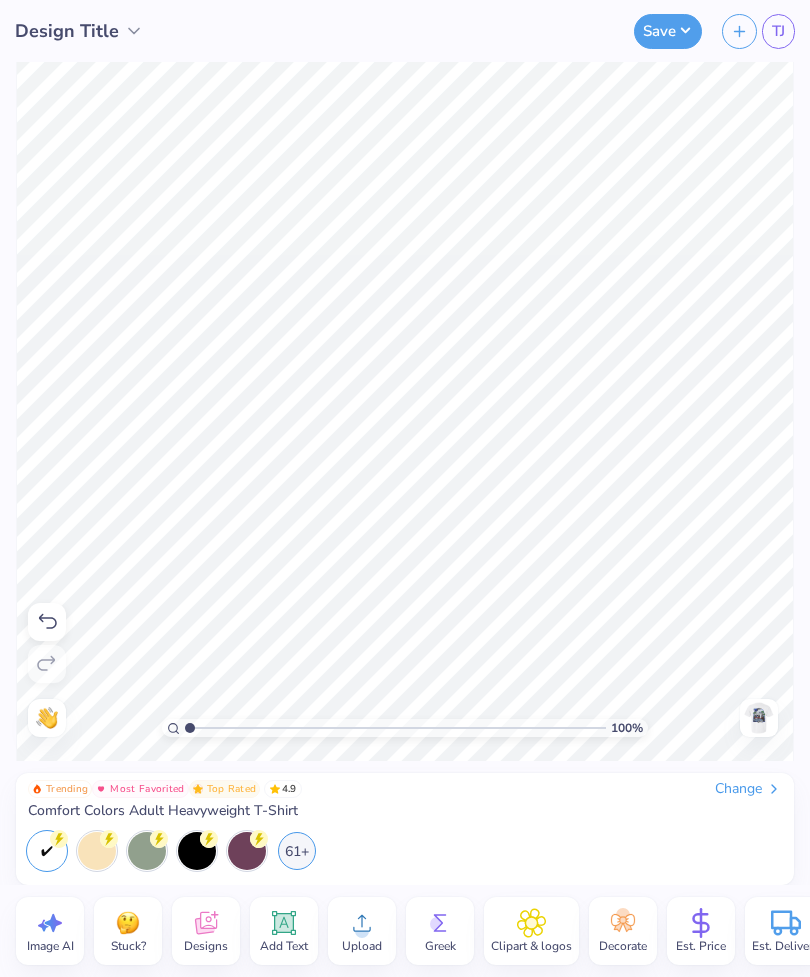click at bounding box center [759, 718] 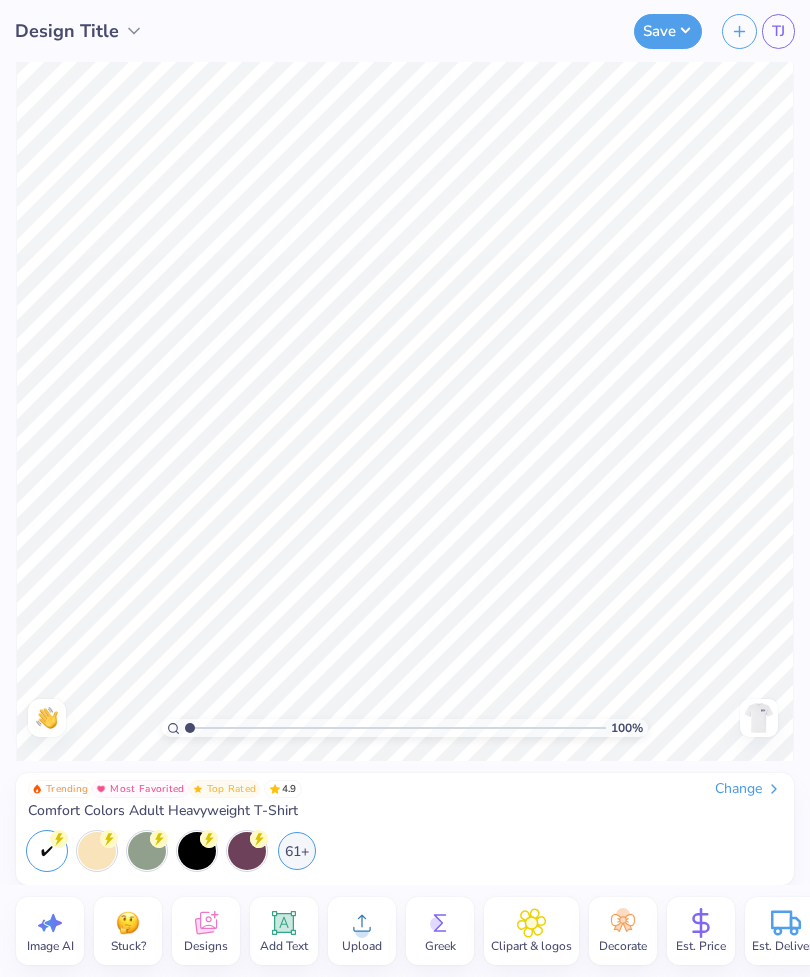 click at bounding box center (759, 718) 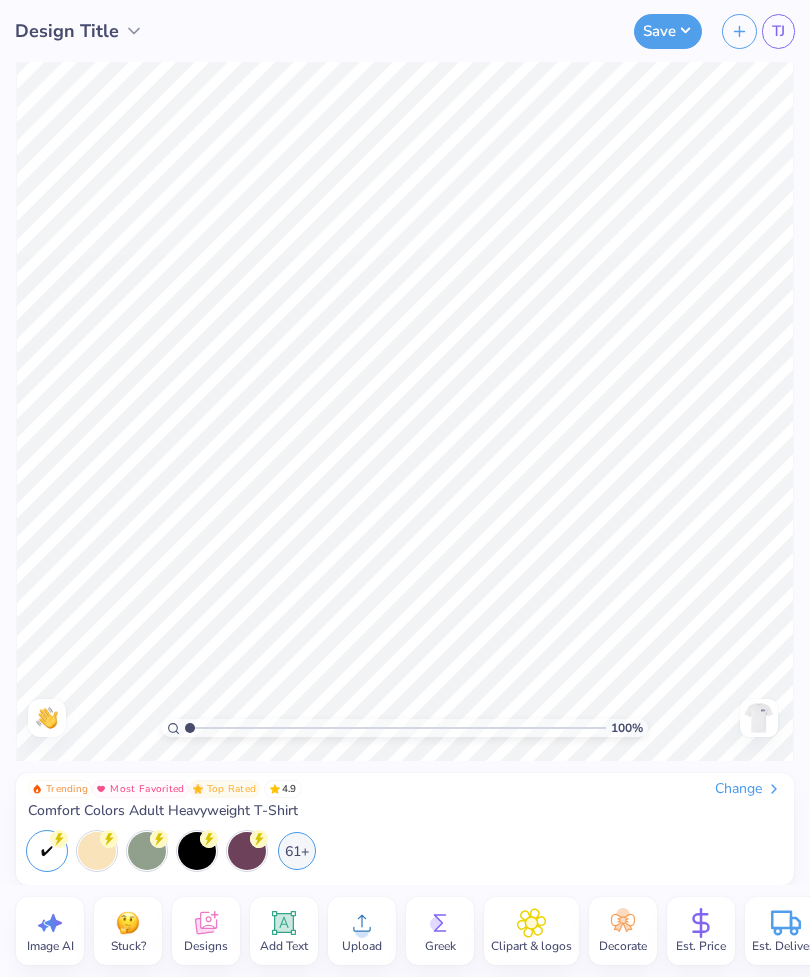 click at bounding box center (759, 718) 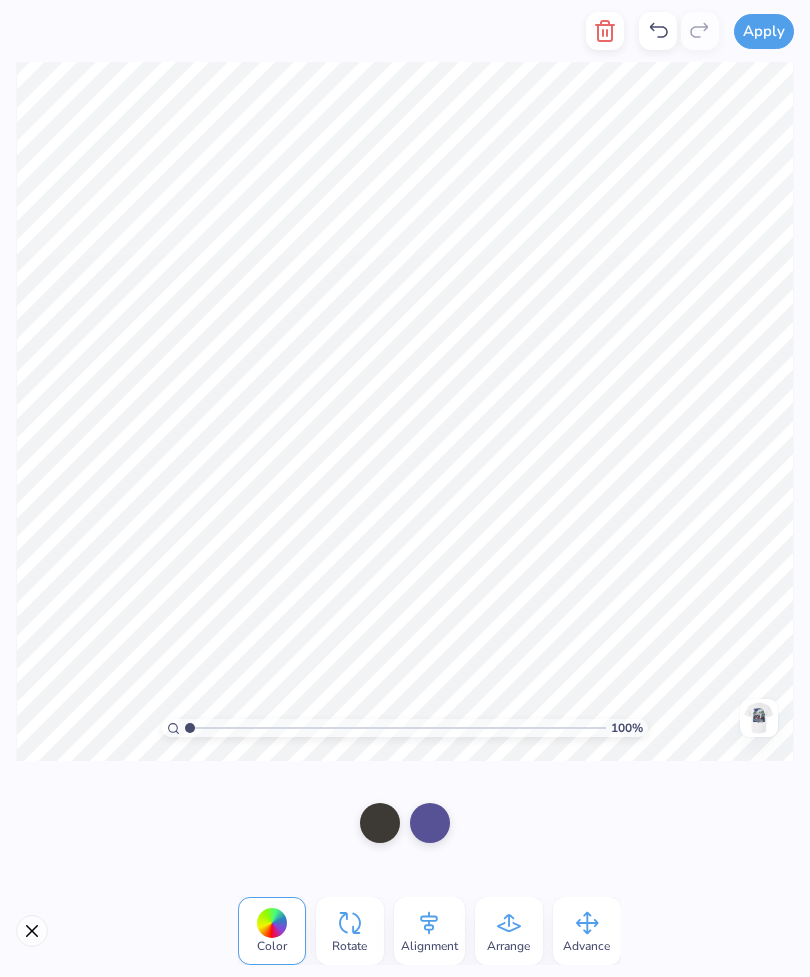 click at bounding box center (430, 823) 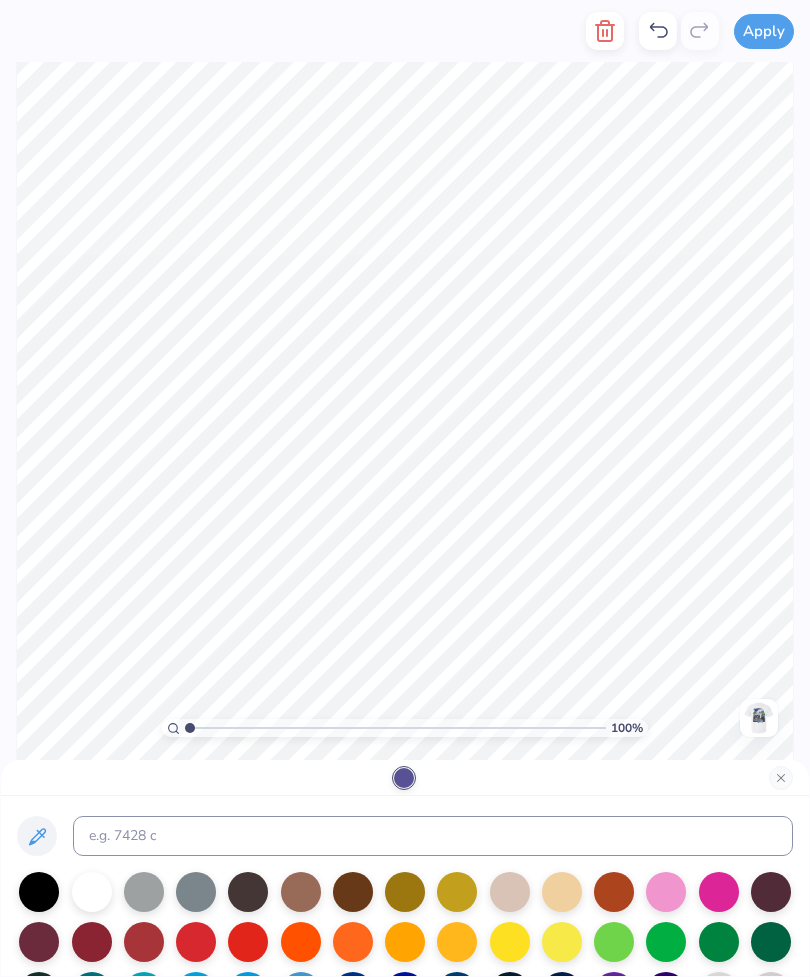 click at bounding box center (759, 718) 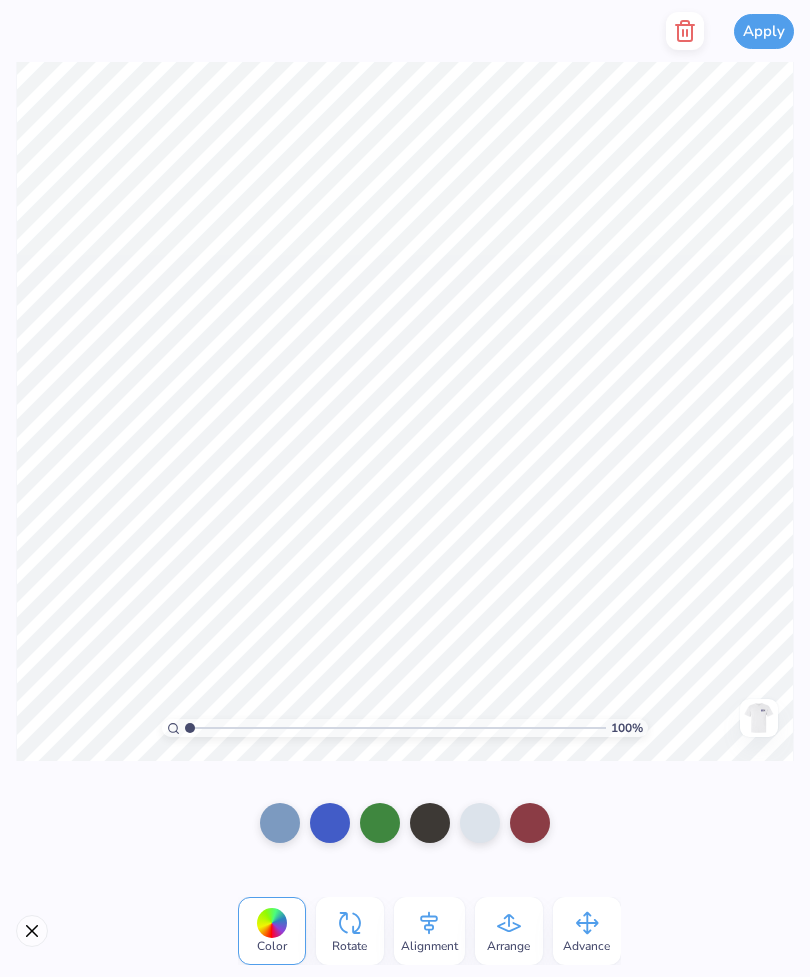 click at bounding box center [330, 823] 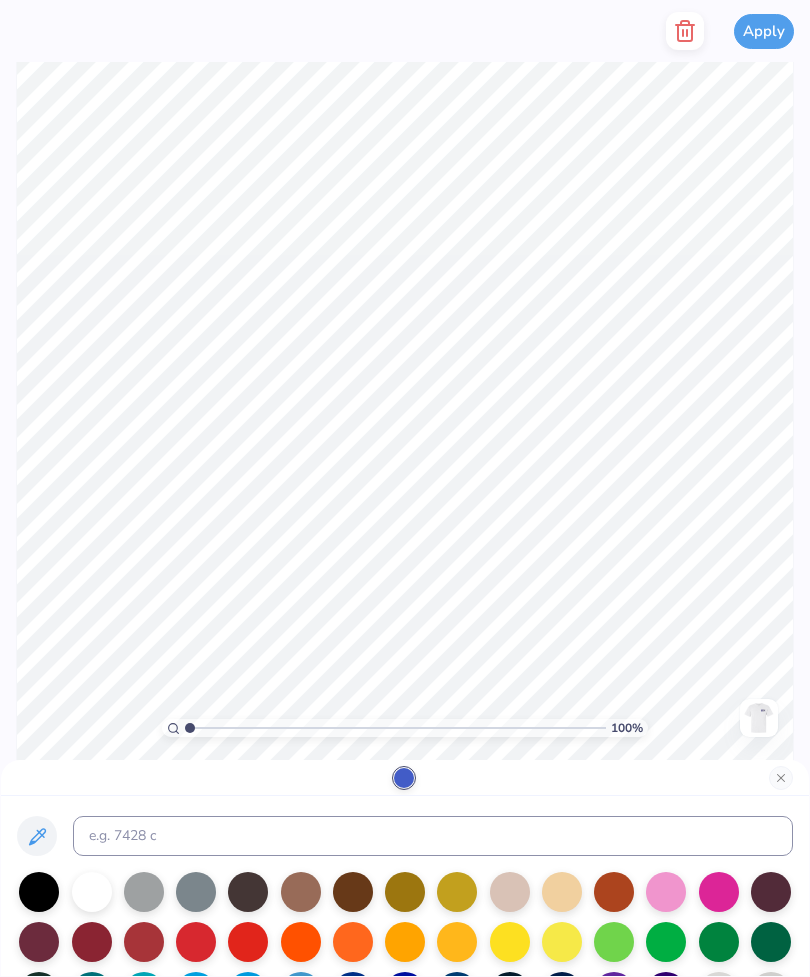 click at bounding box center (781, 778) 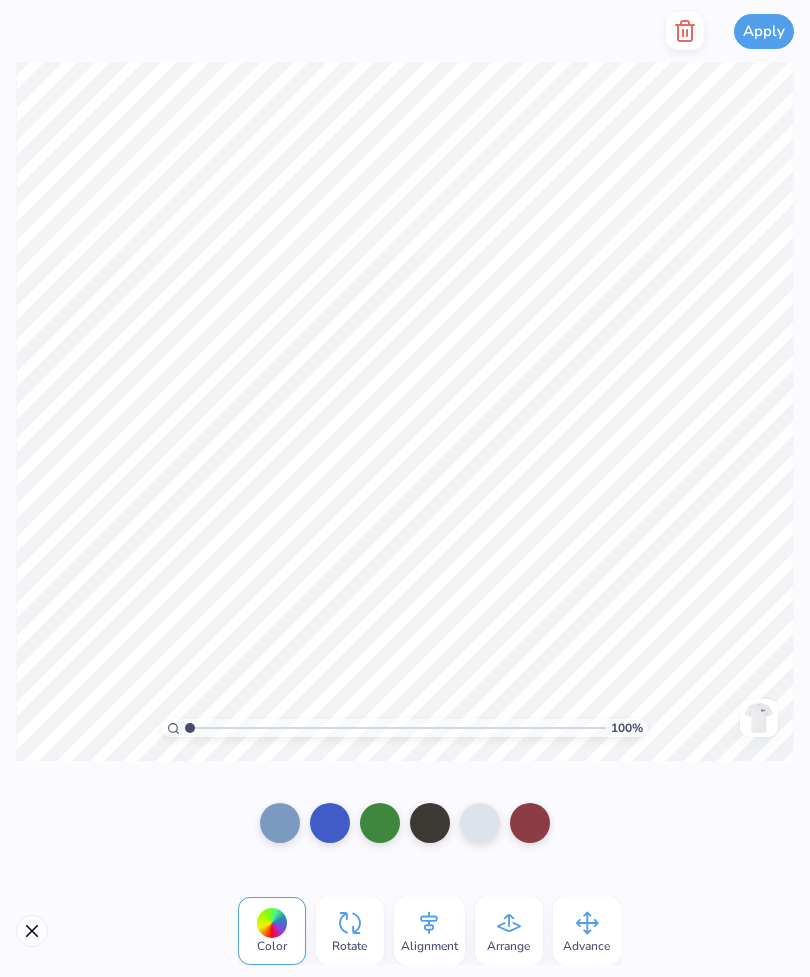 click at bounding box center (759, 718) 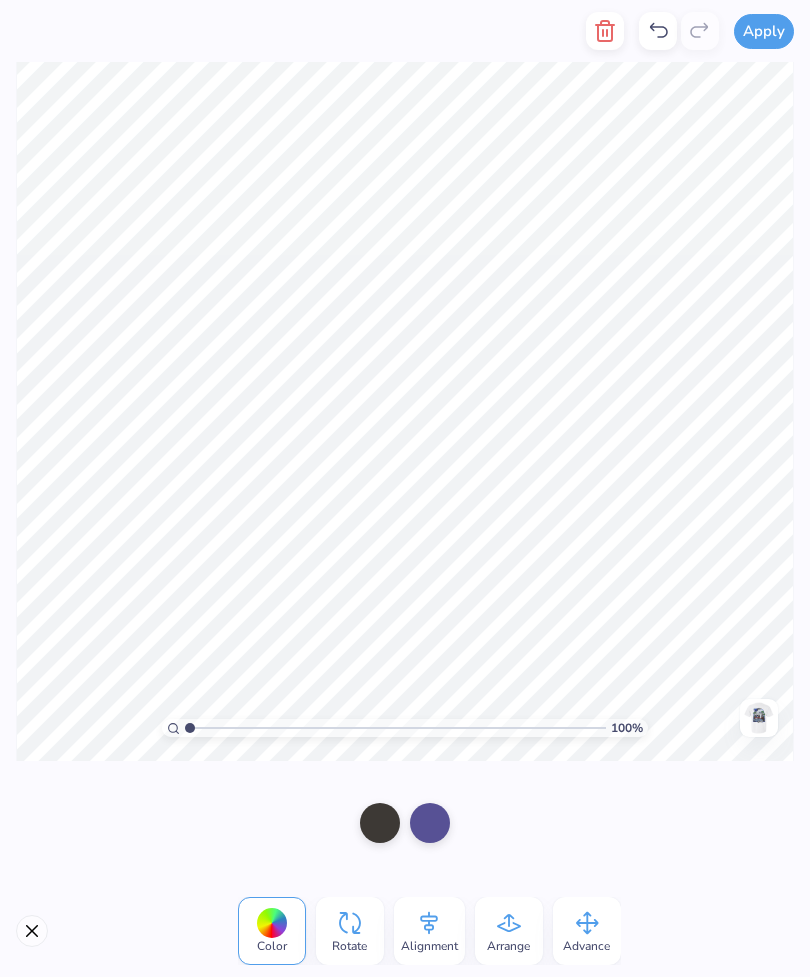 click at bounding box center (430, 823) 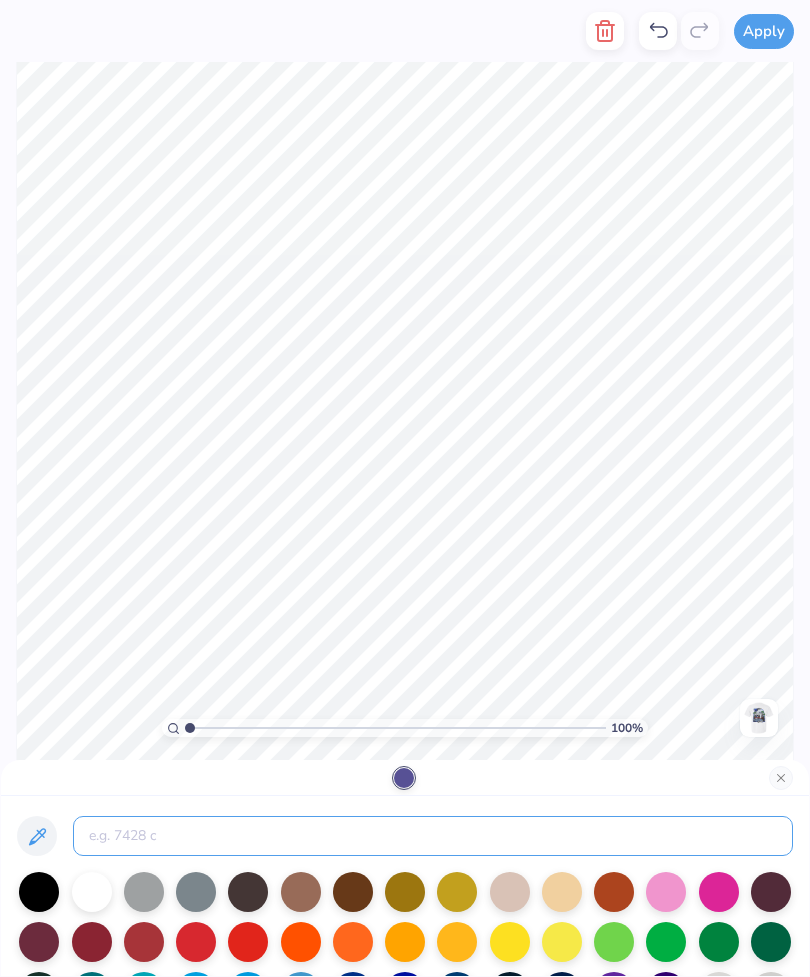 click at bounding box center [433, 836] 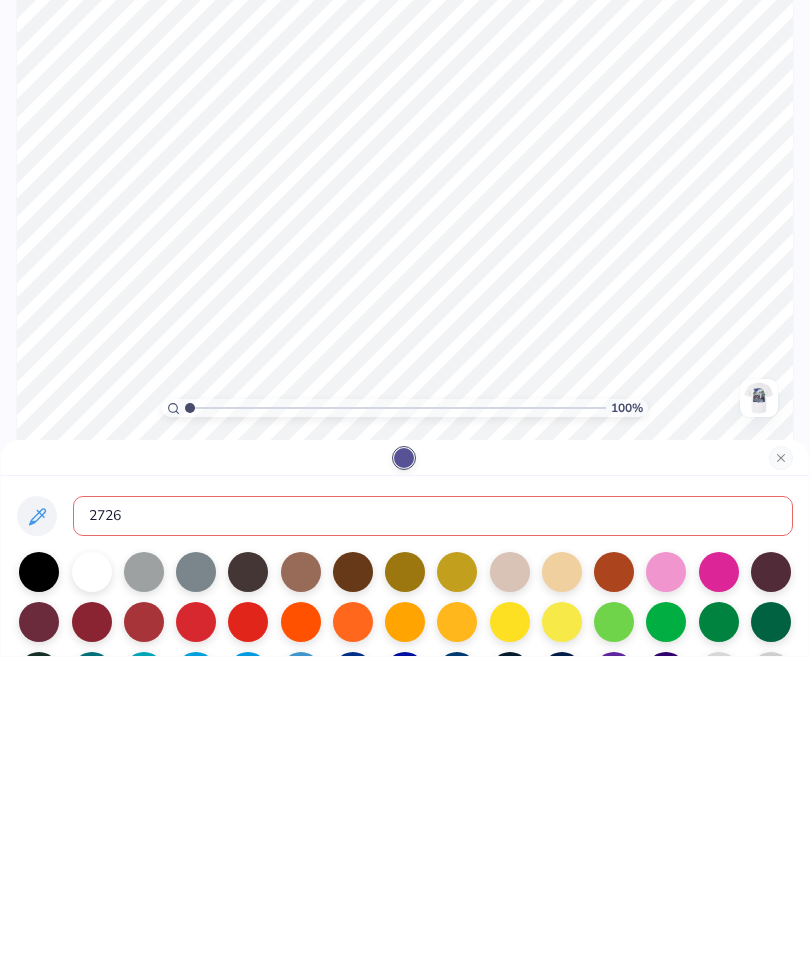 type on "2726" 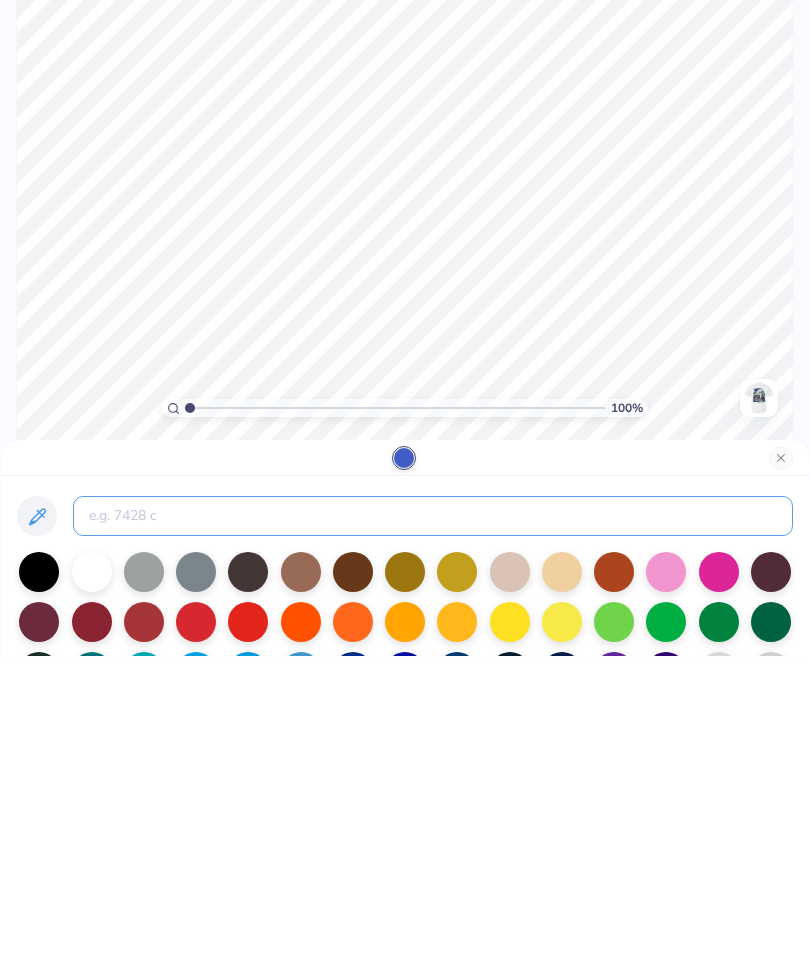 click at bounding box center [433, 836] 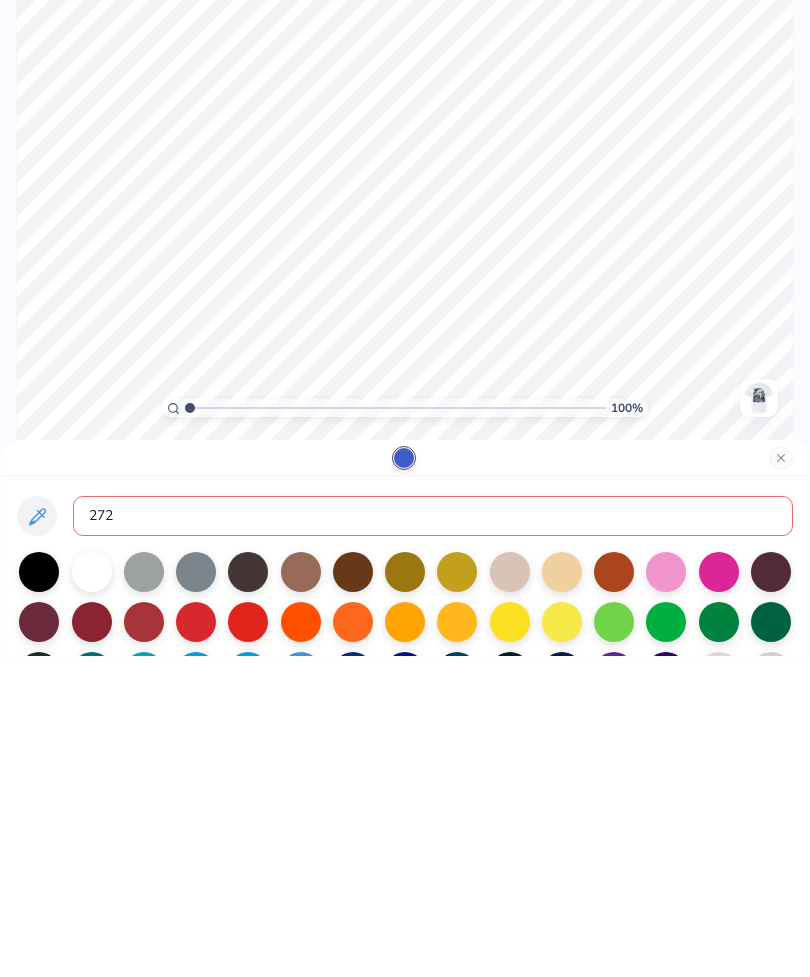 type on "2726" 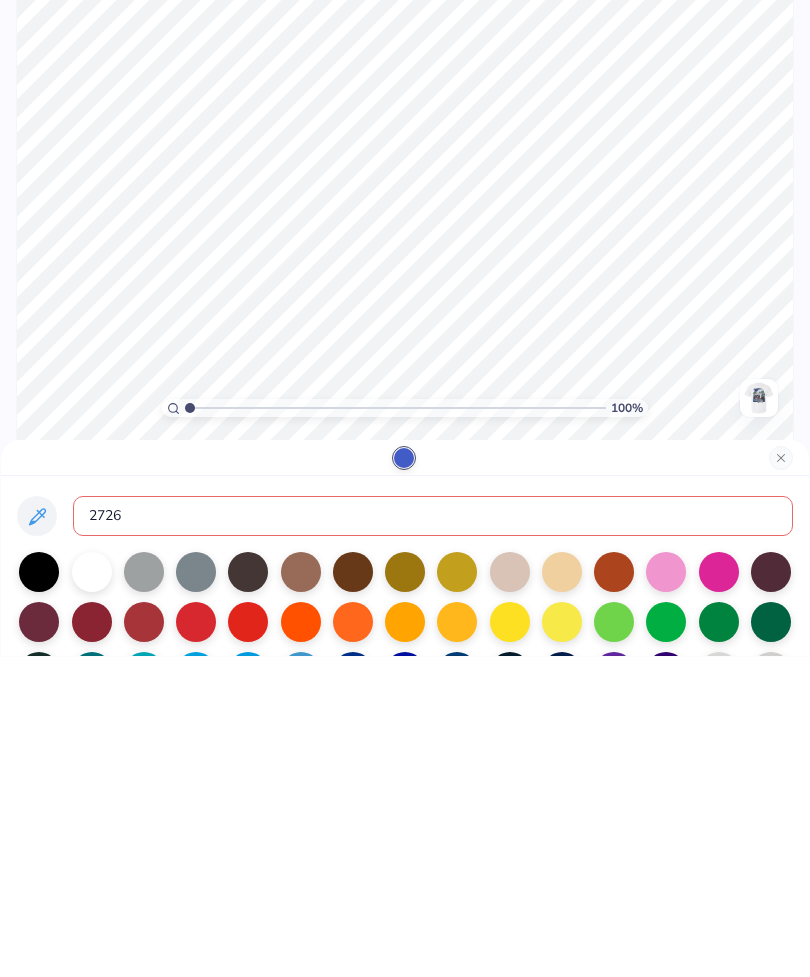 type 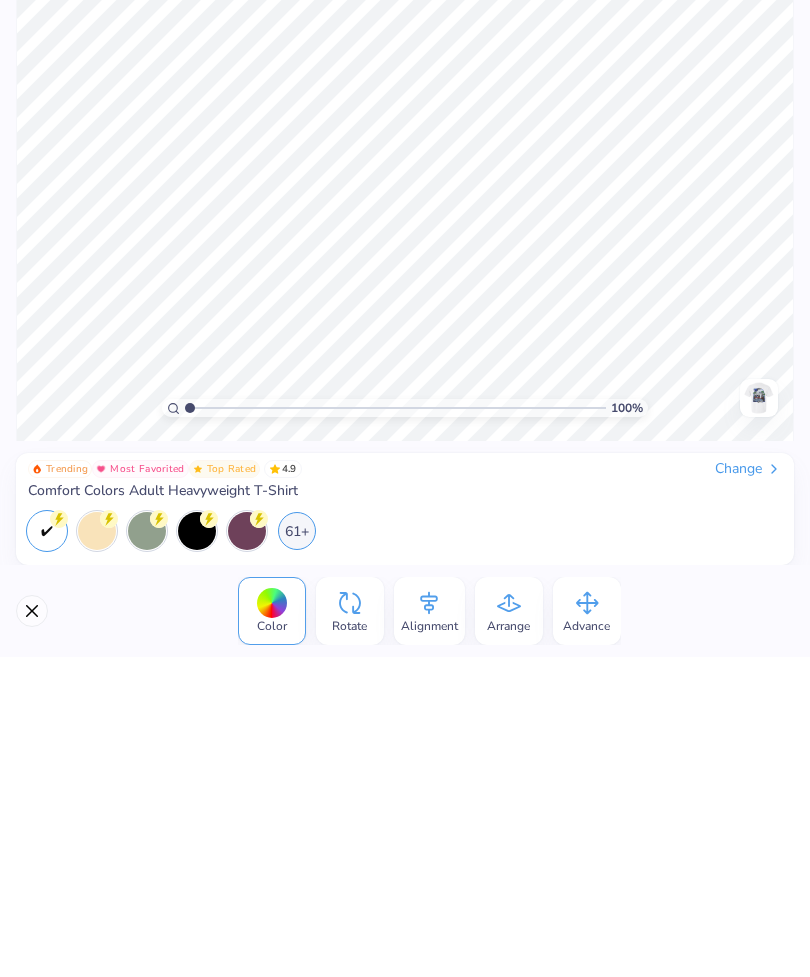 scroll, scrollTop: 0, scrollLeft: 0, axis: both 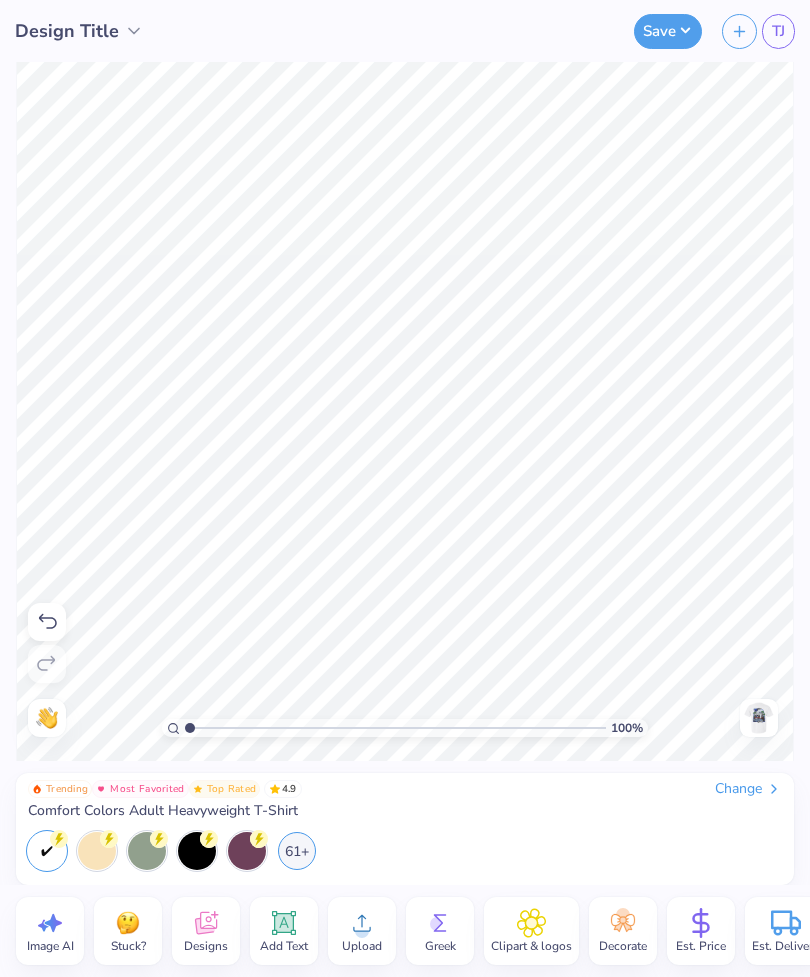 click at bounding box center [759, 718] 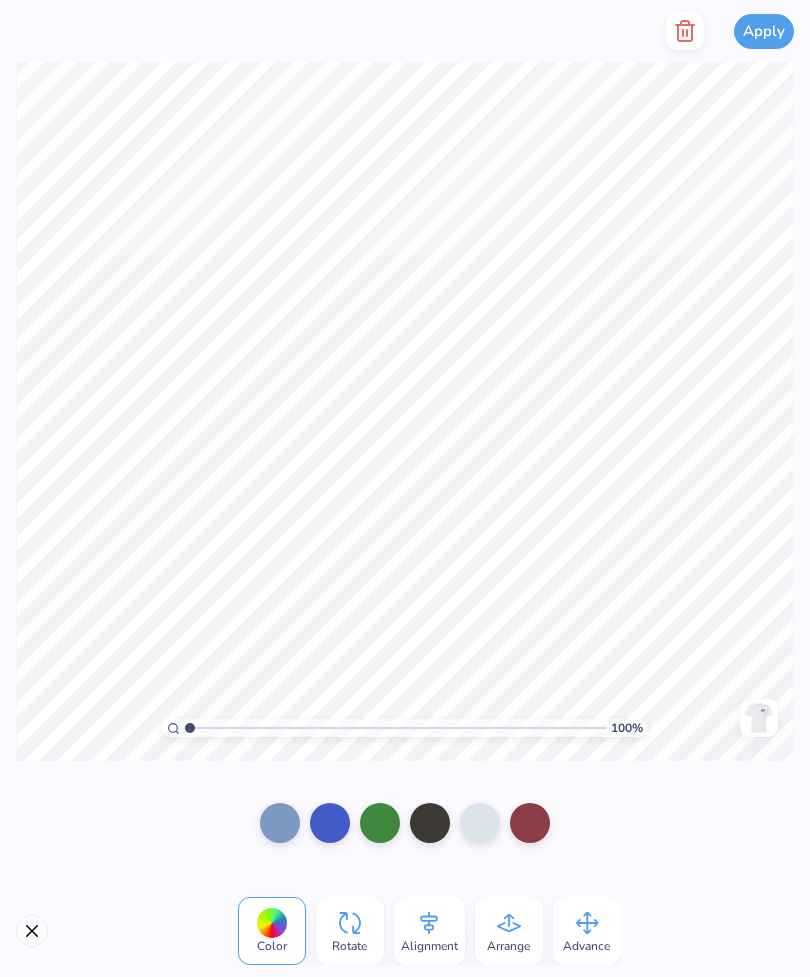 click 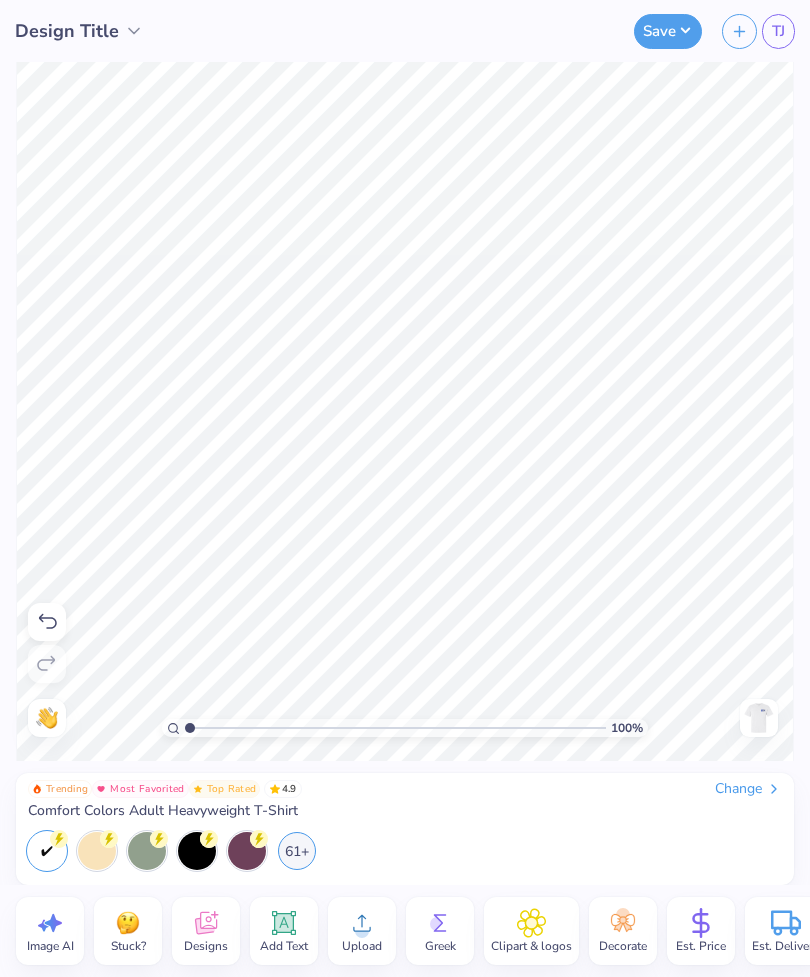 click on "Upload" at bounding box center (362, 946) 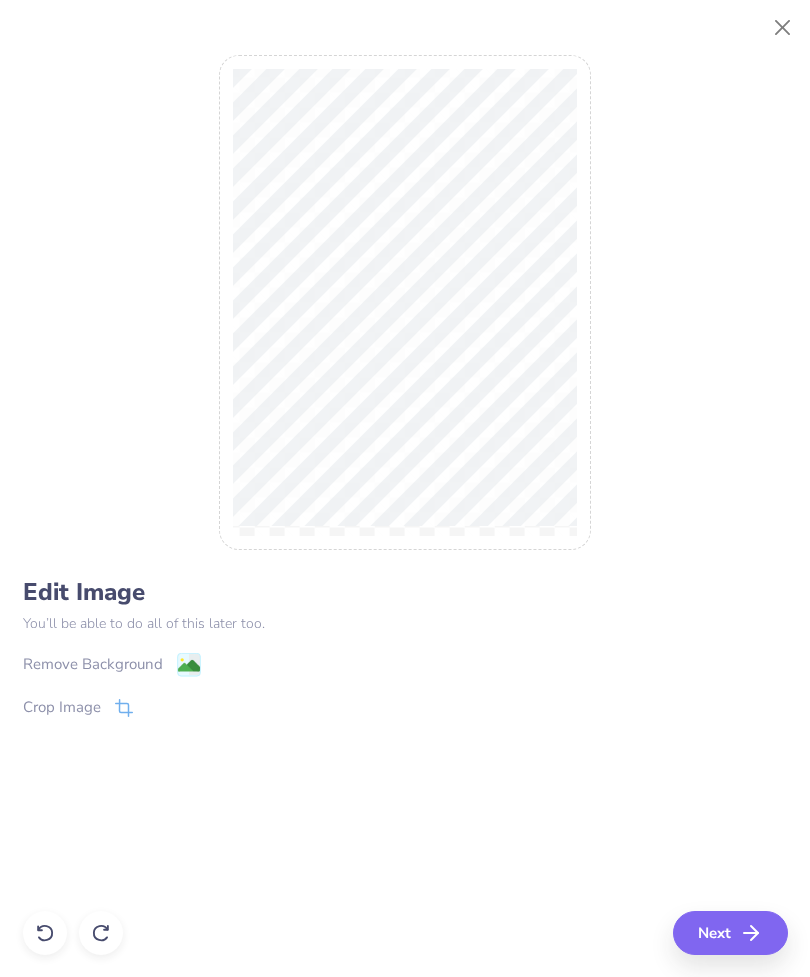 click 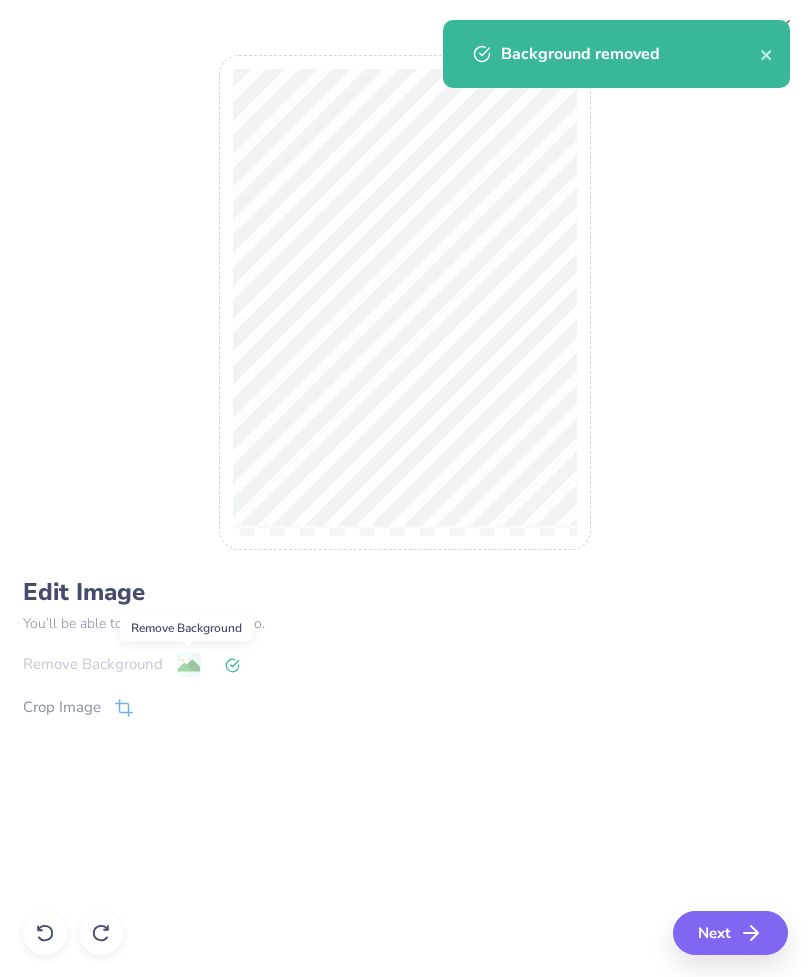 click 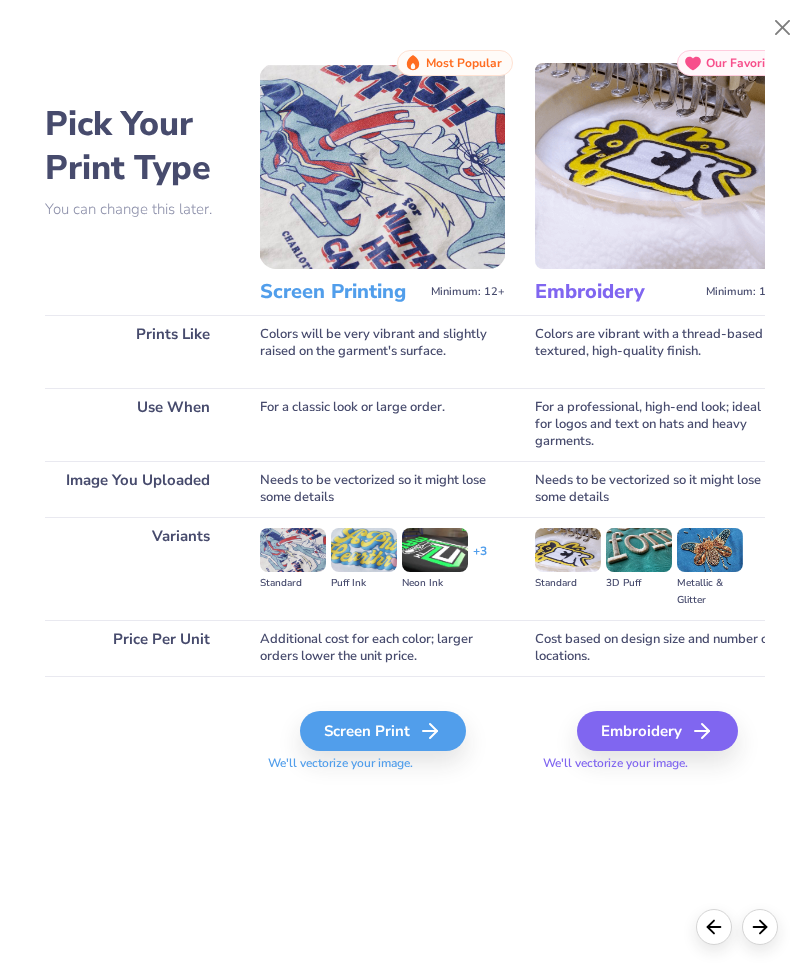 click on "Screen Print" at bounding box center (383, 731) 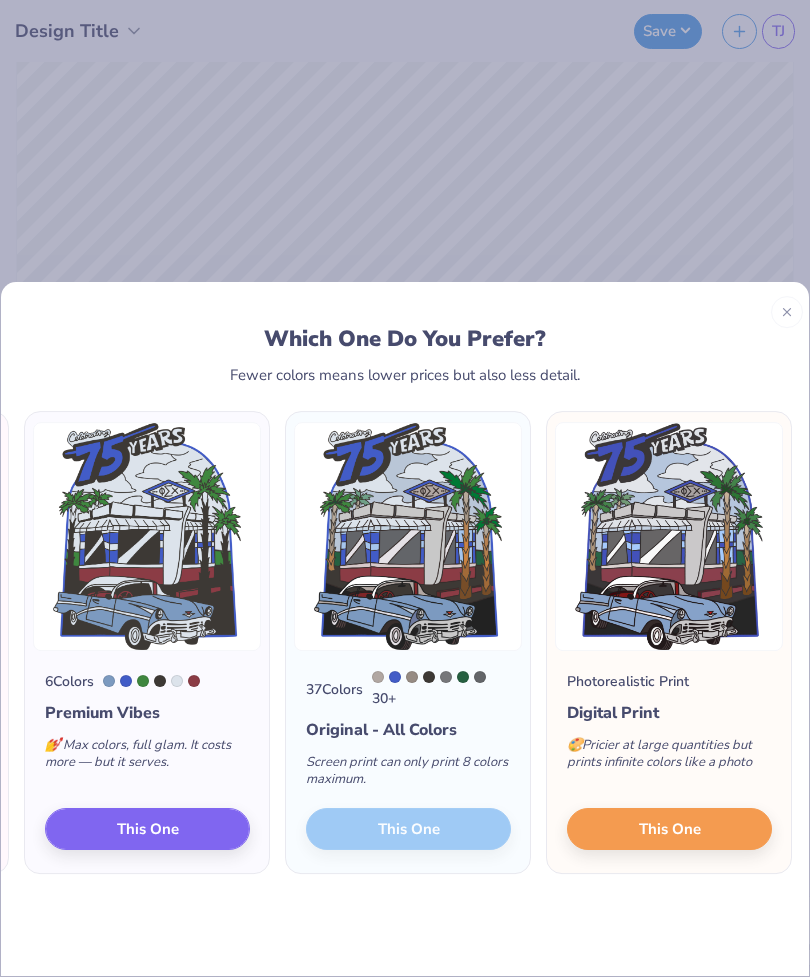 scroll, scrollTop: 0, scrollLeft: 258, axis: horizontal 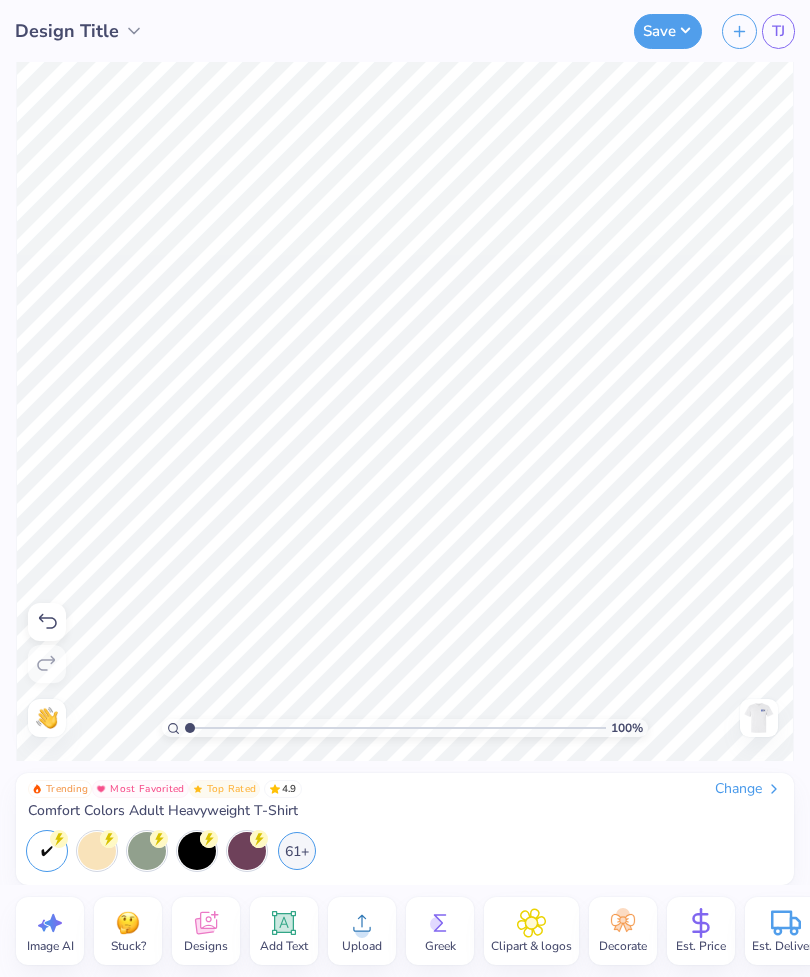click on "61+" at bounding box center (297, 851) 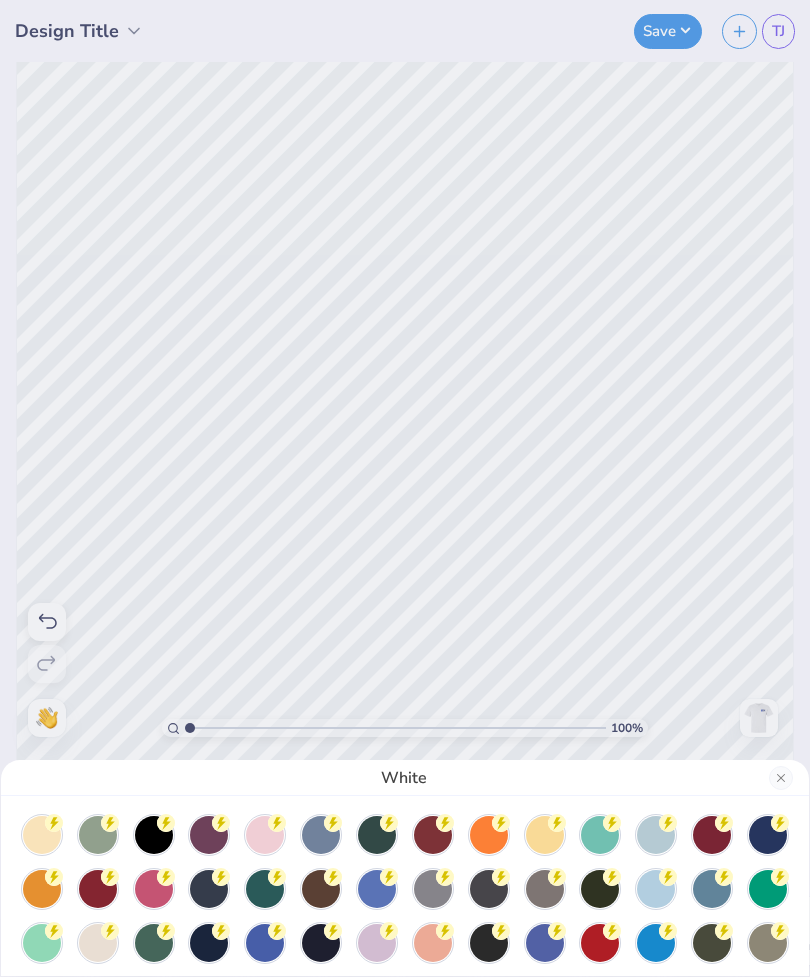 click at bounding box center (265, 943) 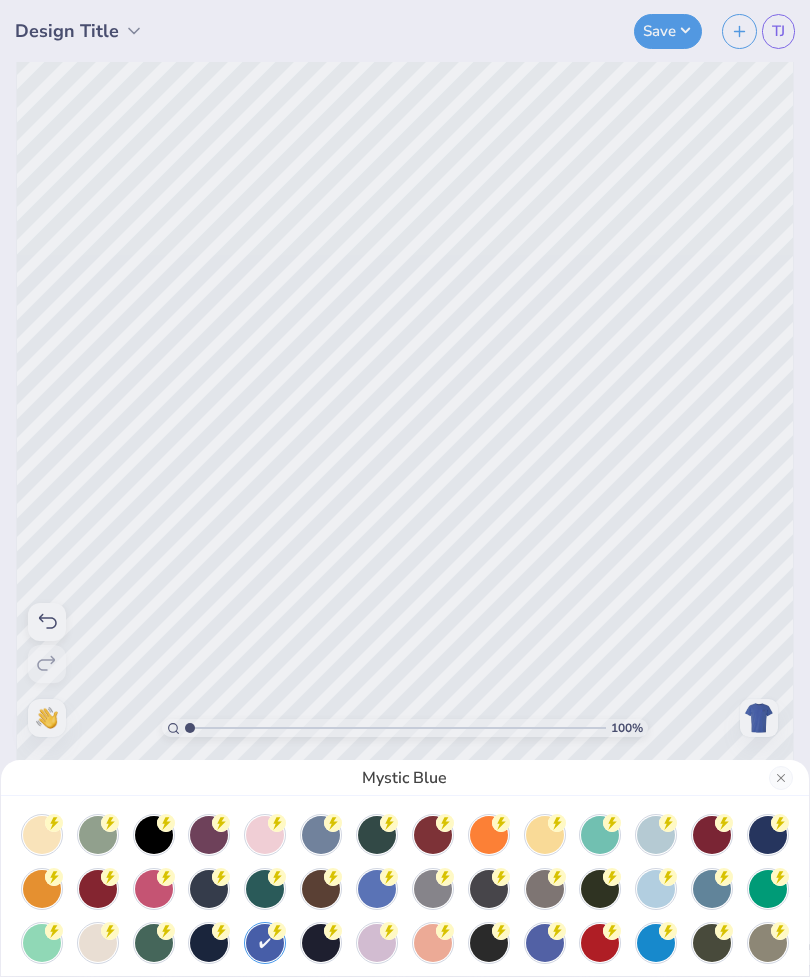 click at bounding box center (545, 943) 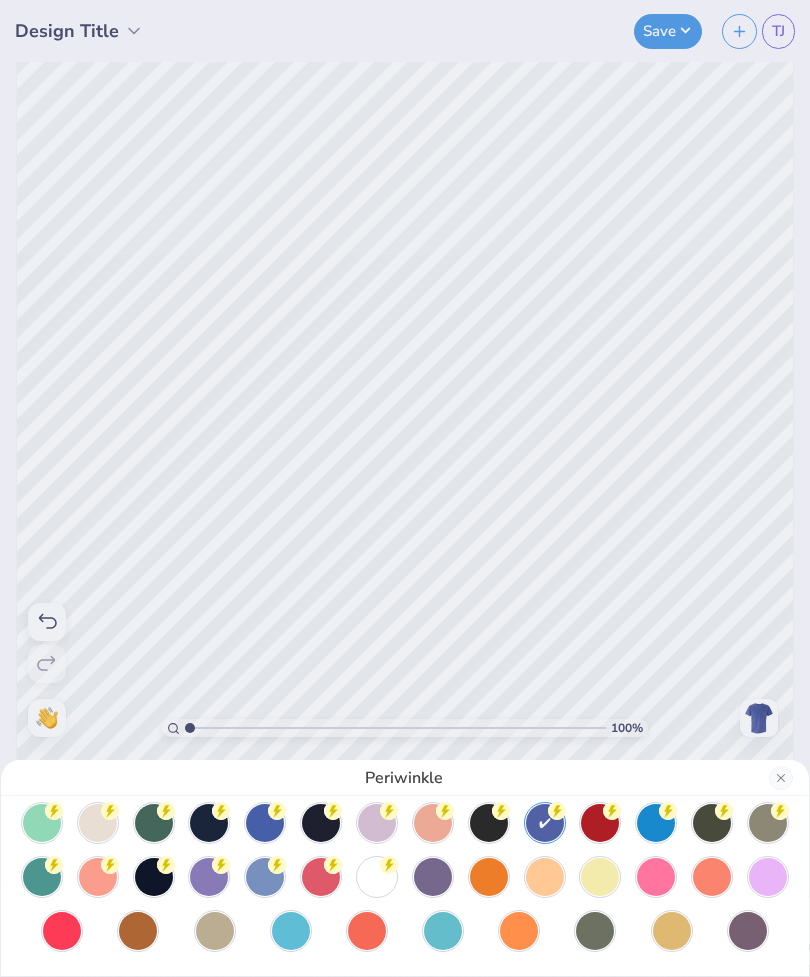 scroll, scrollTop: 120, scrollLeft: 0, axis: vertical 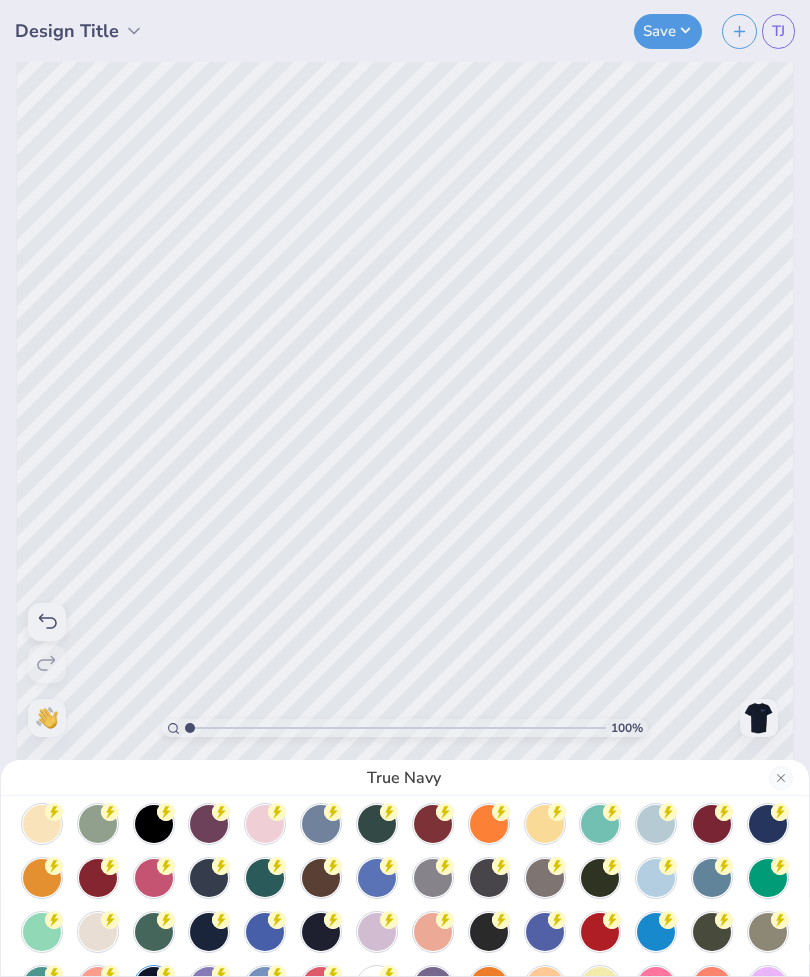 click at bounding box center [321, 824] 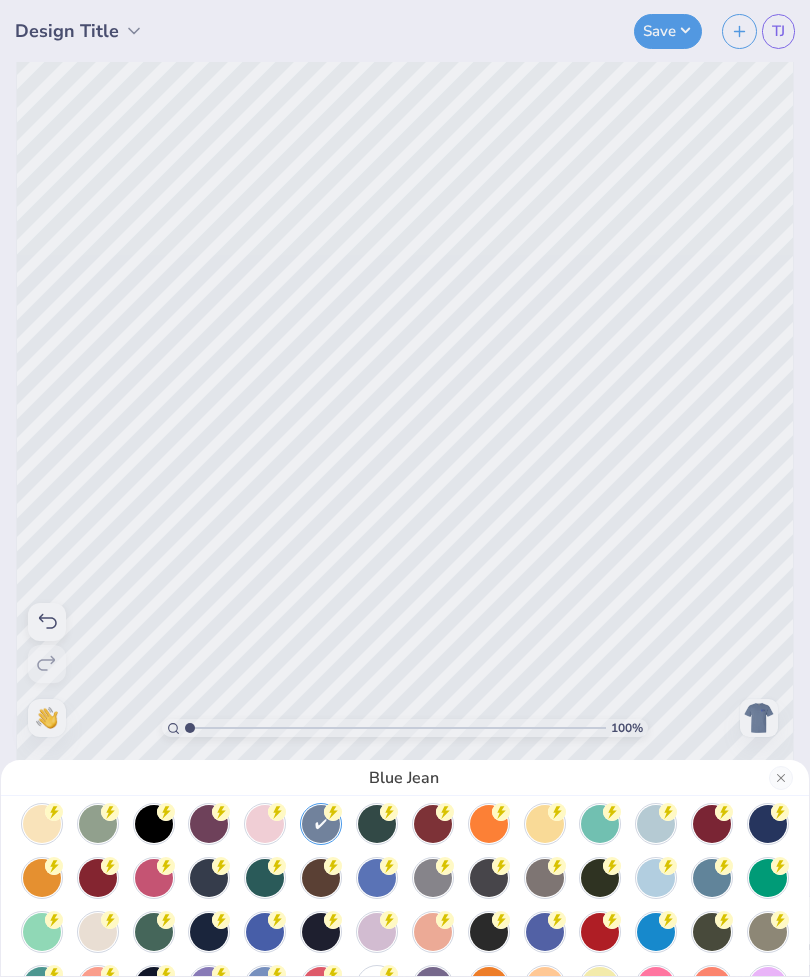 click on "Blue Jean" at bounding box center (405, 488) 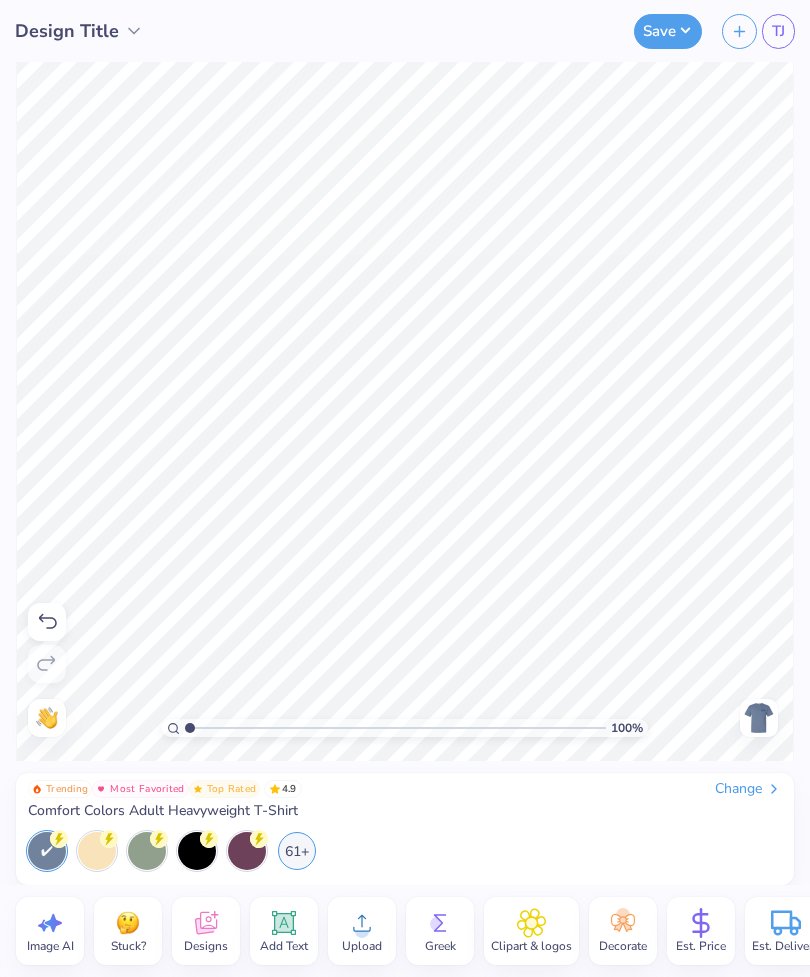 click at bounding box center (759, 718) 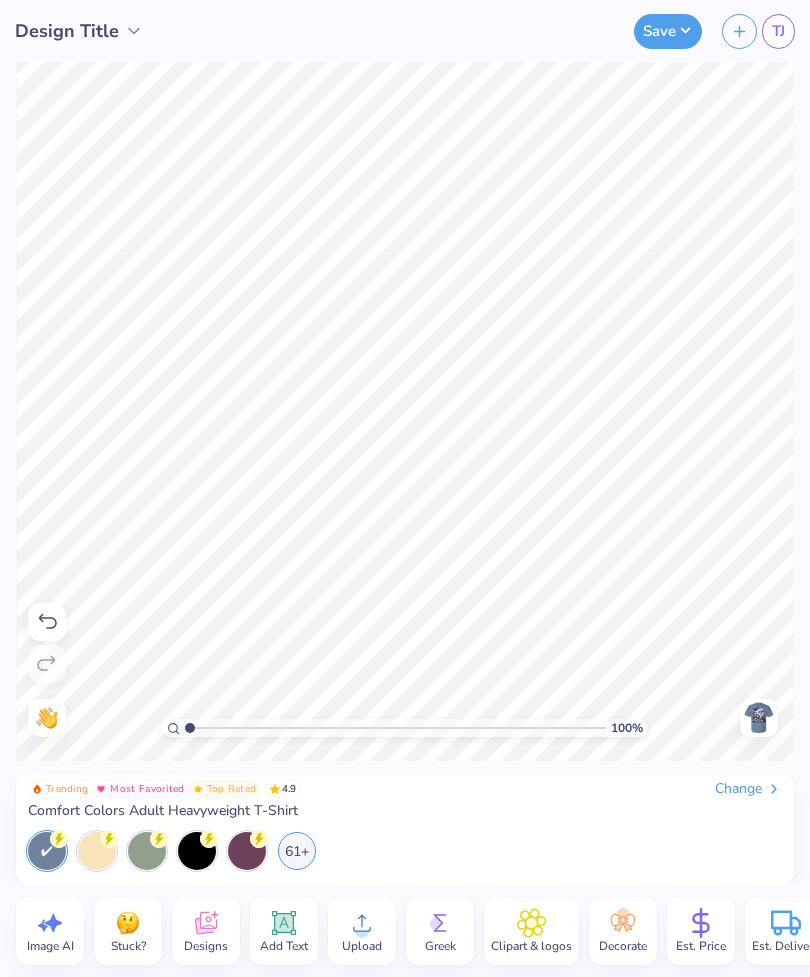 click at bounding box center [759, 718] 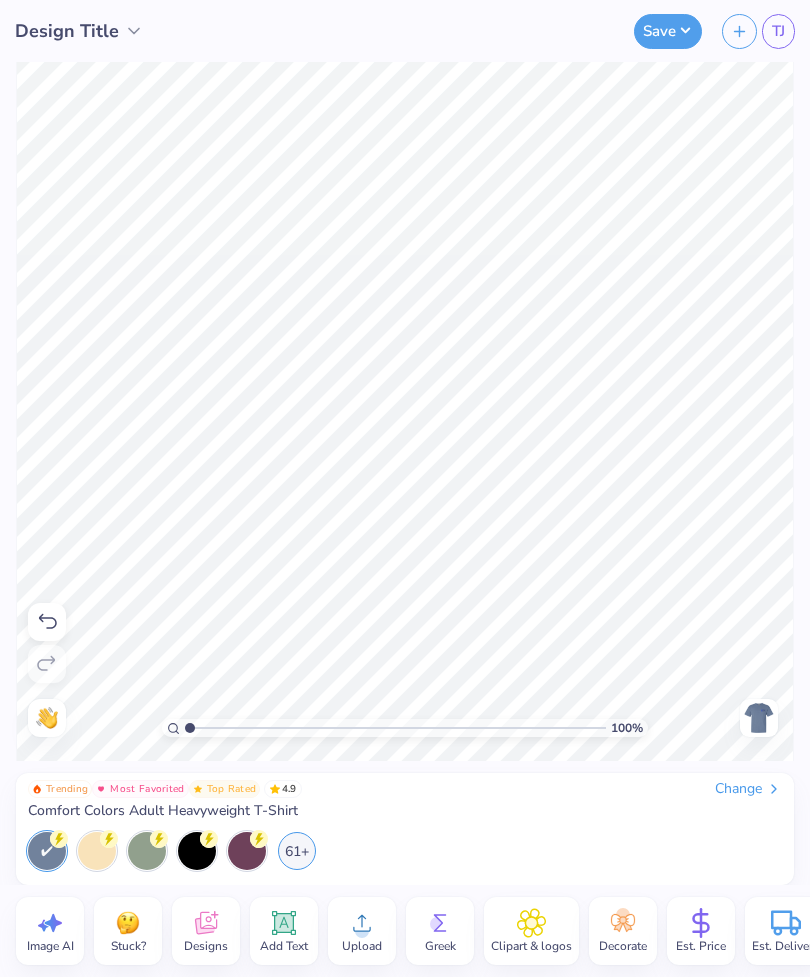 click on "61+" at bounding box center (297, 851) 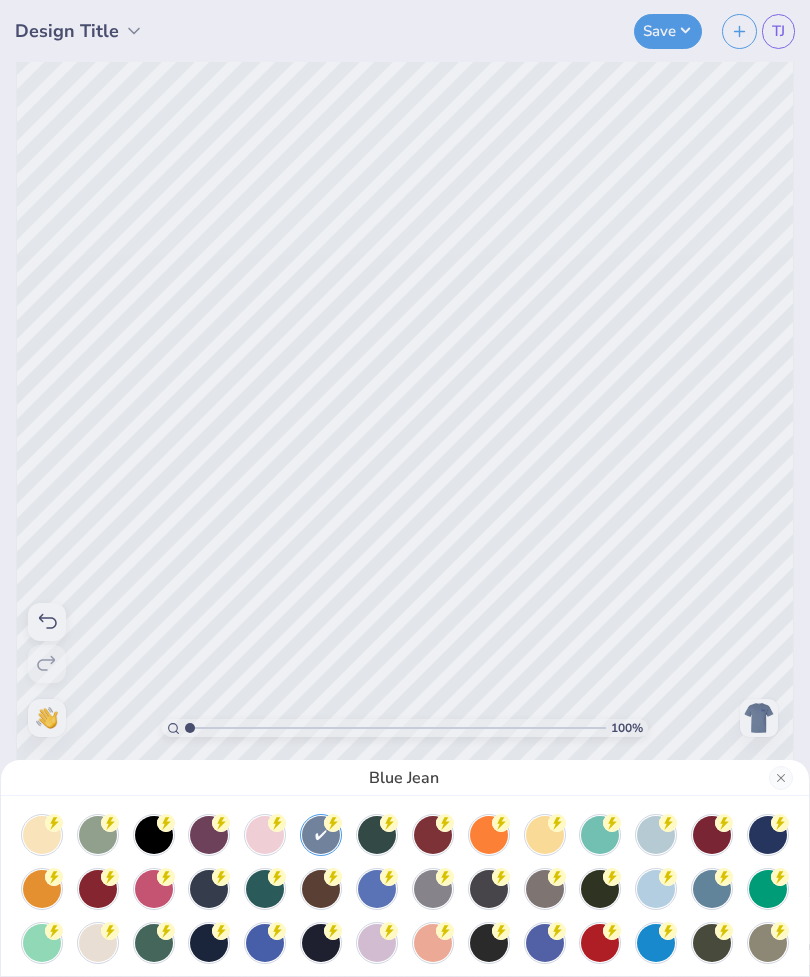 click at bounding box center [712, 889] 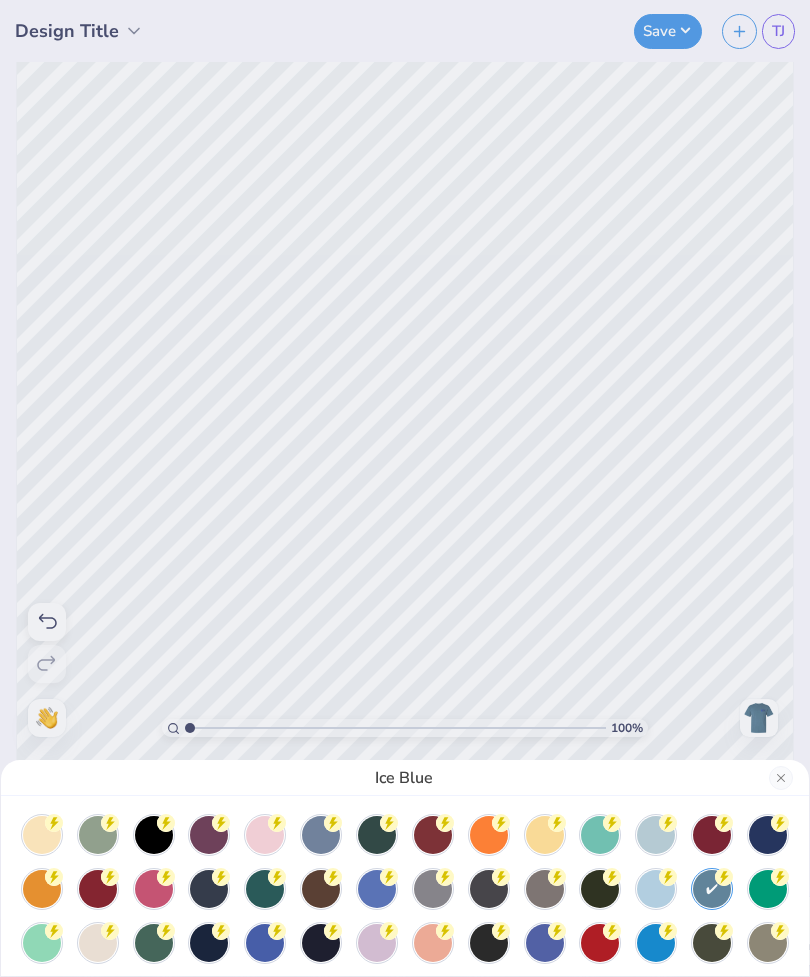 click at bounding box center (656, 889) 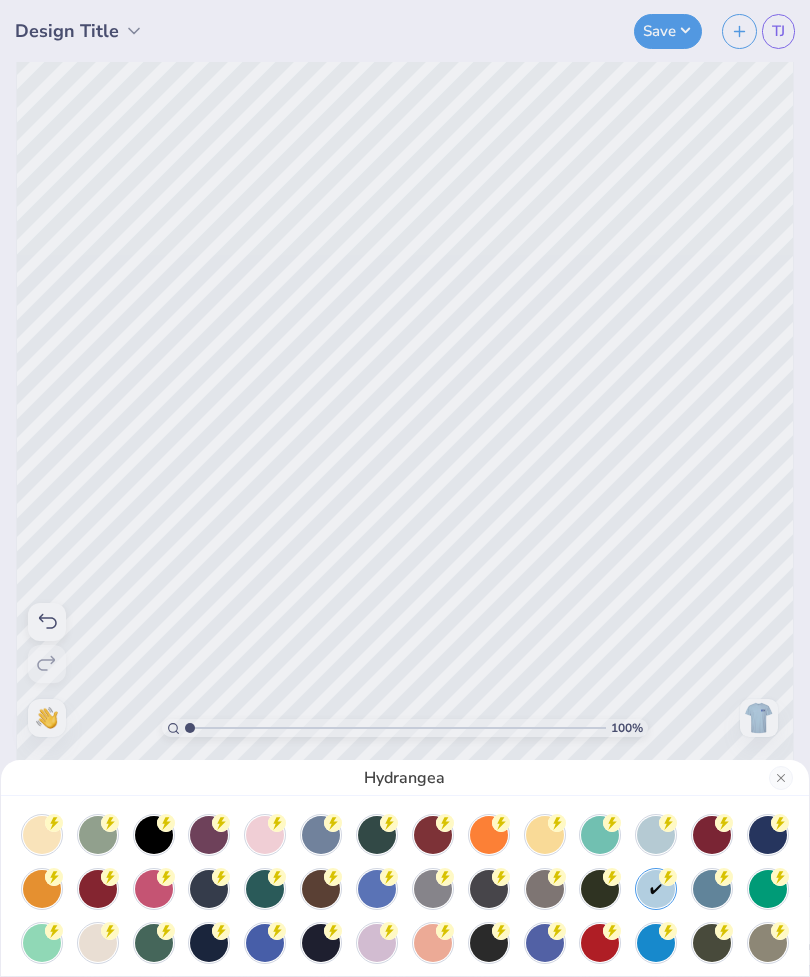 click on "Hydrangea" at bounding box center (405, 488) 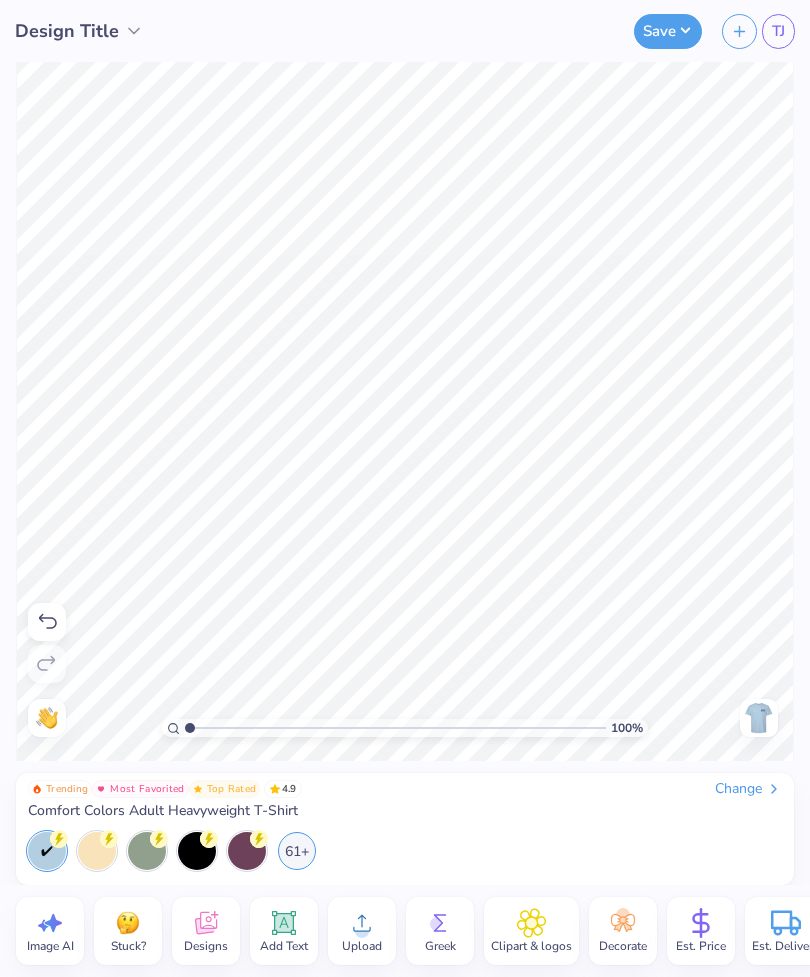 click at bounding box center (759, 718) 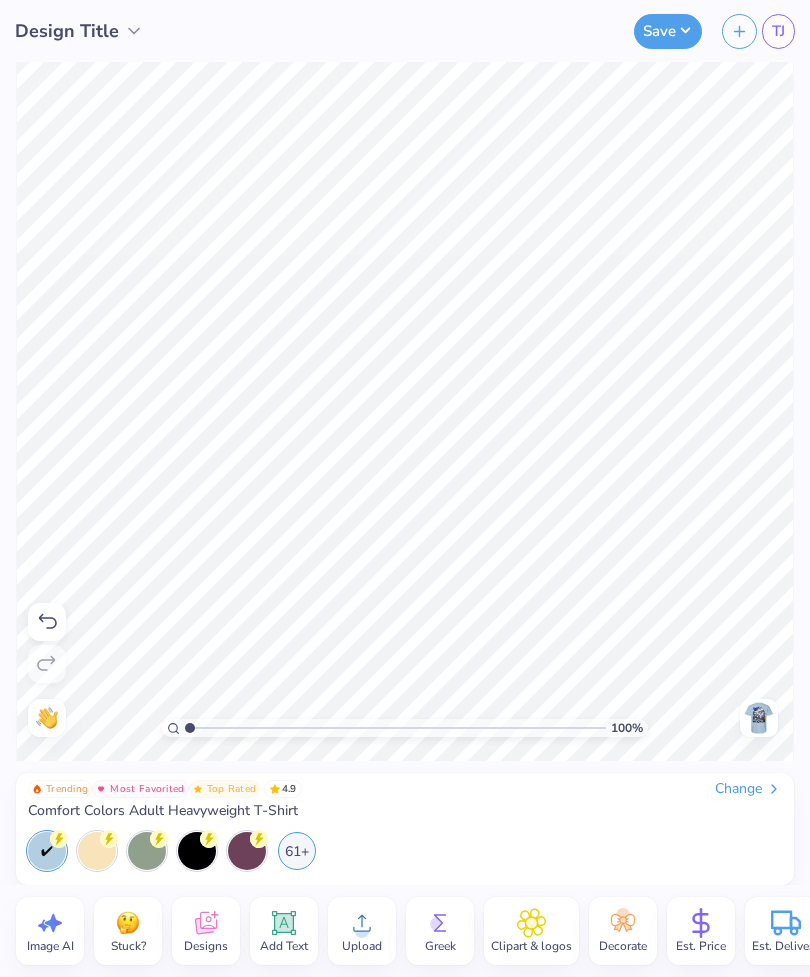 click at bounding box center [759, 718] 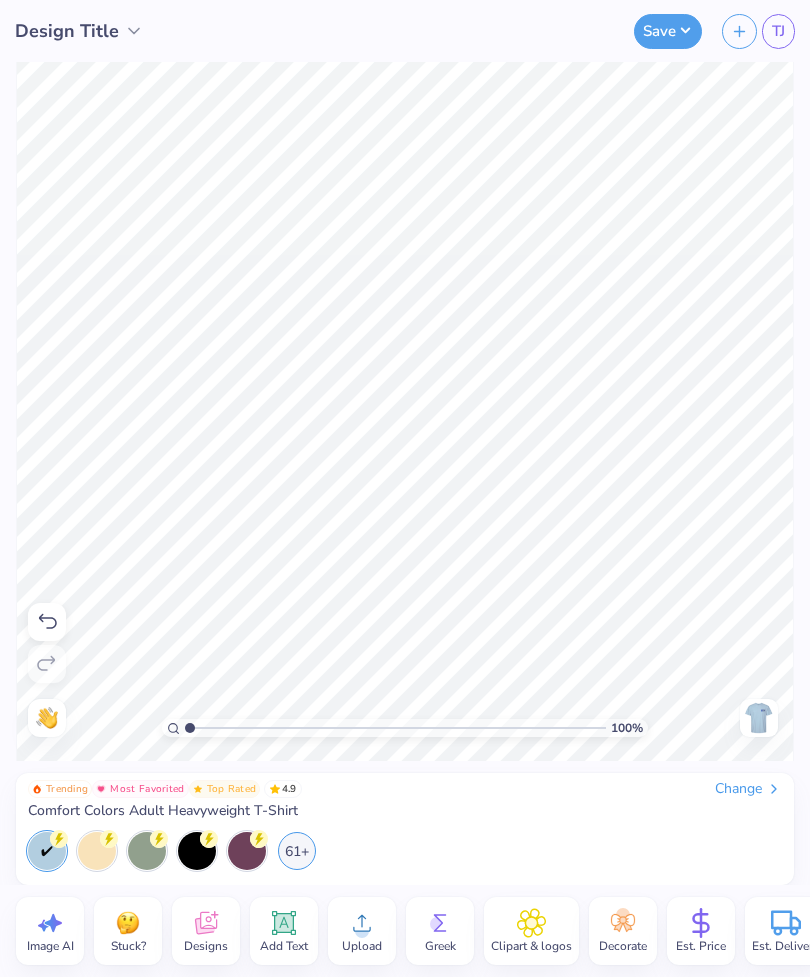 click on "61+" at bounding box center (297, 851) 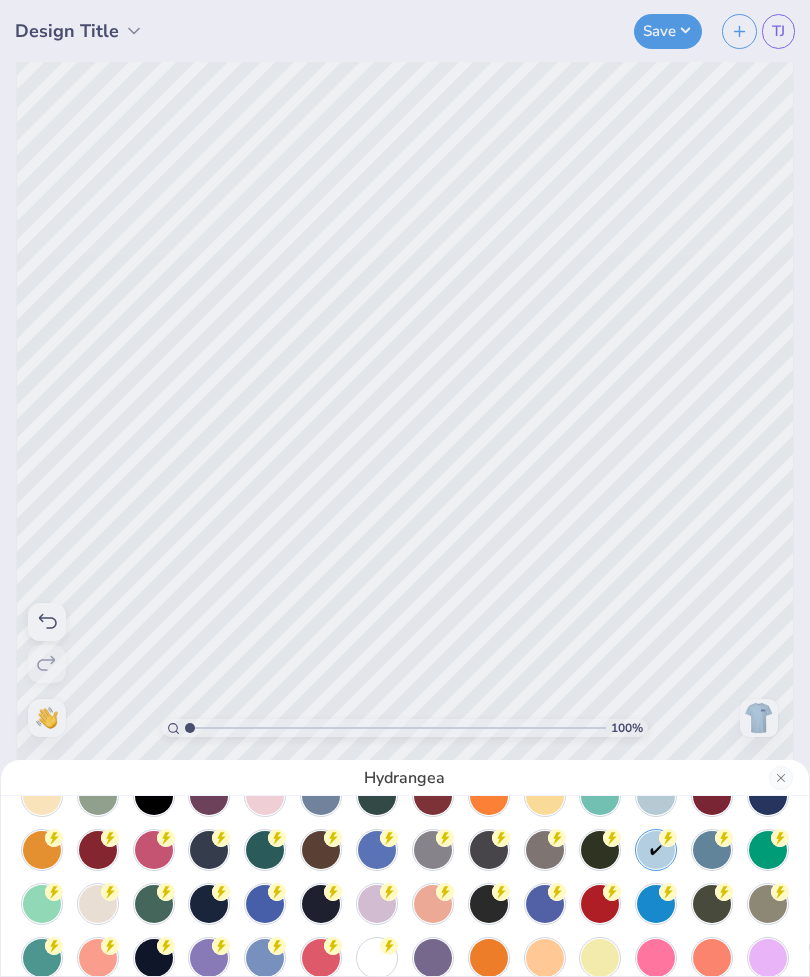 scroll, scrollTop: 62, scrollLeft: 0, axis: vertical 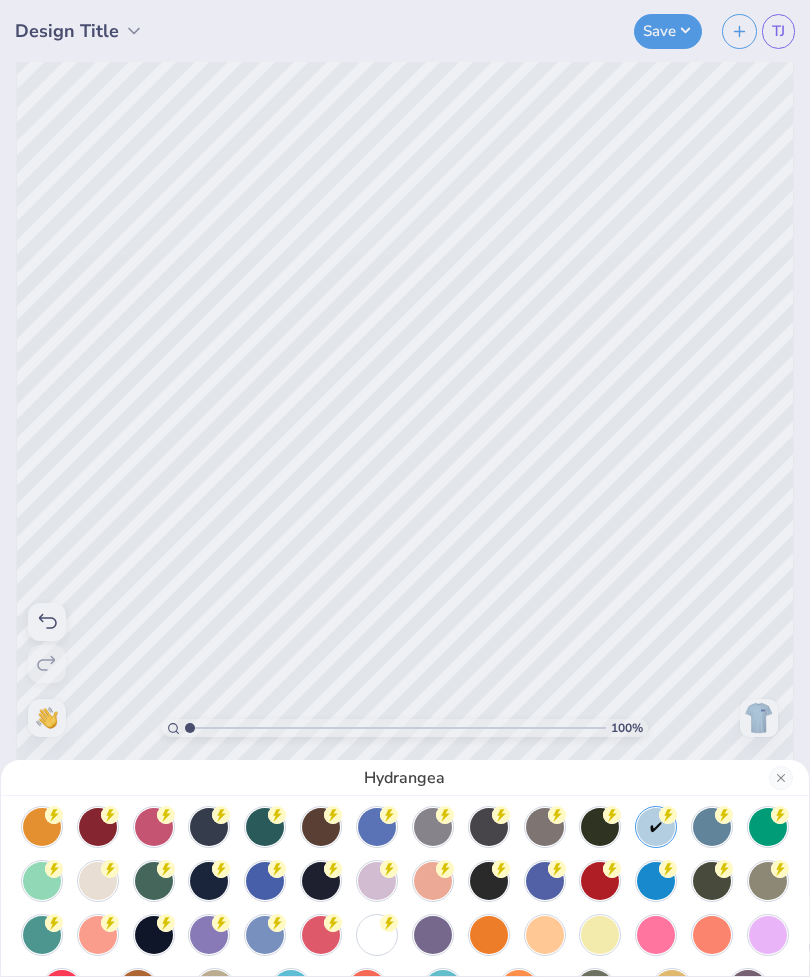 click at bounding box center (265, 935) 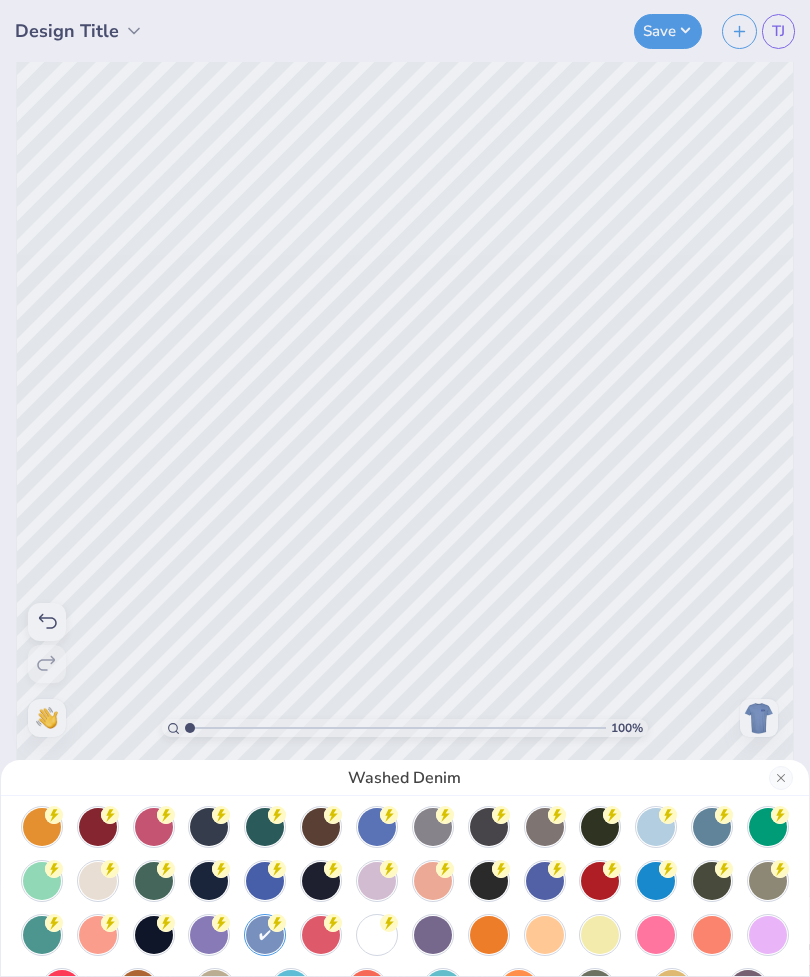 click on "Washed Denim" at bounding box center (405, 488) 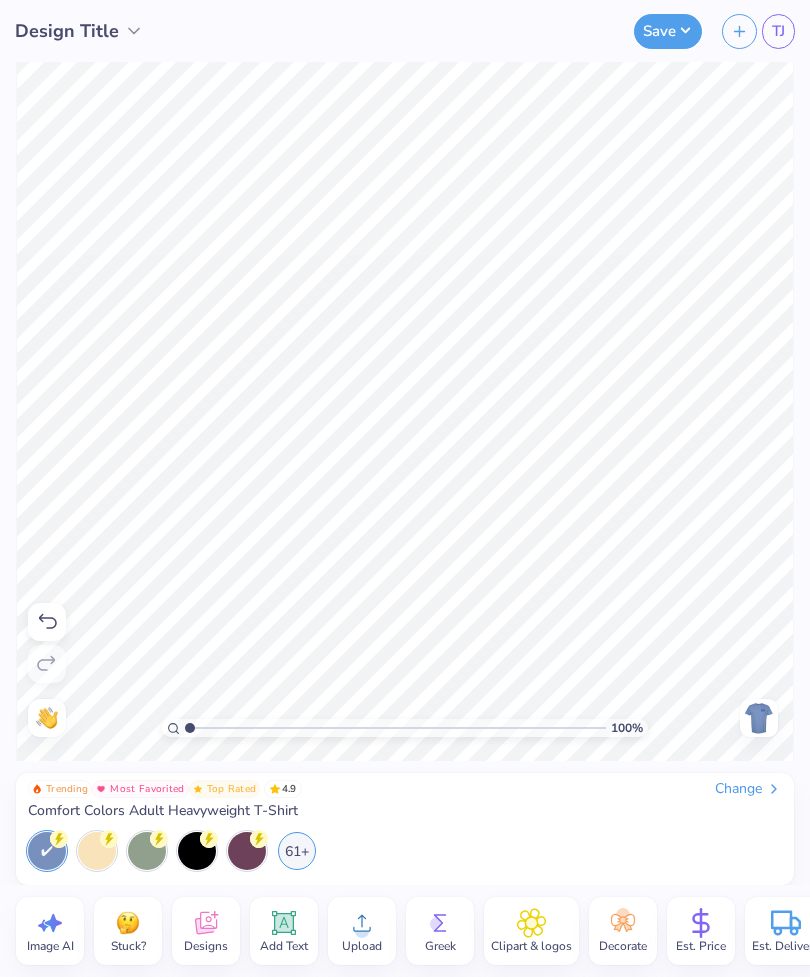 click at bounding box center (759, 718) 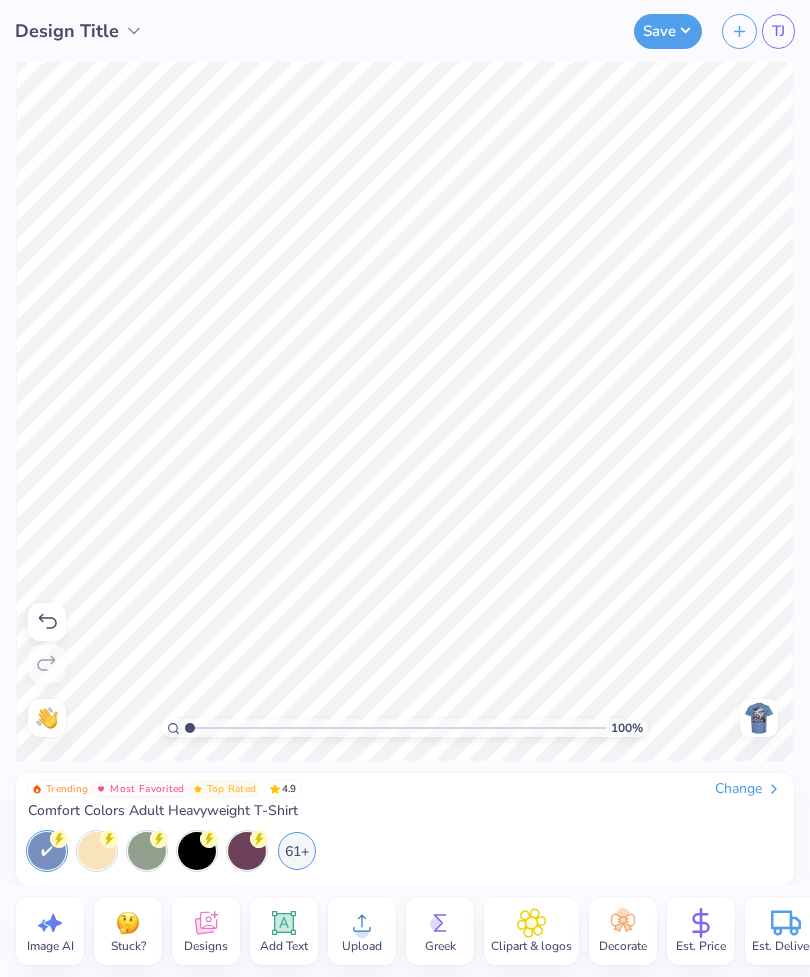 click at bounding box center [759, 718] 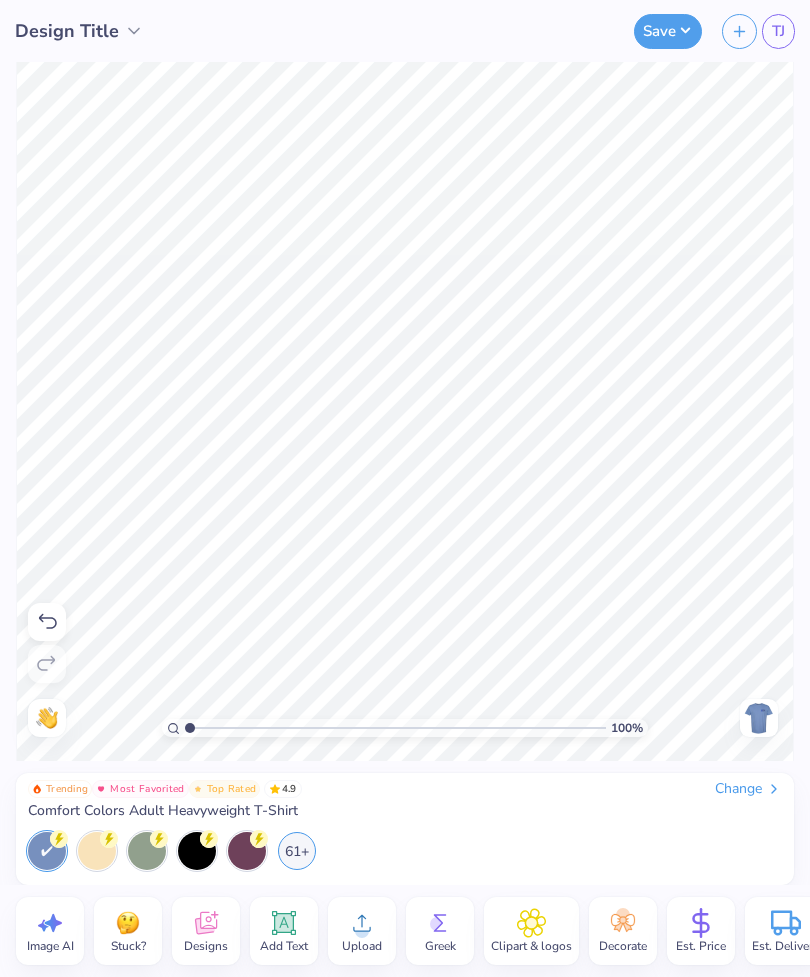 click on "61+" at bounding box center [297, 851] 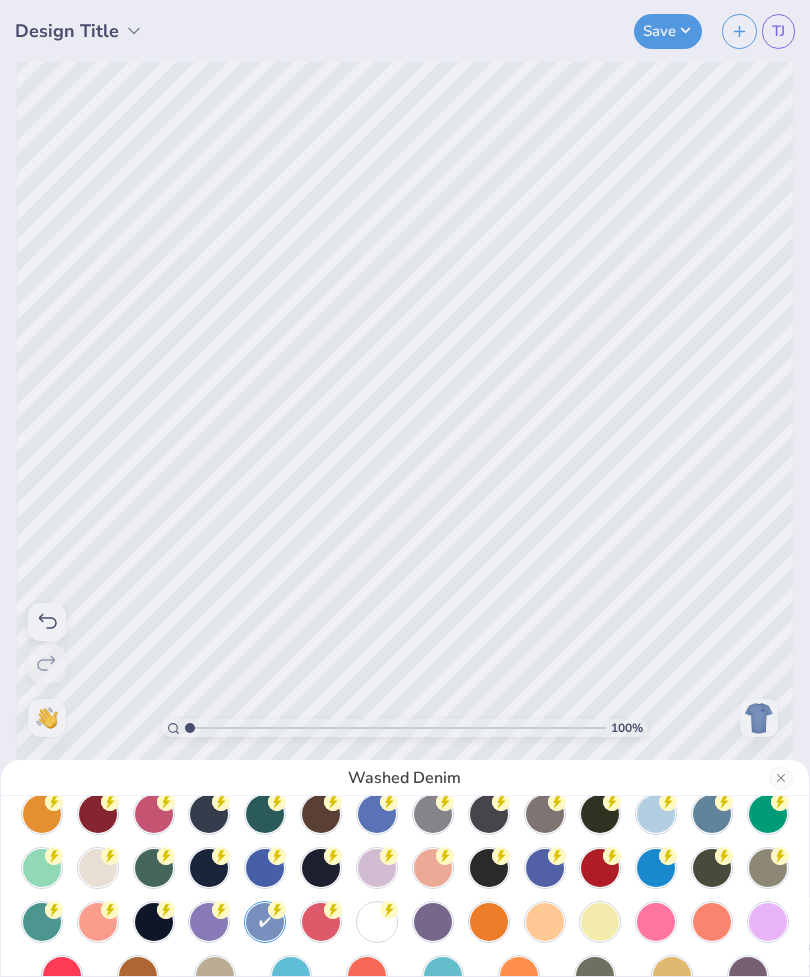 scroll, scrollTop: 79, scrollLeft: 0, axis: vertical 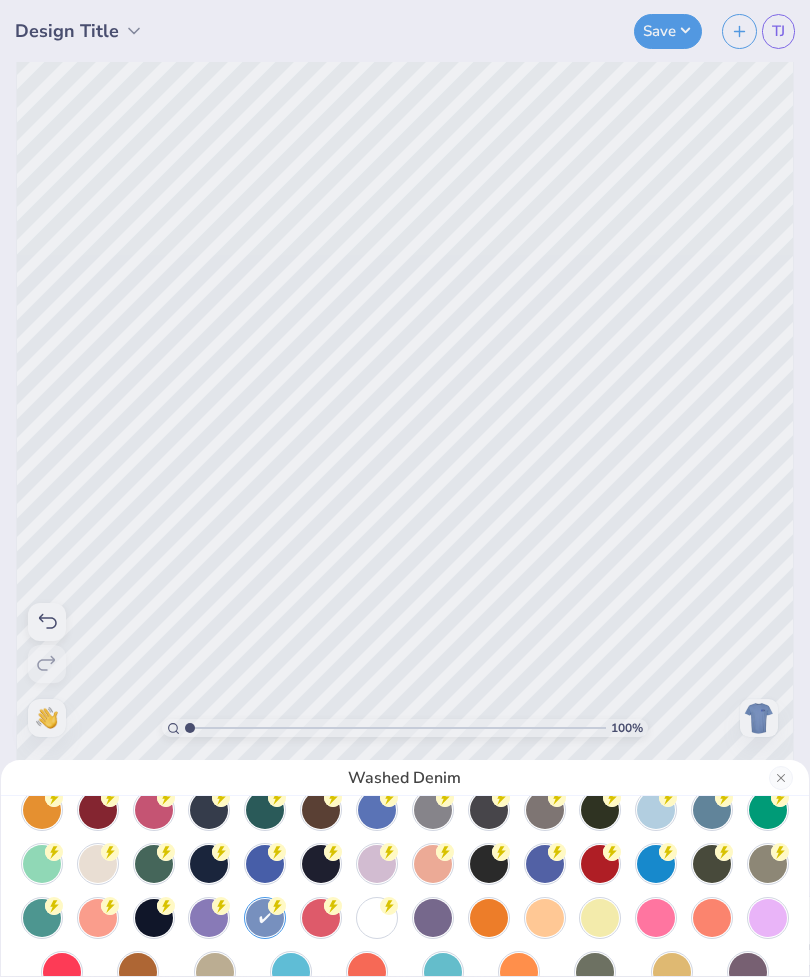 click at bounding box center [545, 864] 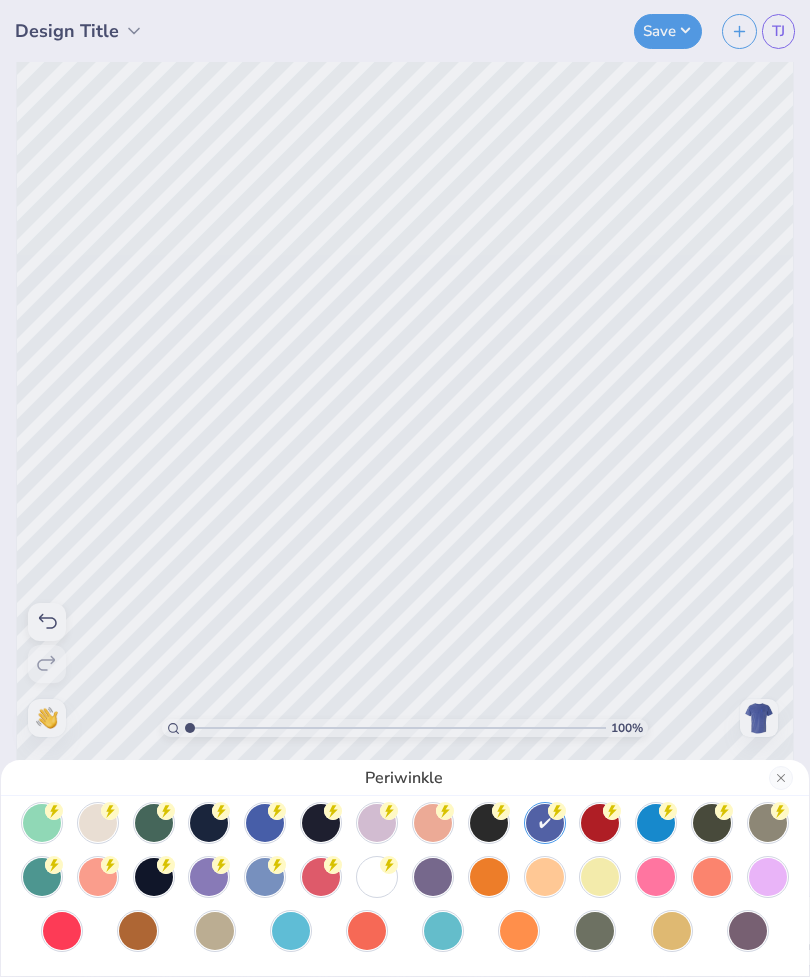 scroll, scrollTop: 120, scrollLeft: 0, axis: vertical 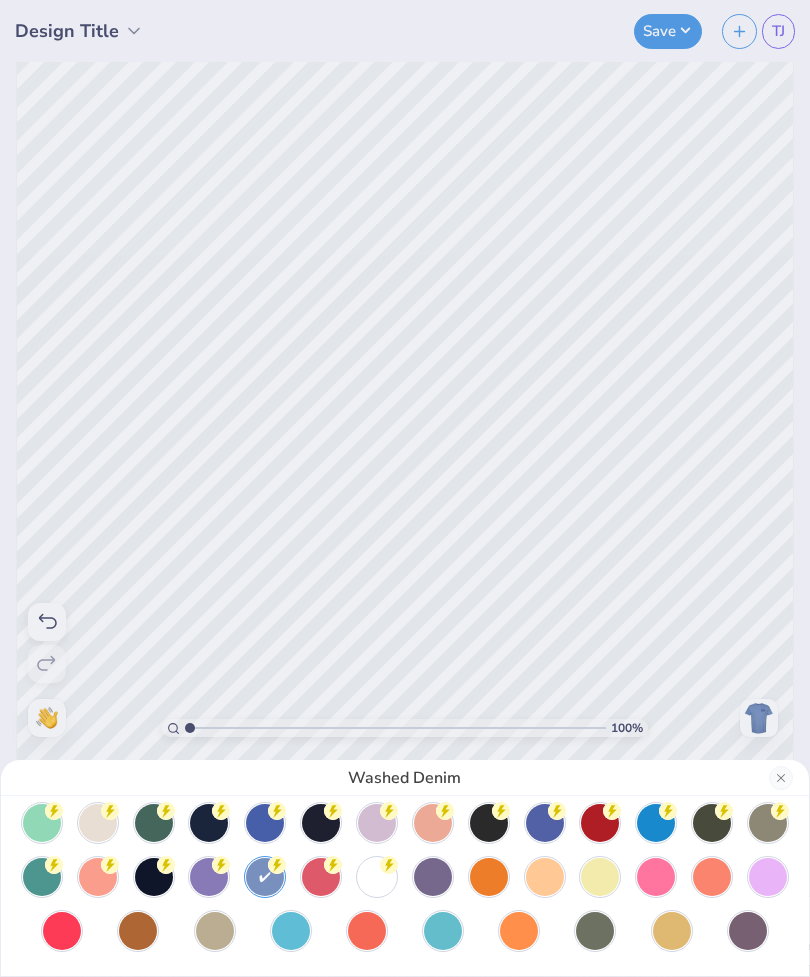 click on "Washed Denim" at bounding box center [405, 488] 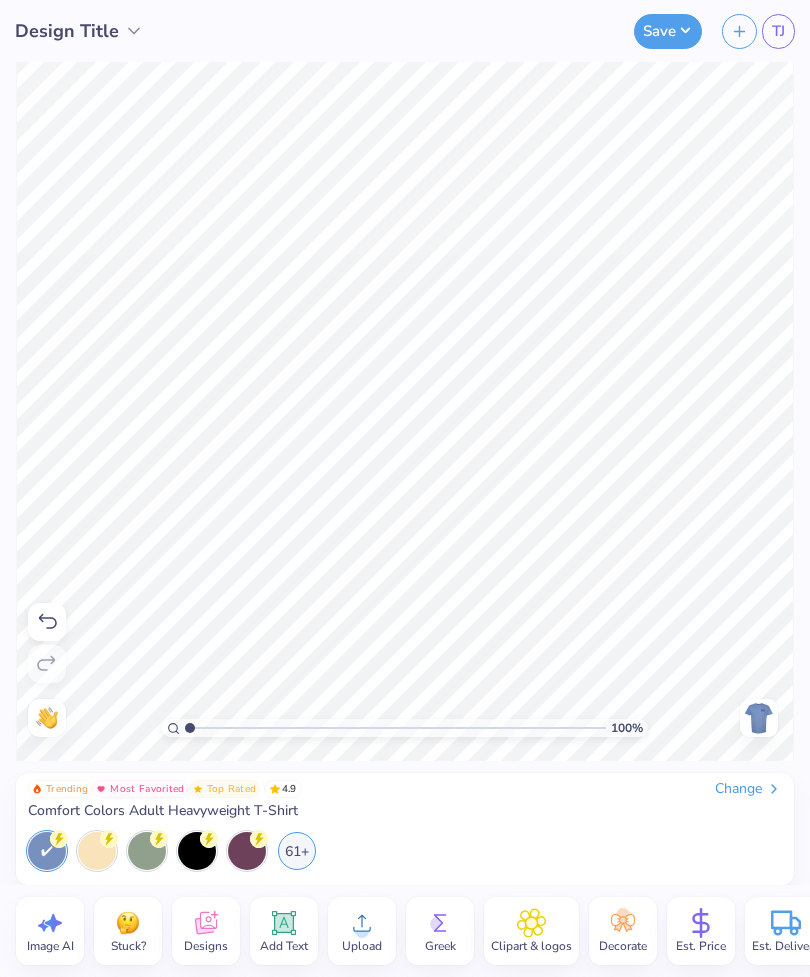 click at bounding box center (759, 718) 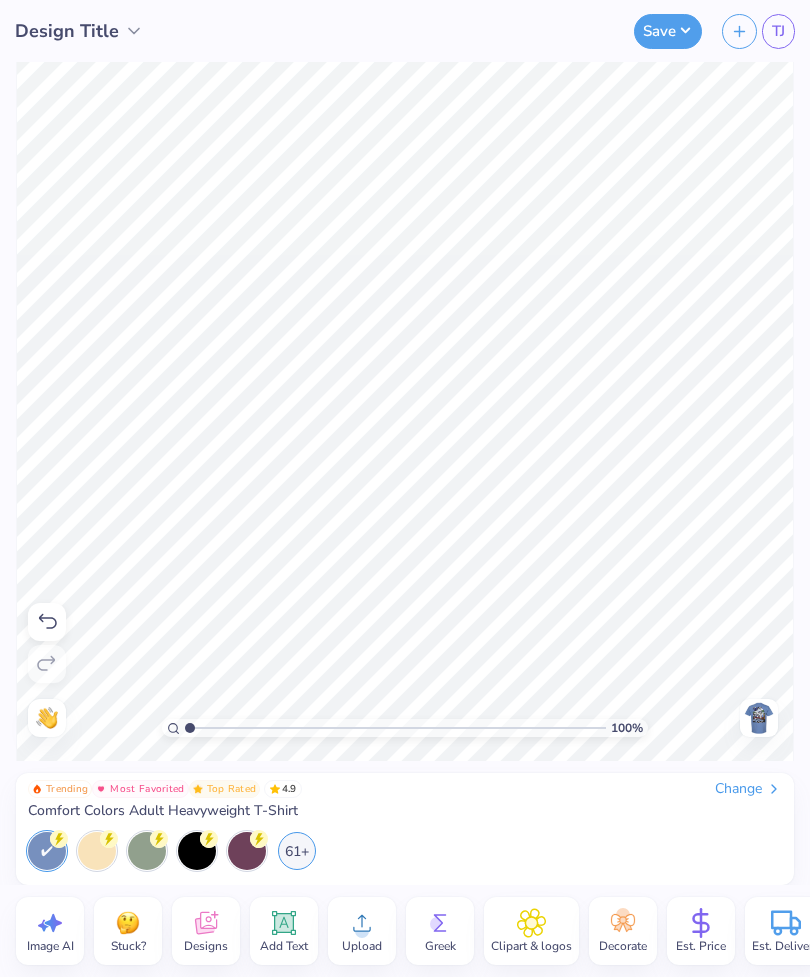 click at bounding box center (759, 718) 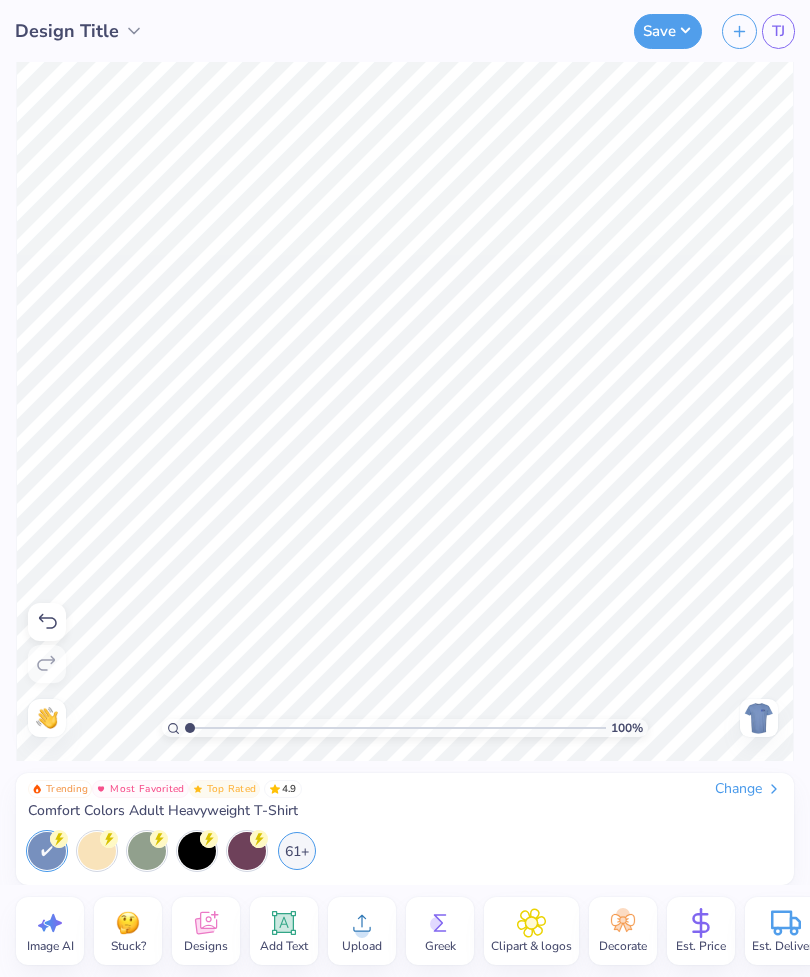 click on "61+" at bounding box center [297, 851] 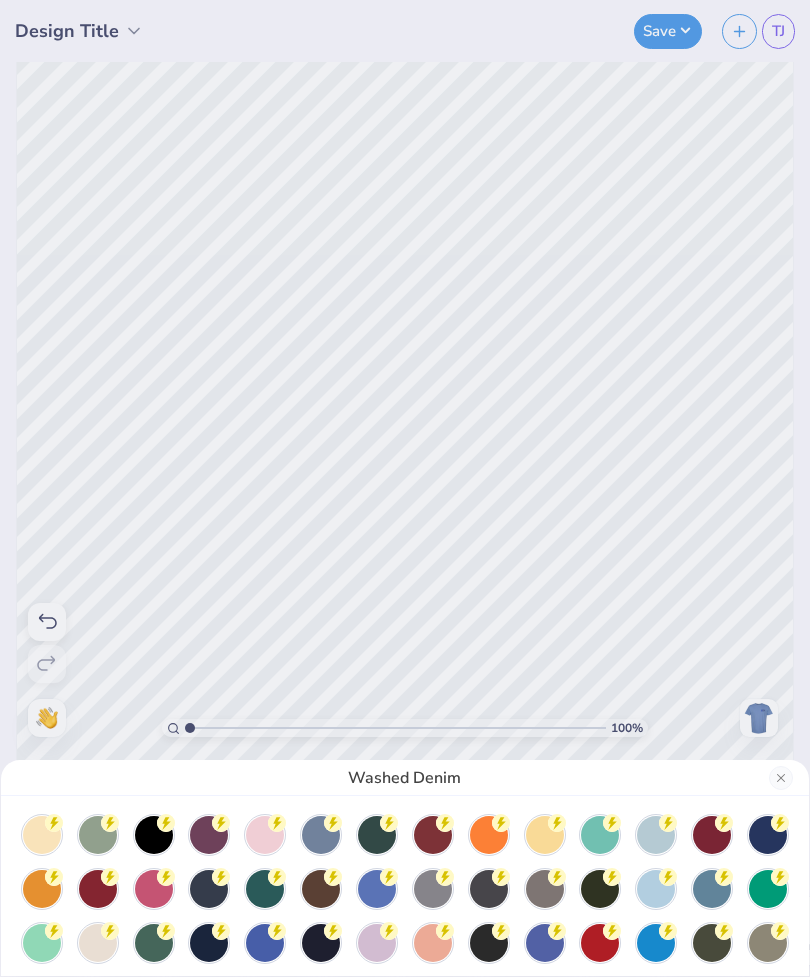 click at bounding box center (656, 835) 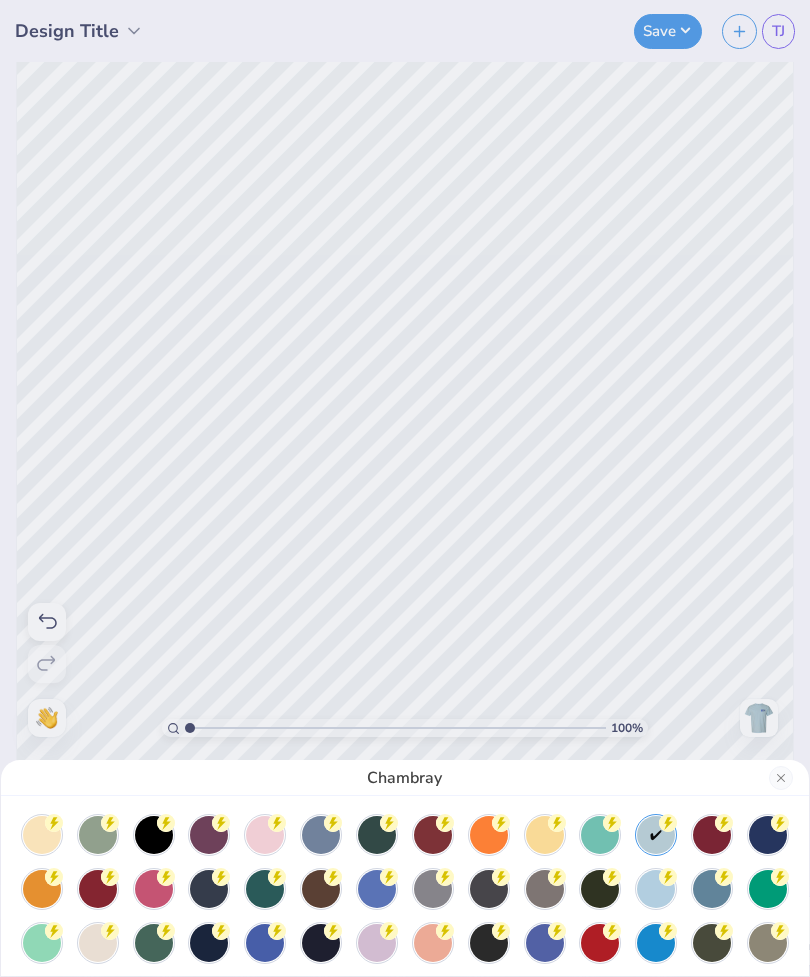 click at bounding box center (656, 889) 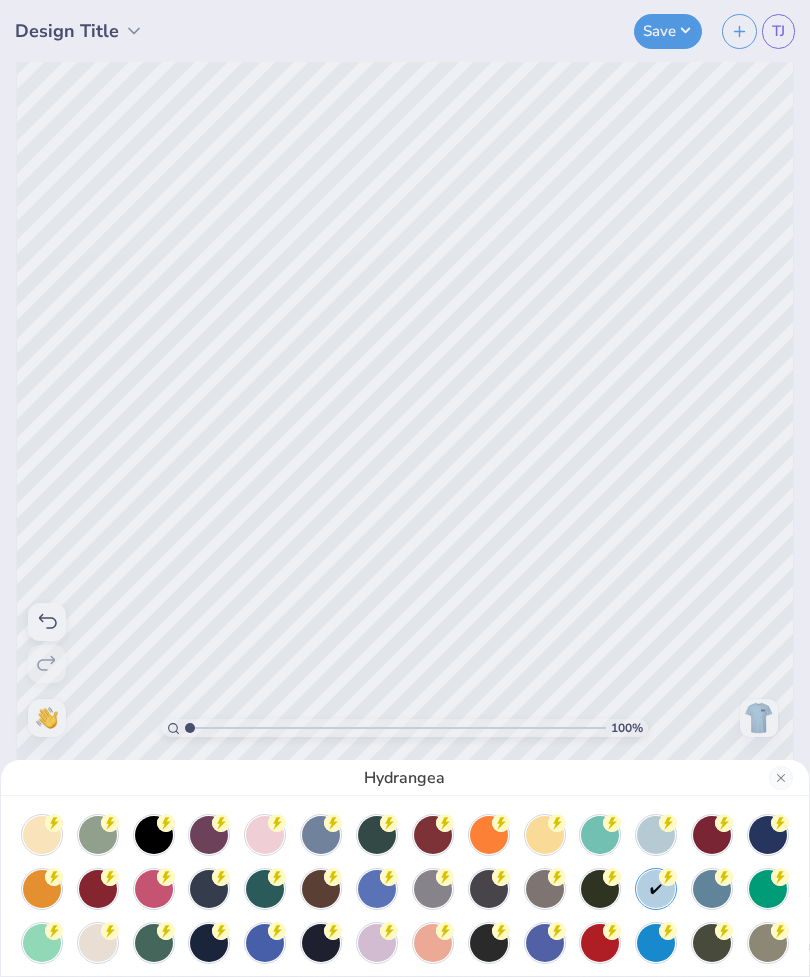 scroll, scrollTop: 0, scrollLeft: 0, axis: both 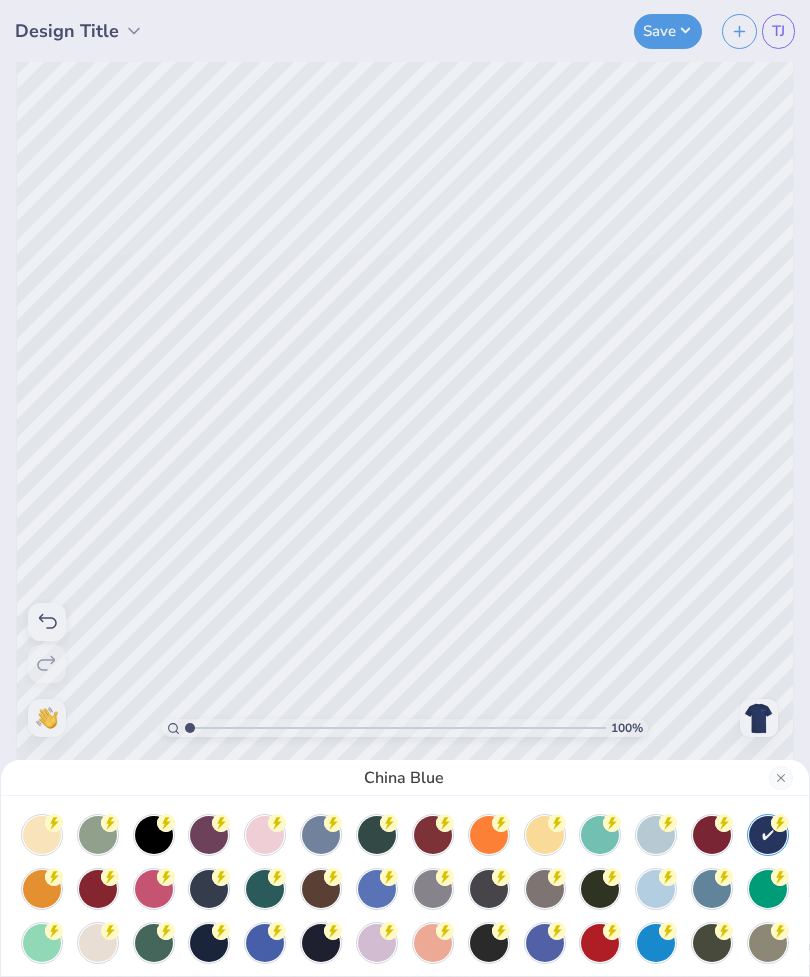 click on "China Blue" at bounding box center [405, 488] 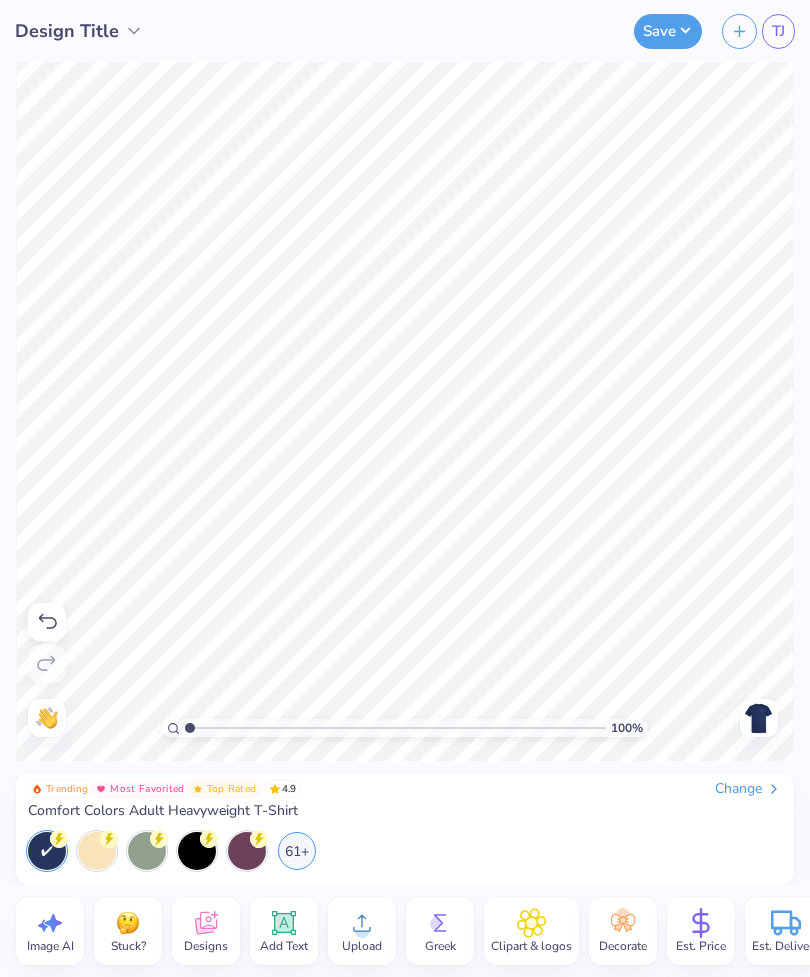click at bounding box center (759, 718) 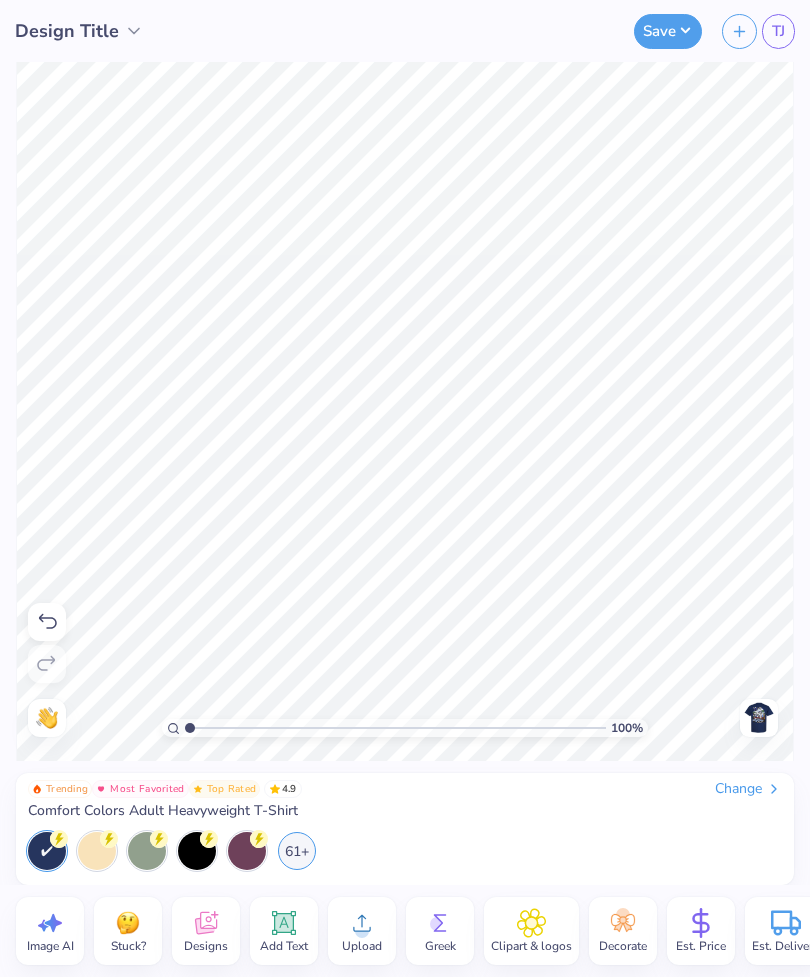 click at bounding box center (759, 718) 